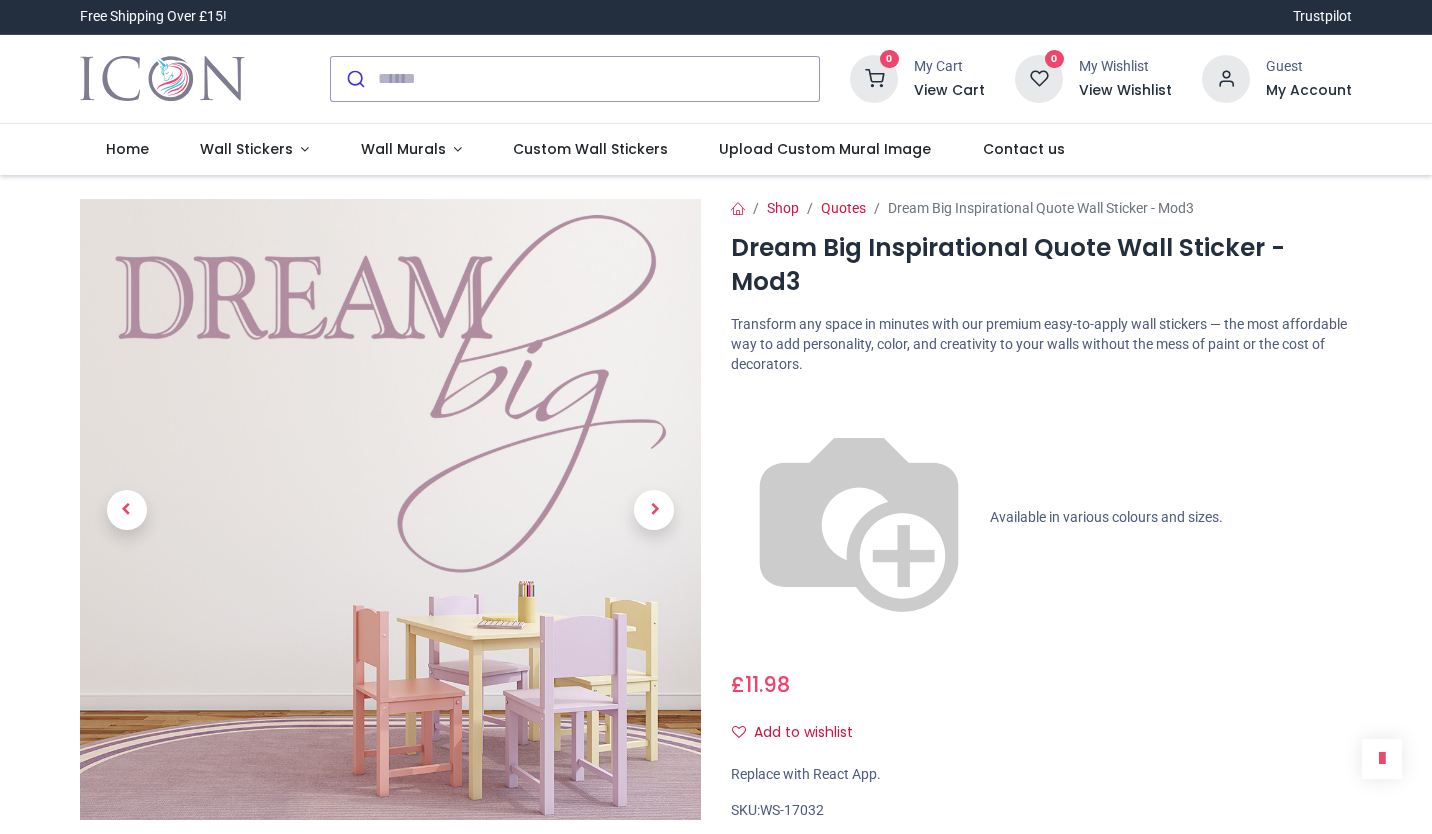 scroll, scrollTop: 0, scrollLeft: 0, axis: both 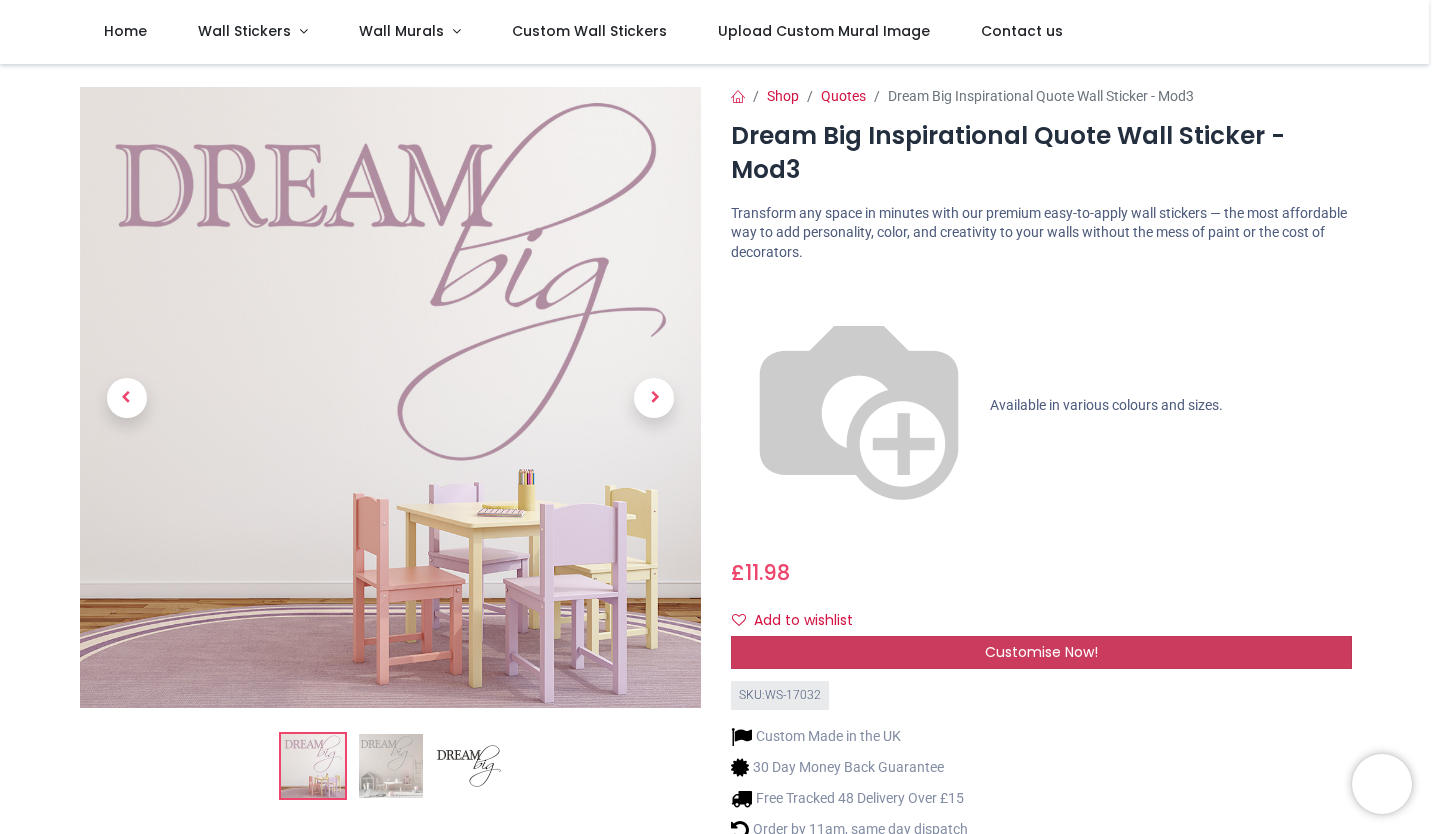 click on "Customise Now!" at bounding box center (1041, 653) 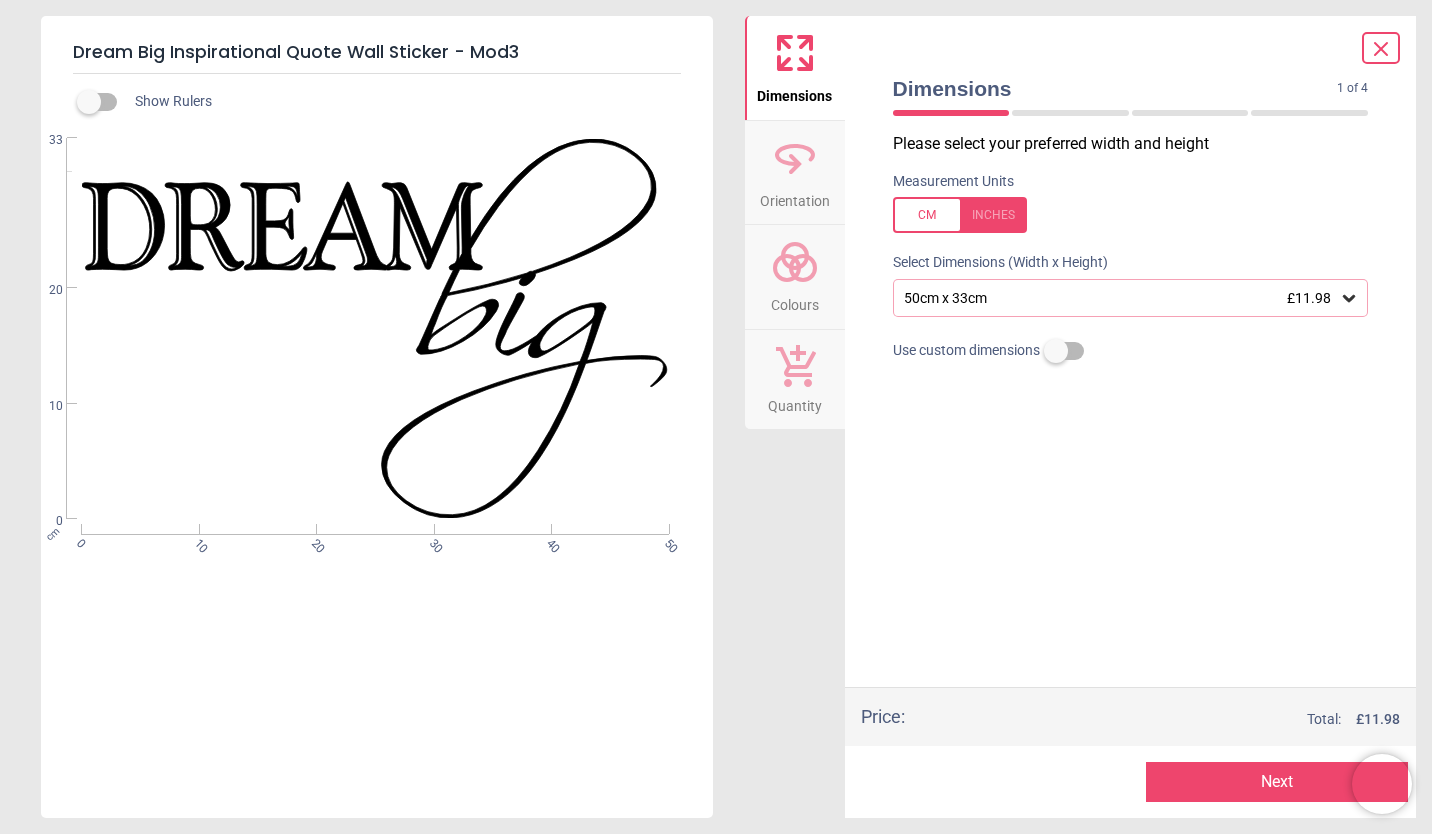 click on "50cm  x  33cm       £11.98" at bounding box center (1131, 298) 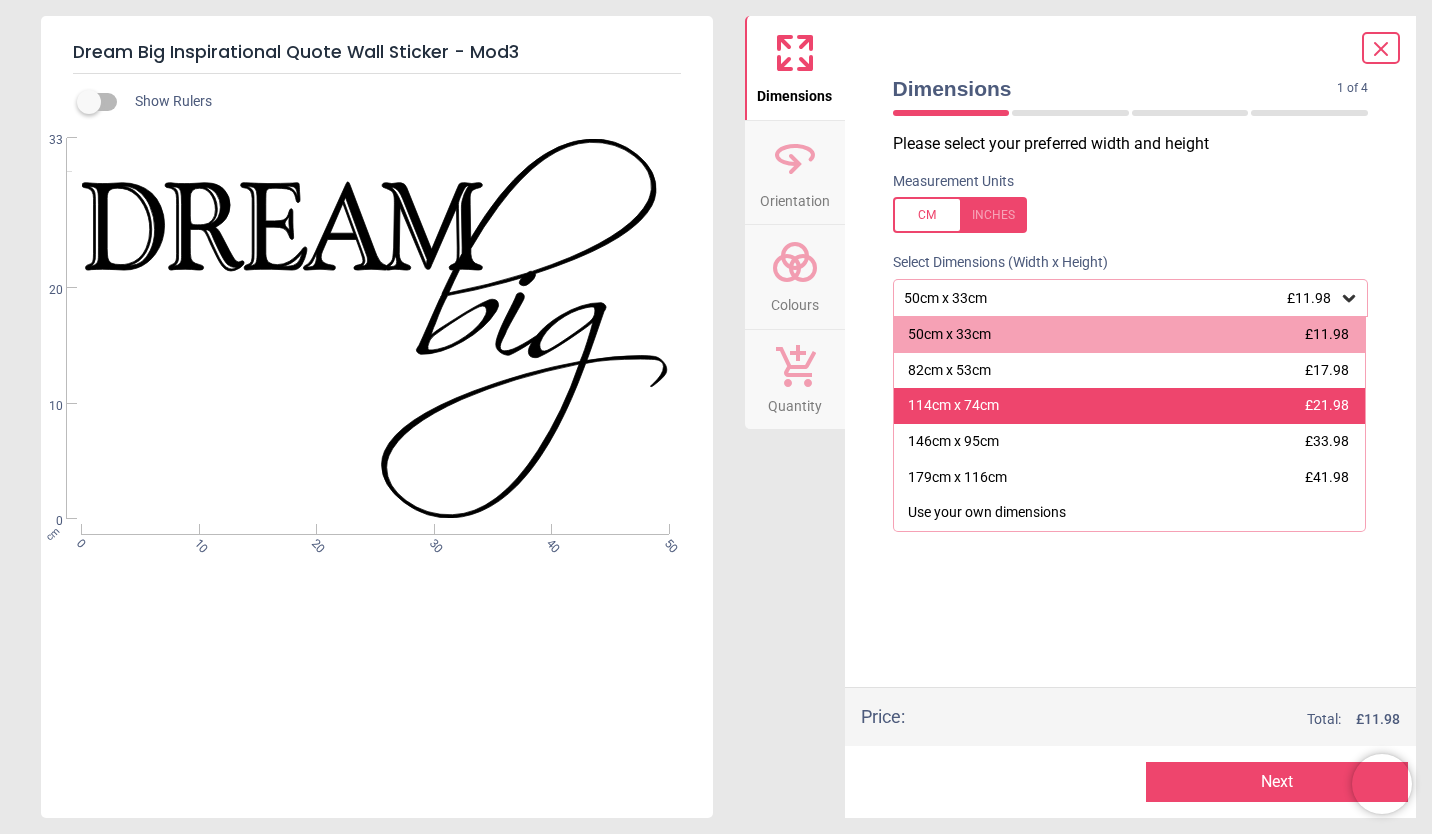 click on "114cm  x  74cm" at bounding box center (953, 406) 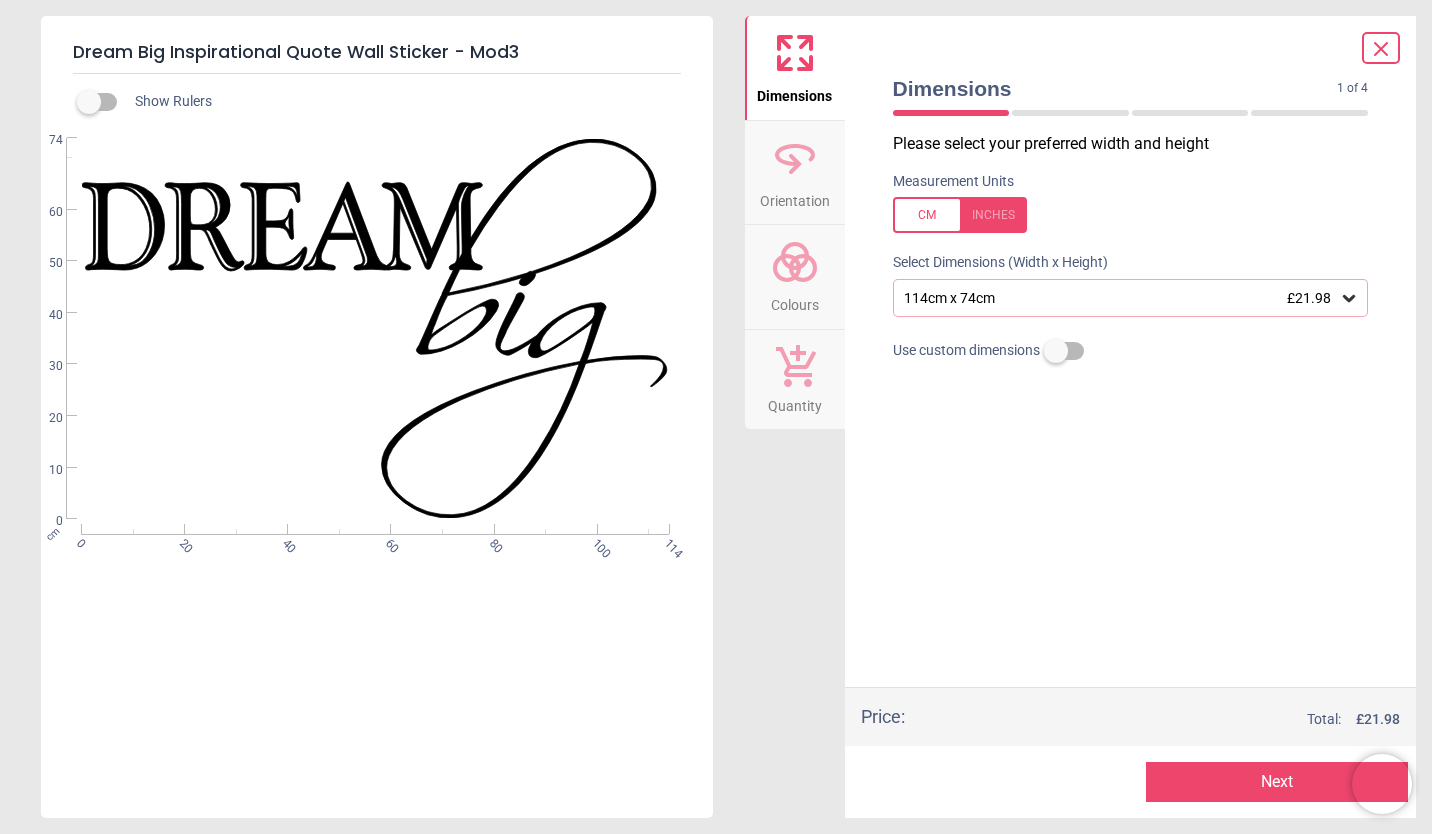 click on "Orientation" at bounding box center [795, 197] 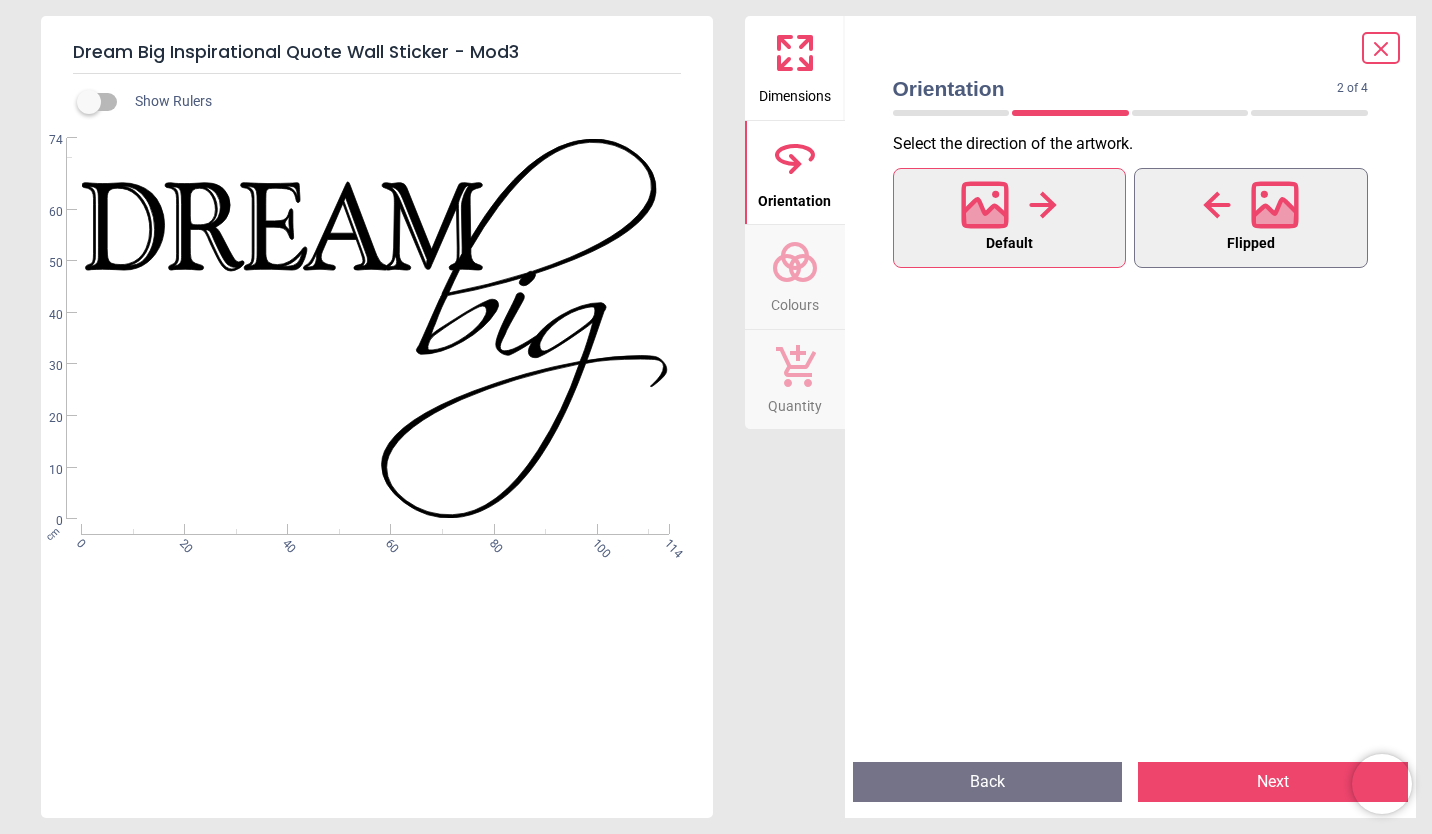 click 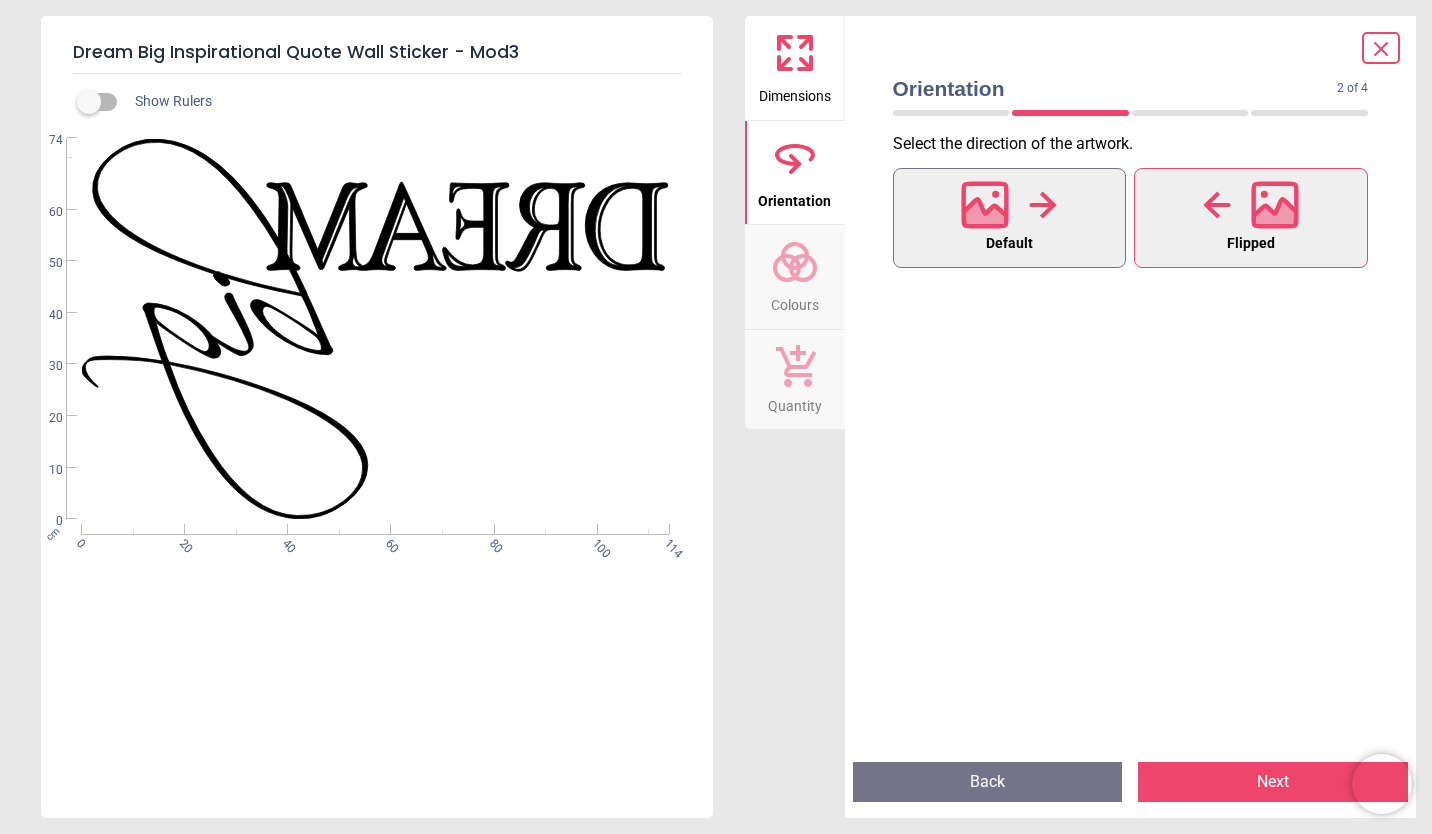 click 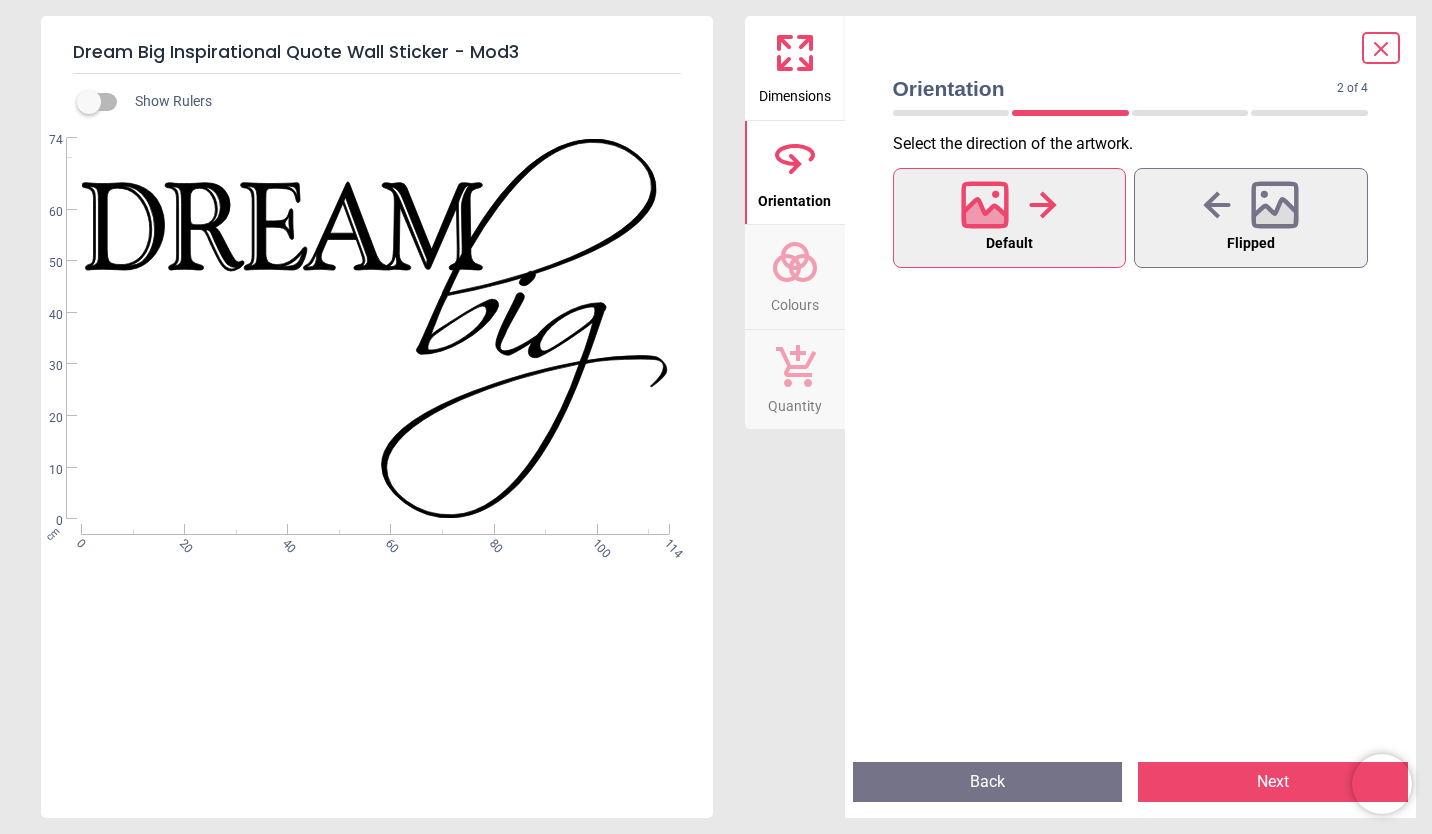 click 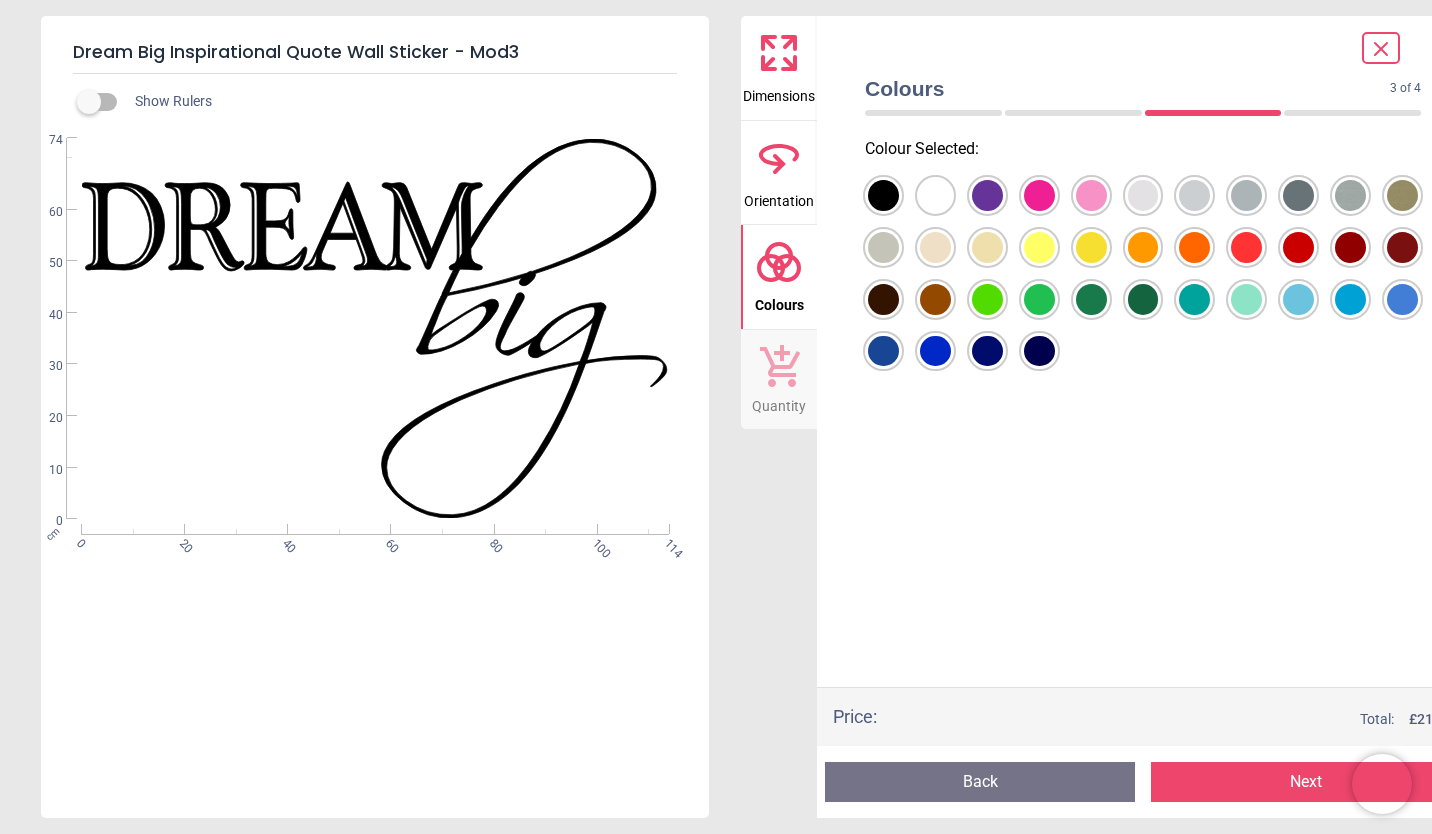 click at bounding box center (883, 195) 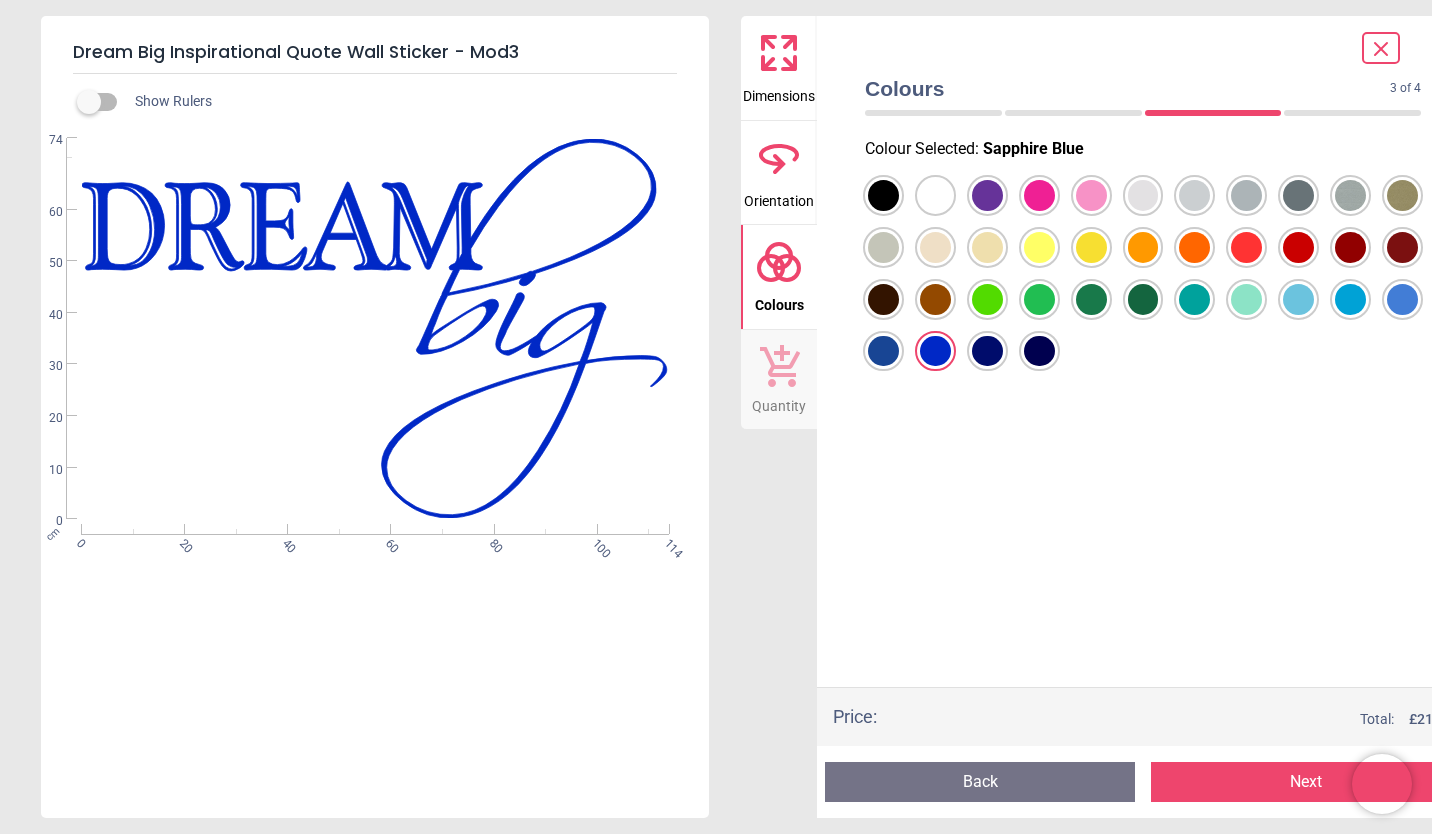 click on "Next" at bounding box center (1306, 782) 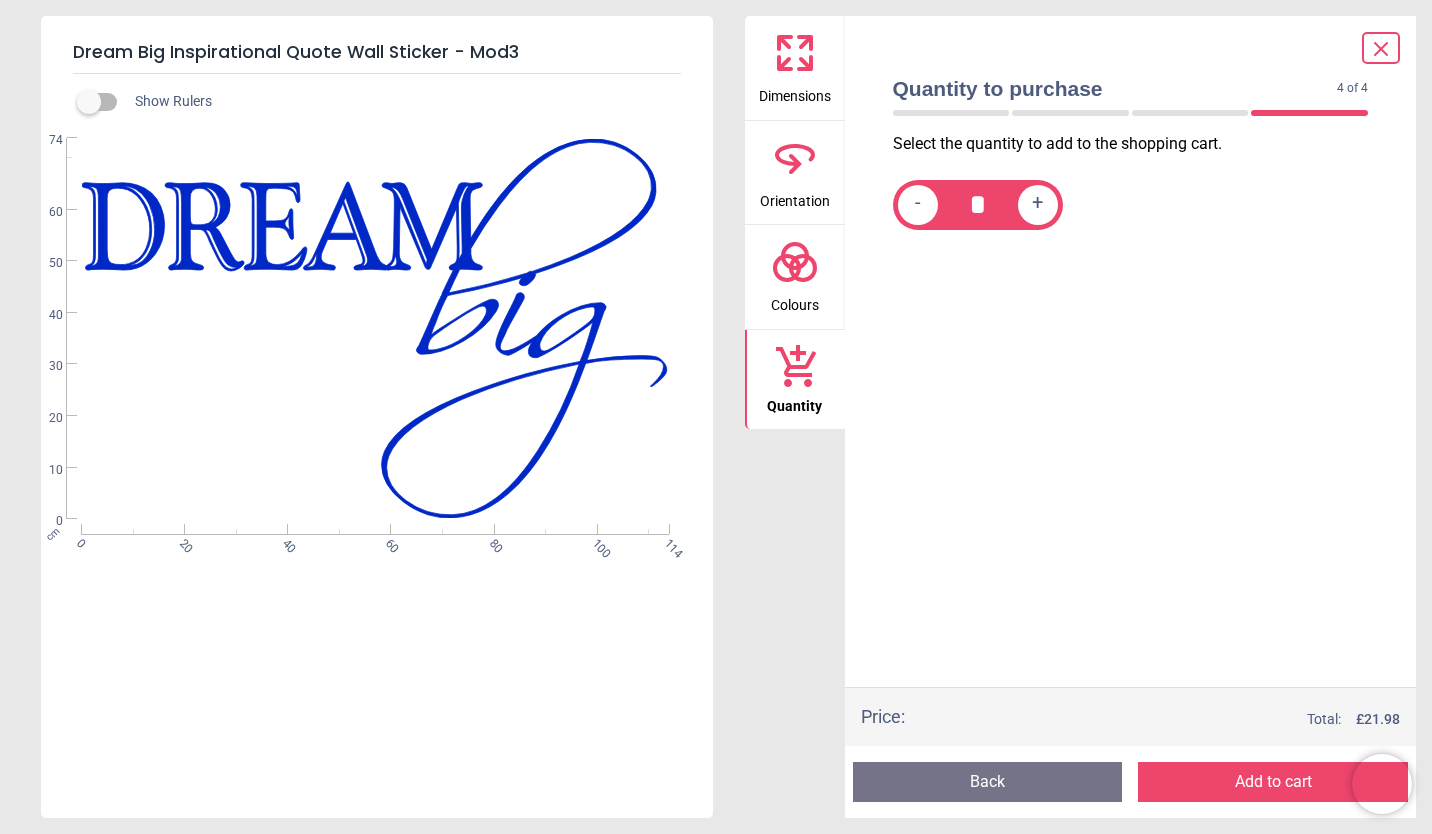 click on "Add to cart" at bounding box center [1273, 782] 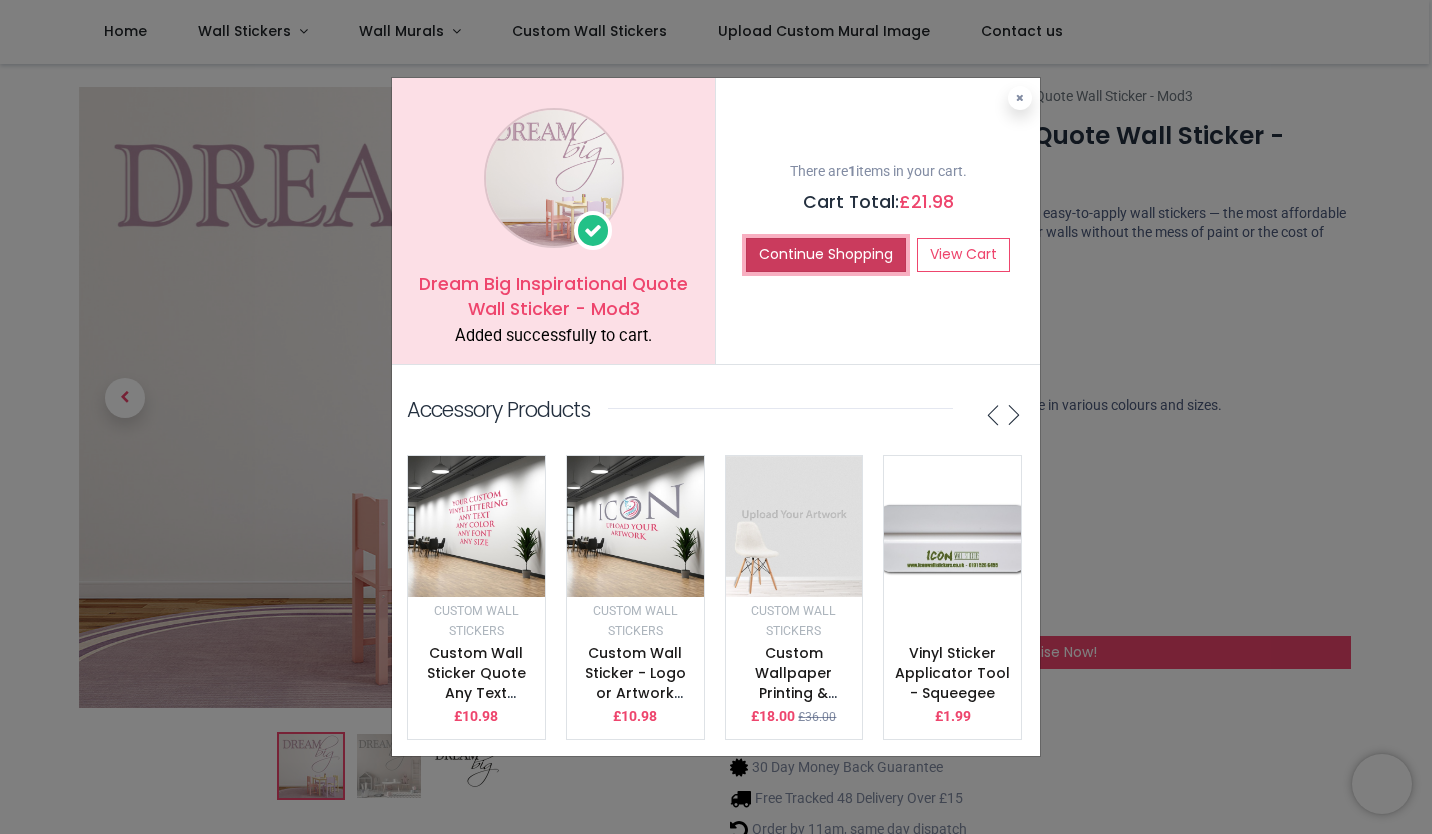 click on "Continue Shopping" at bounding box center [826, 255] 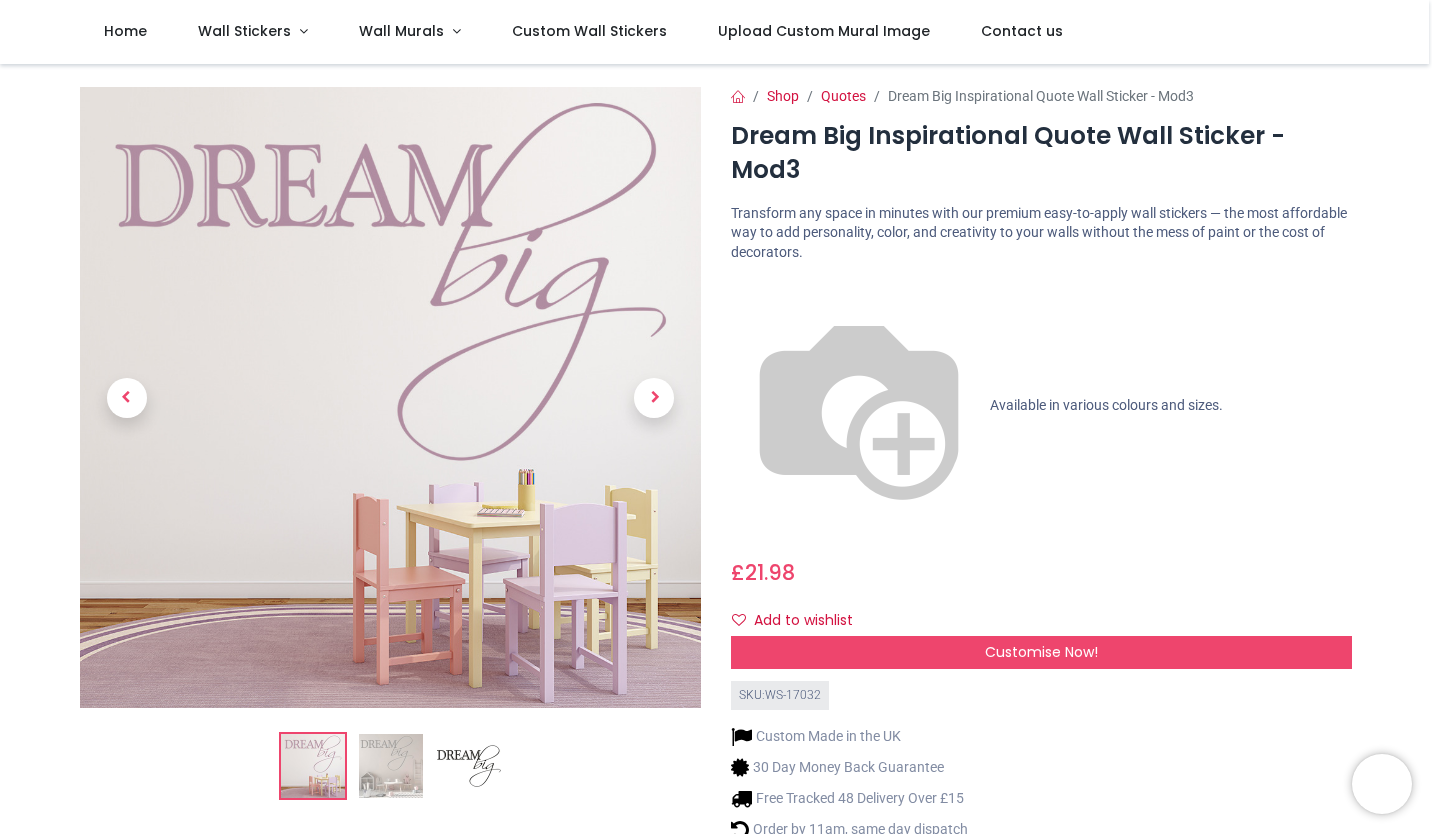 scroll, scrollTop: 0, scrollLeft: 0, axis: both 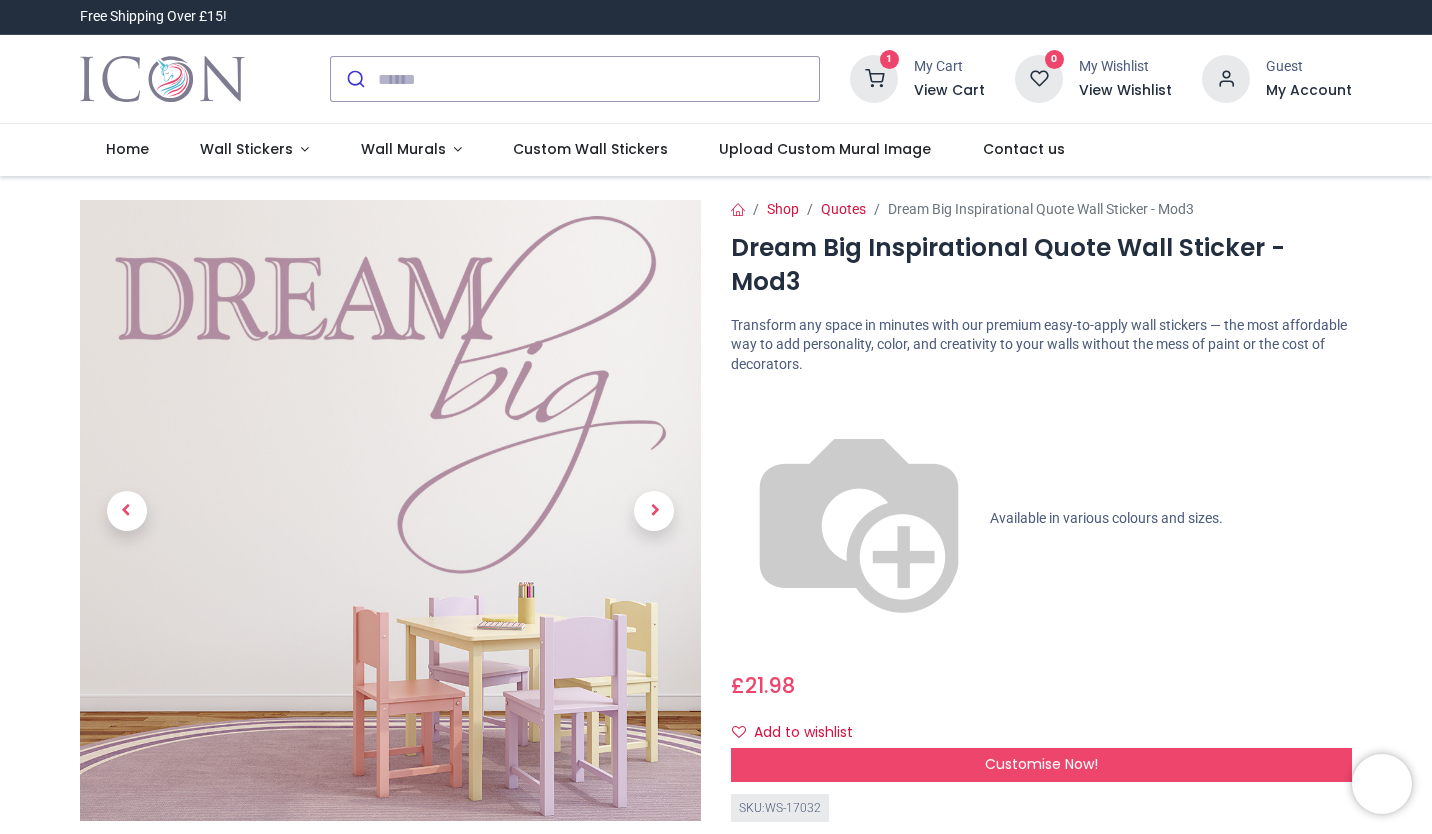 drag, startPoint x: 635, startPoint y: 233, endPoint x: 621, endPoint y: 195, distance: 40.496914 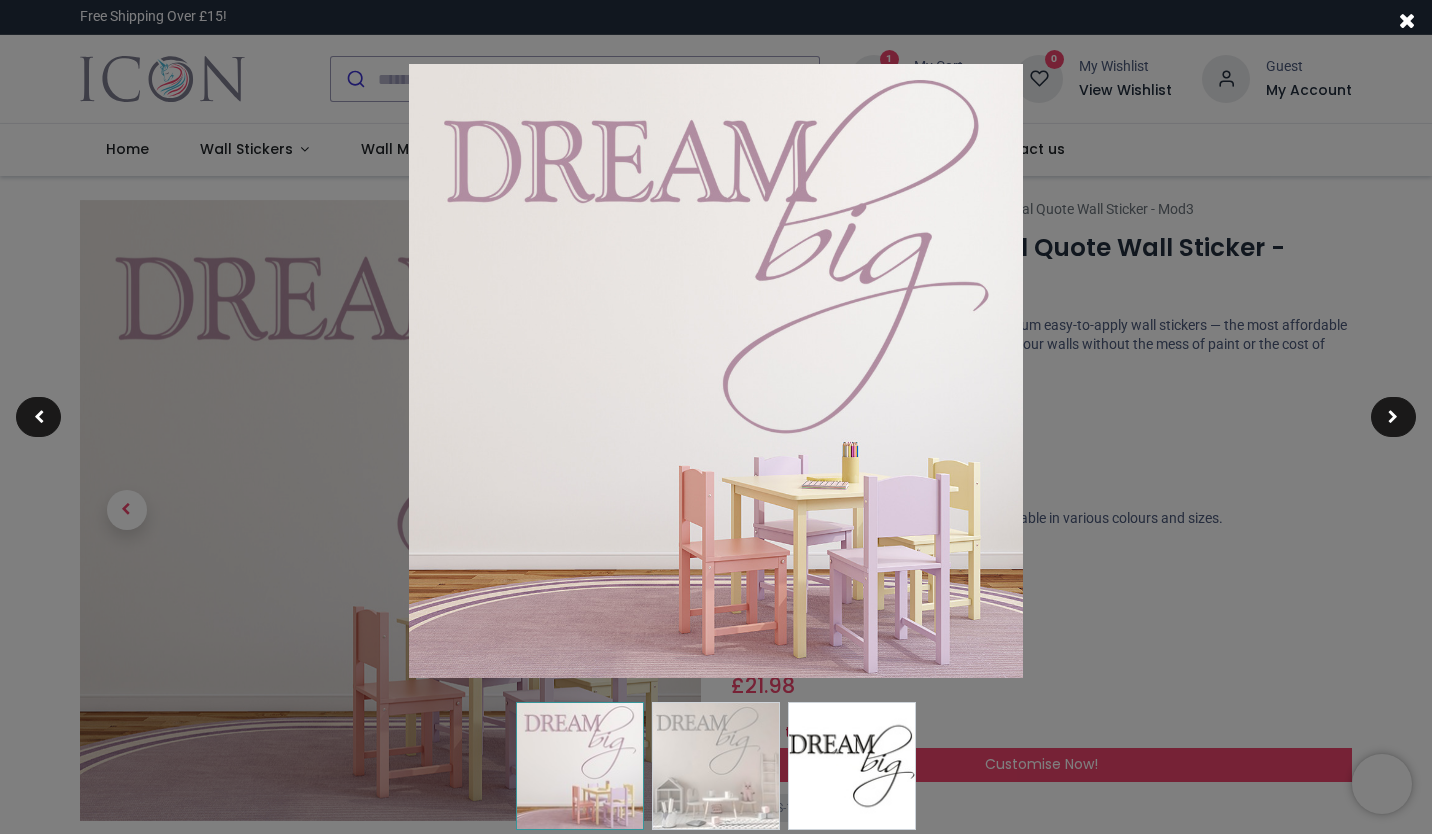 click at bounding box center [716, 417] 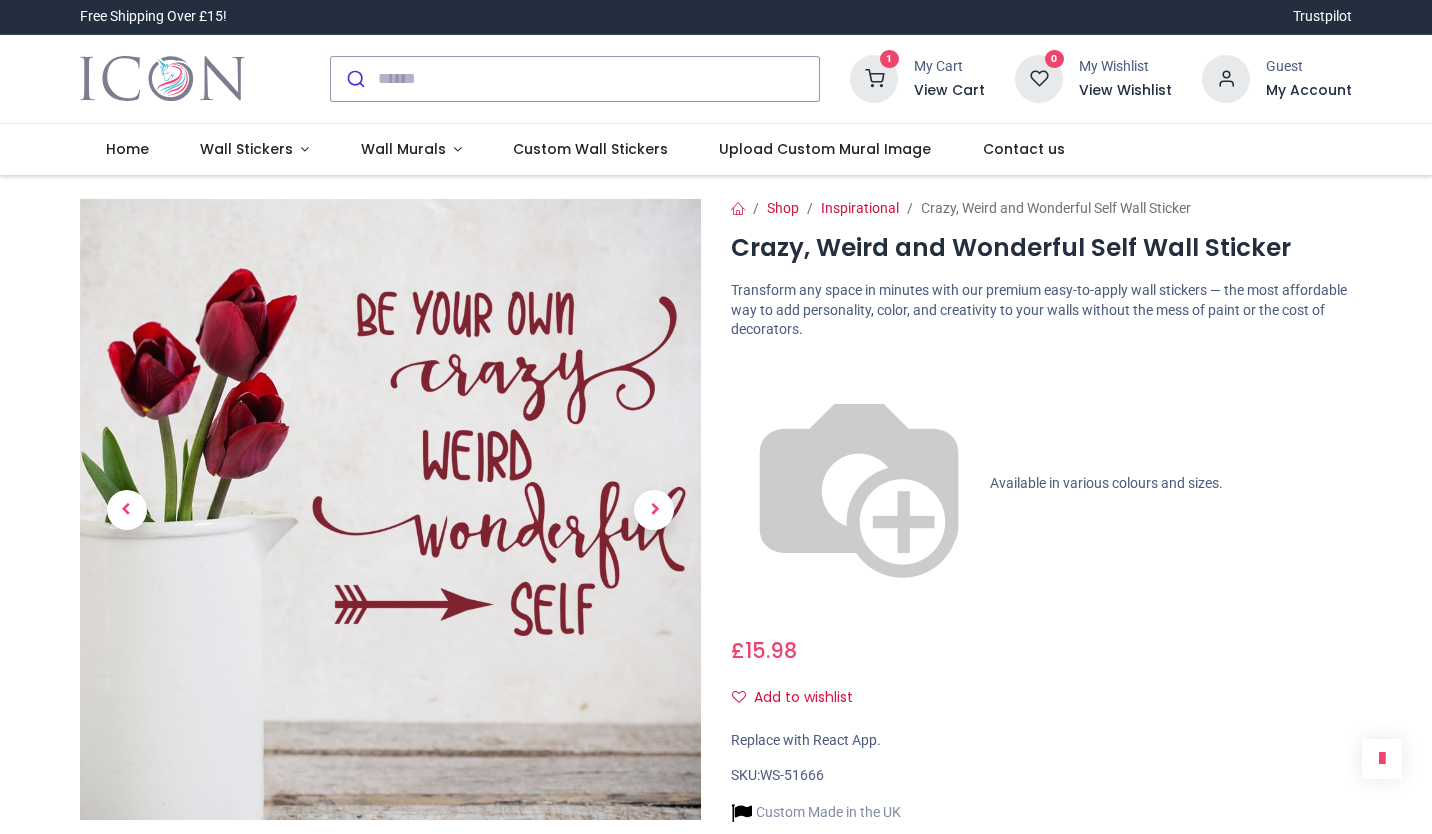 scroll, scrollTop: 0, scrollLeft: 0, axis: both 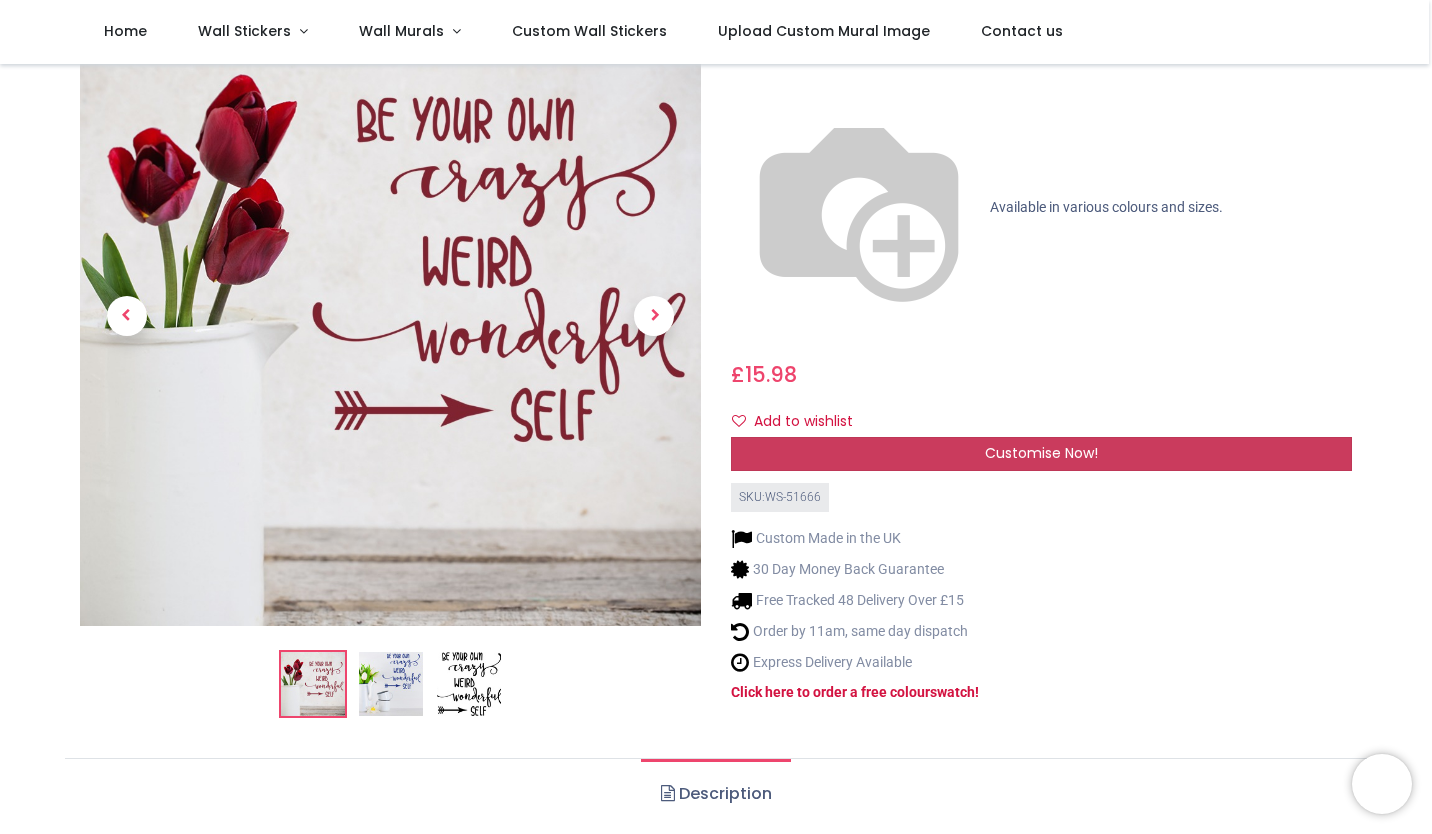 click on "Customise Now!" at bounding box center (1041, 454) 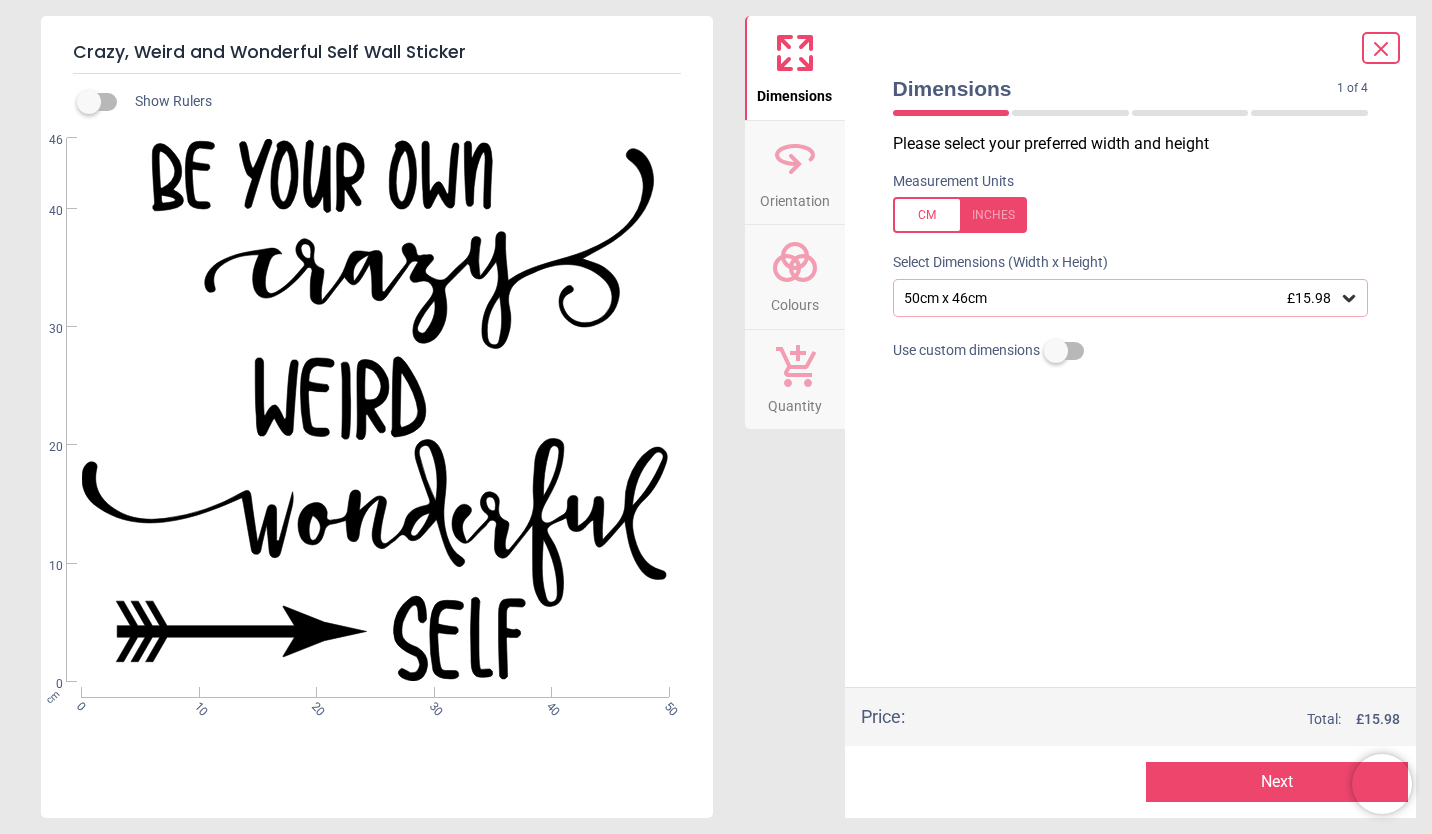 click on "50cm  x  46cm       £15.98" at bounding box center [1121, 298] 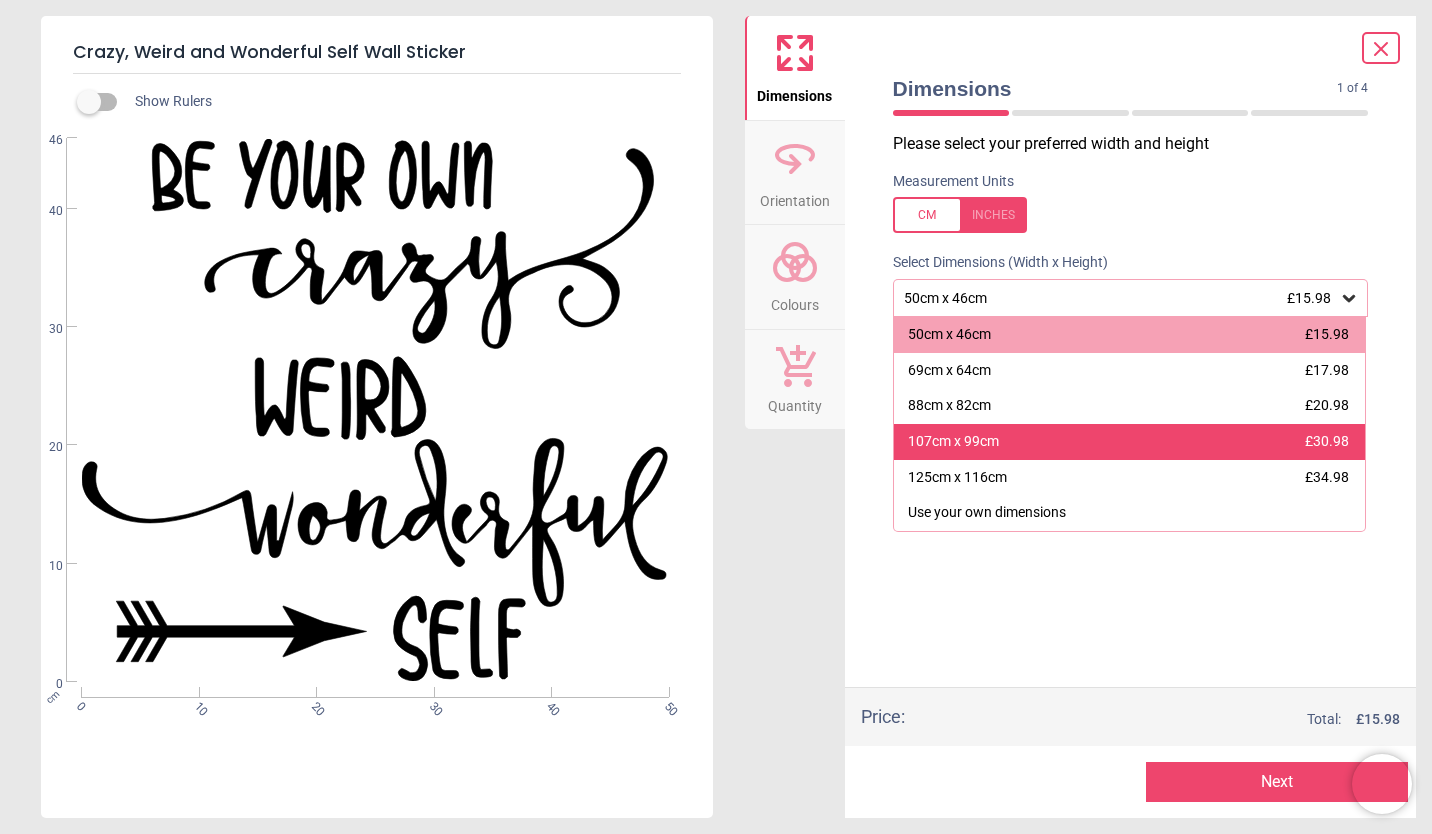 click on "107cm  x  99cm       £30.98" at bounding box center [1130, 442] 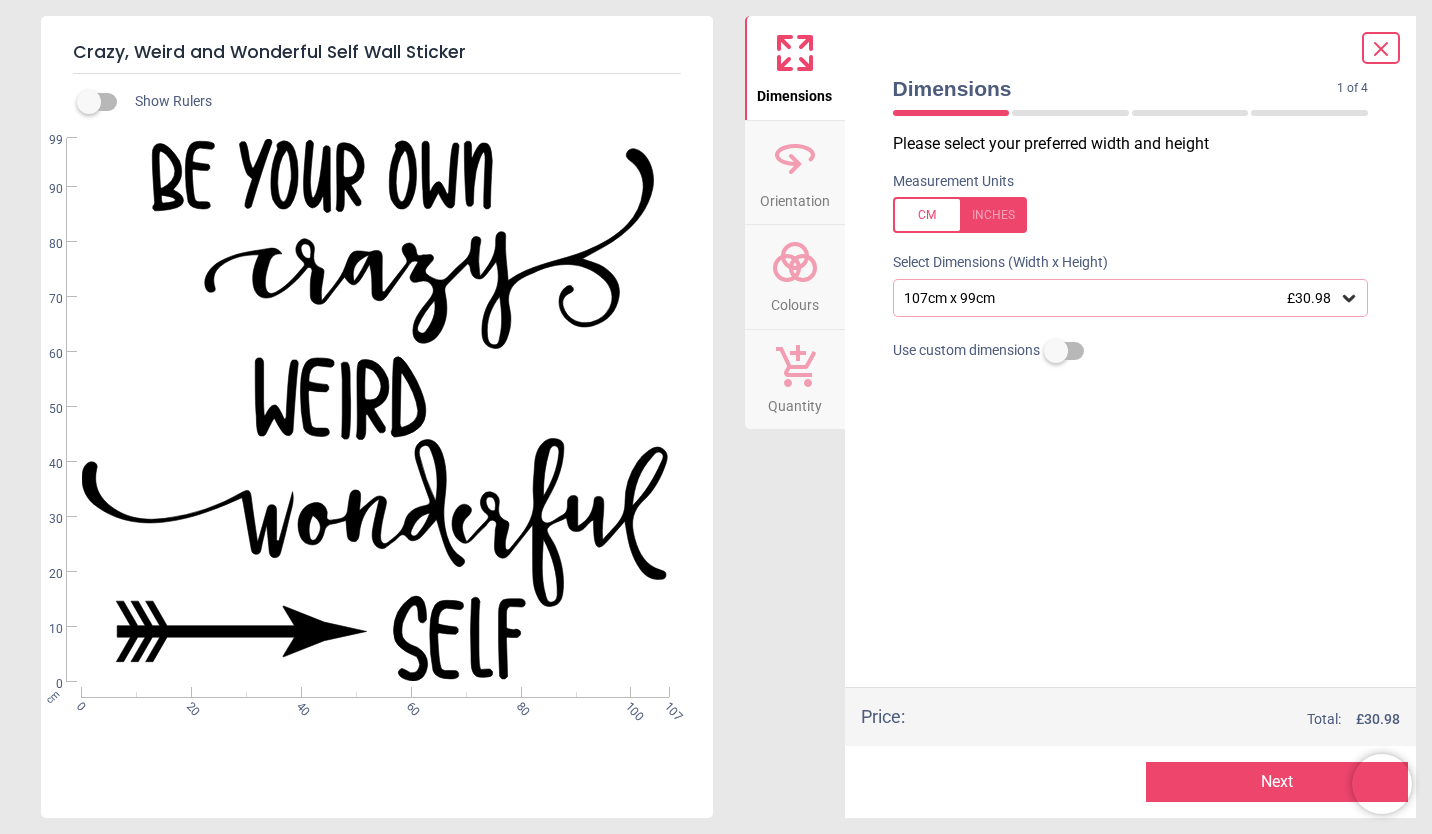 click 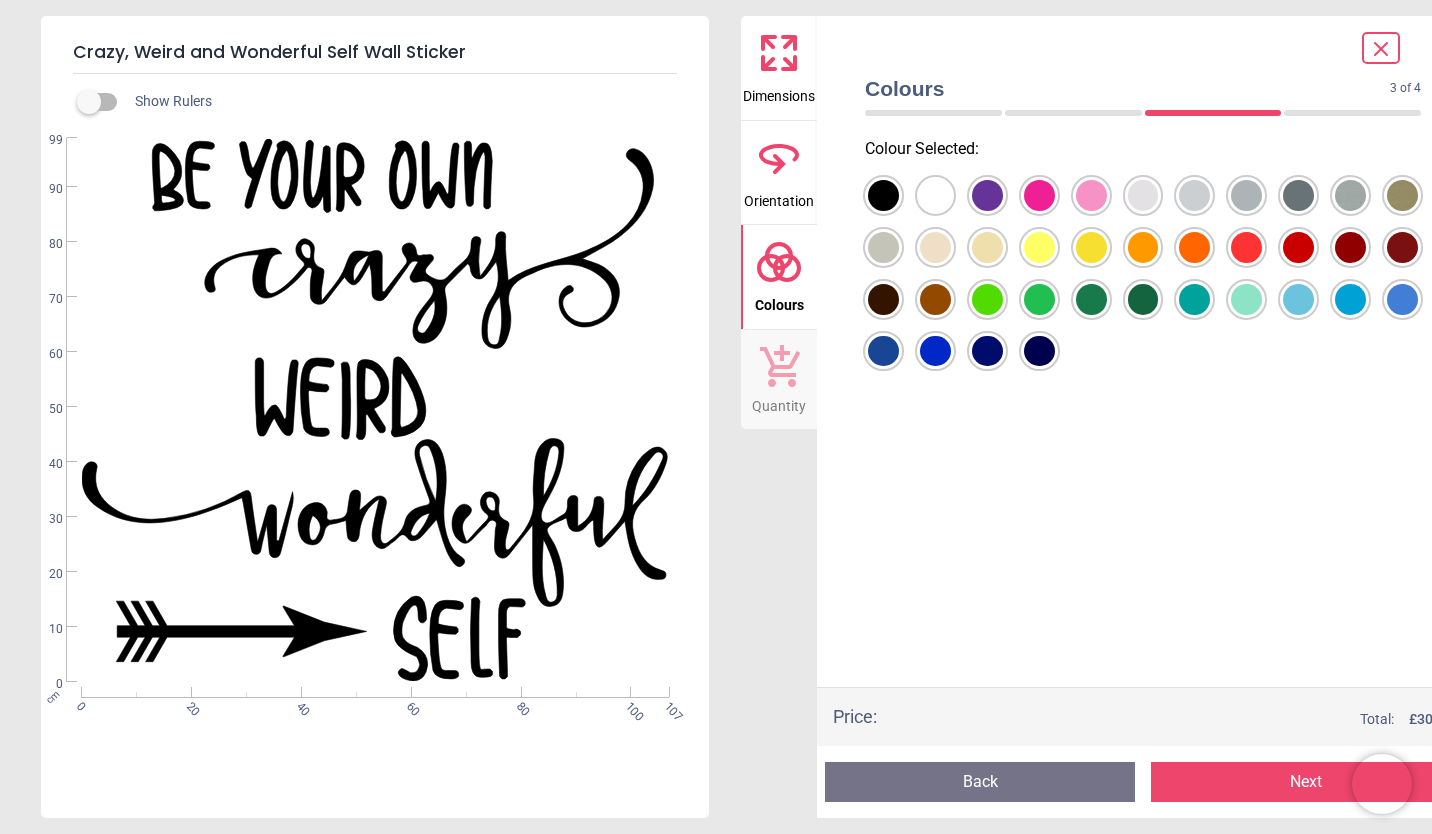 click at bounding box center [883, 195] 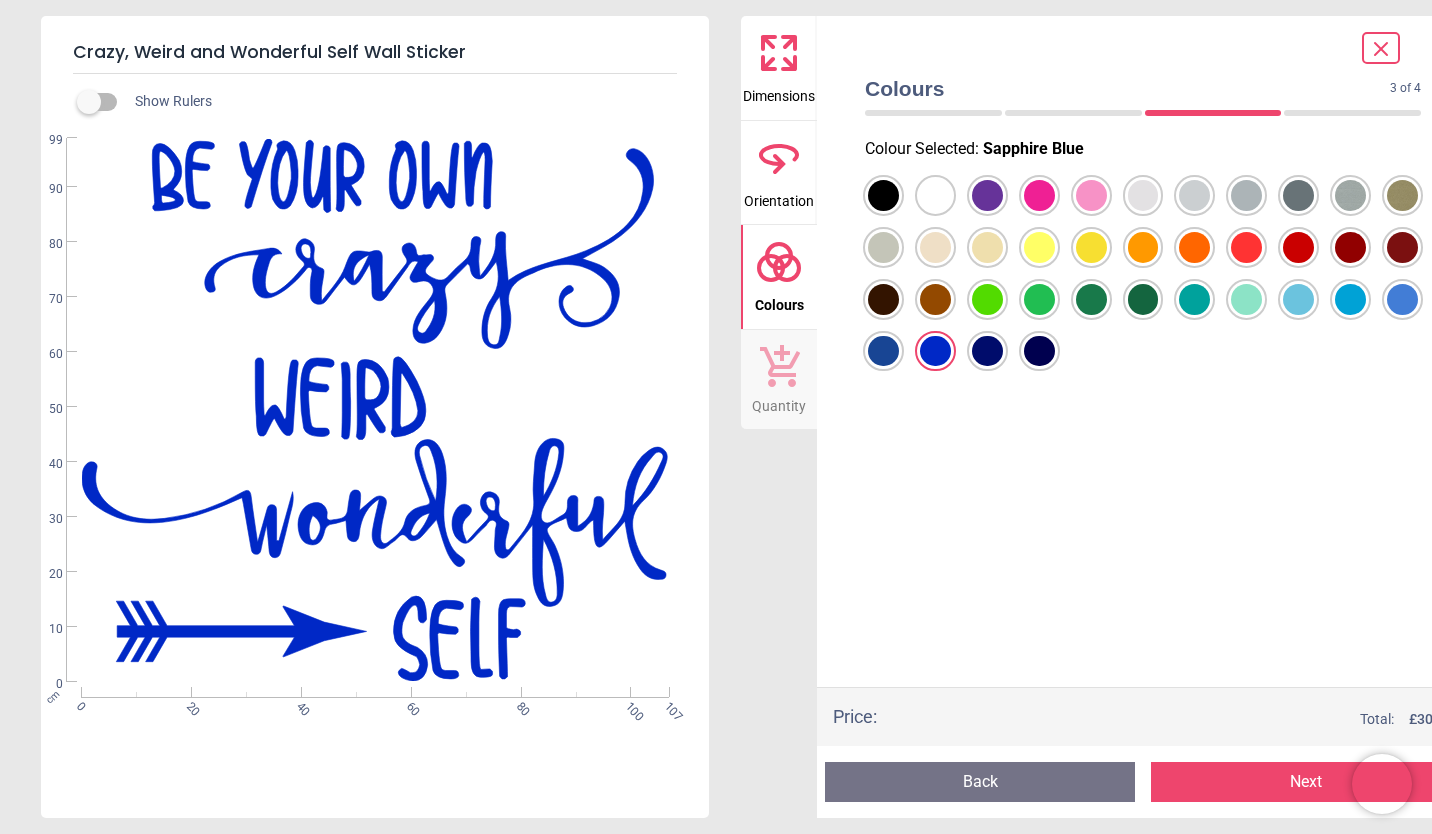 click on "Next" at bounding box center [1306, 782] 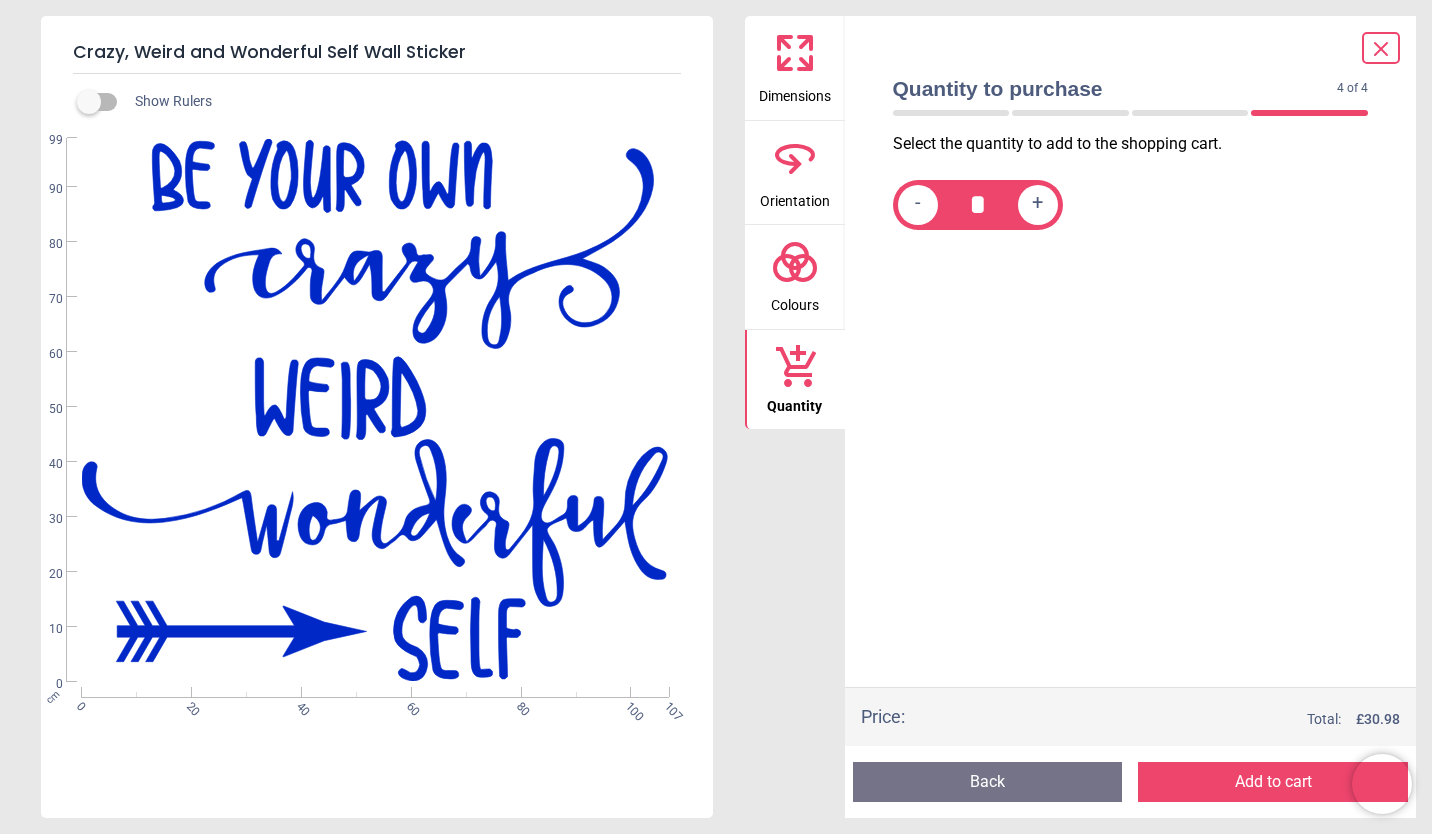 click on "Add to cart" at bounding box center (1273, 782) 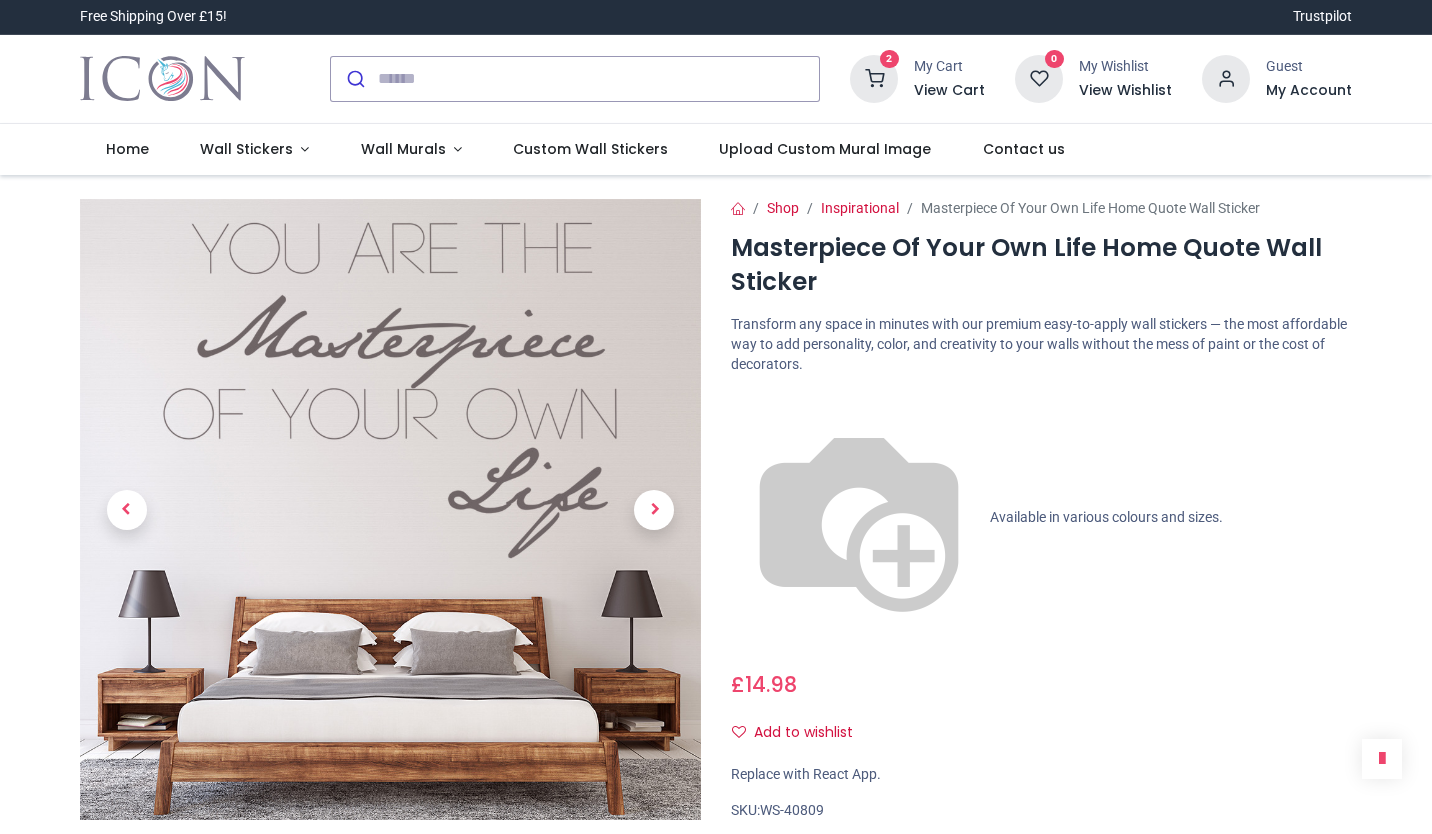 scroll, scrollTop: 0, scrollLeft: 0, axis: both 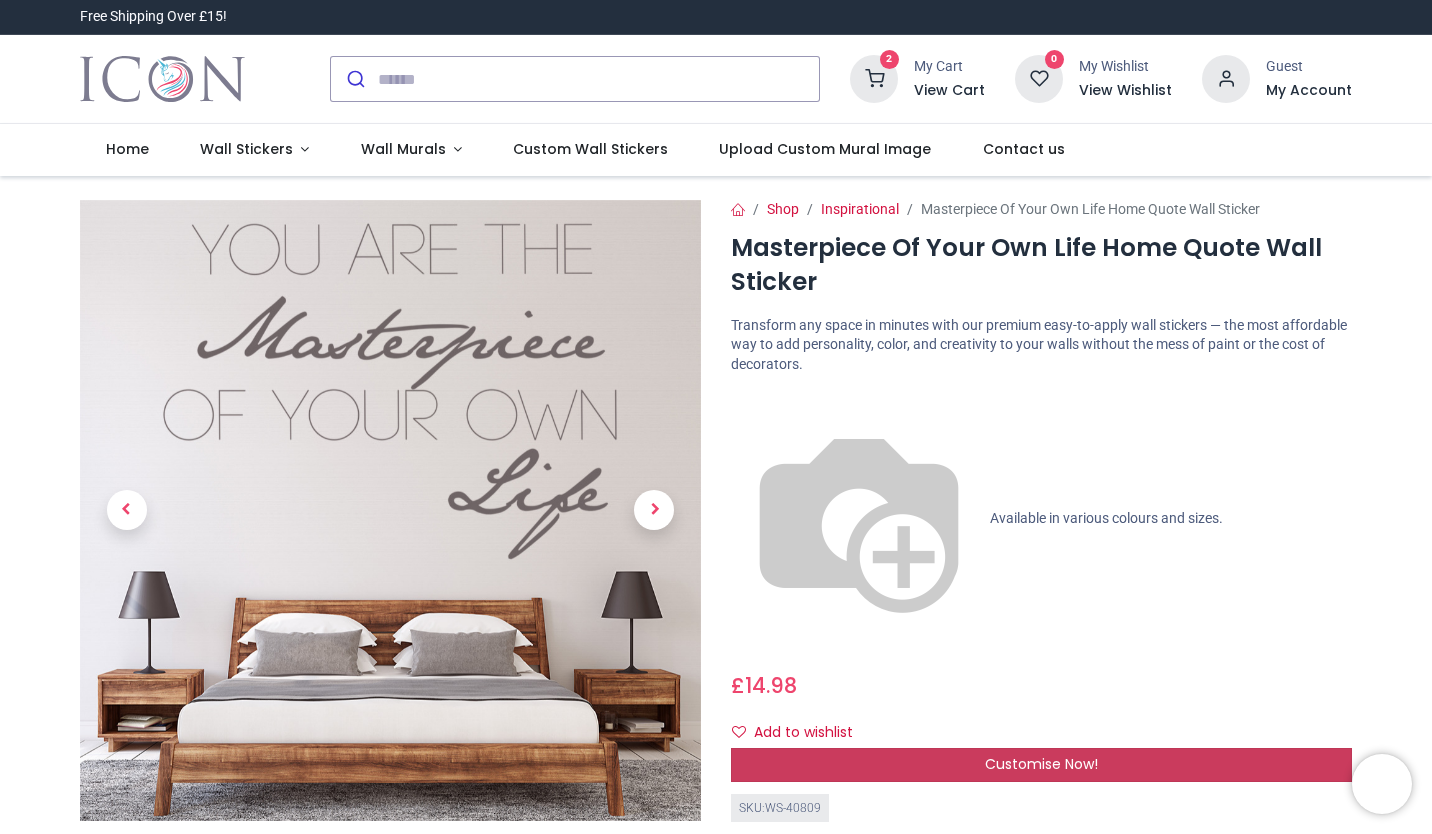 click on "Customise Now!" at bounding box center (1041, 765) 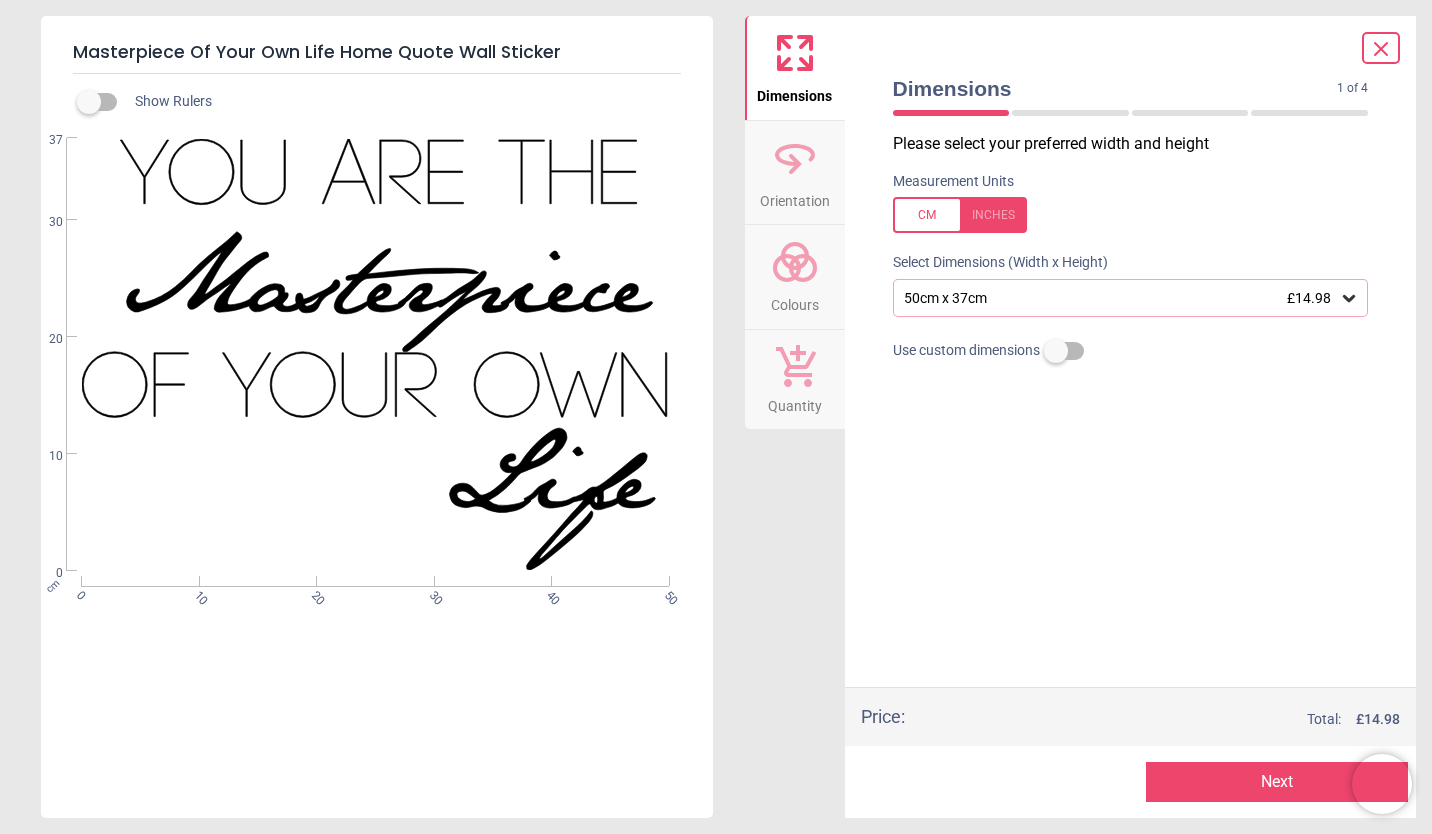 click on "Orientation" at bounding box center [795, 197] 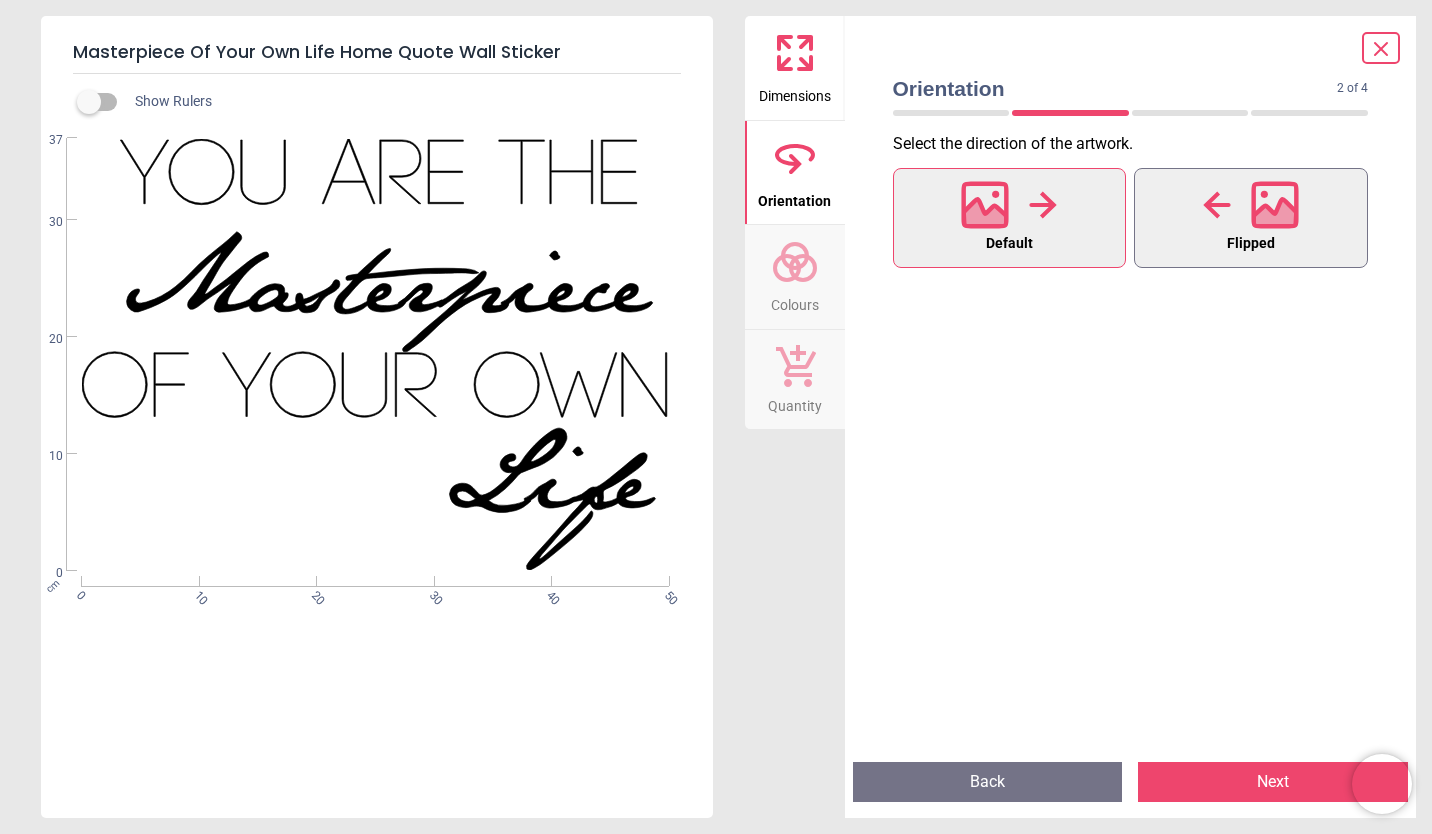 click at bounding box center [1251, 205] 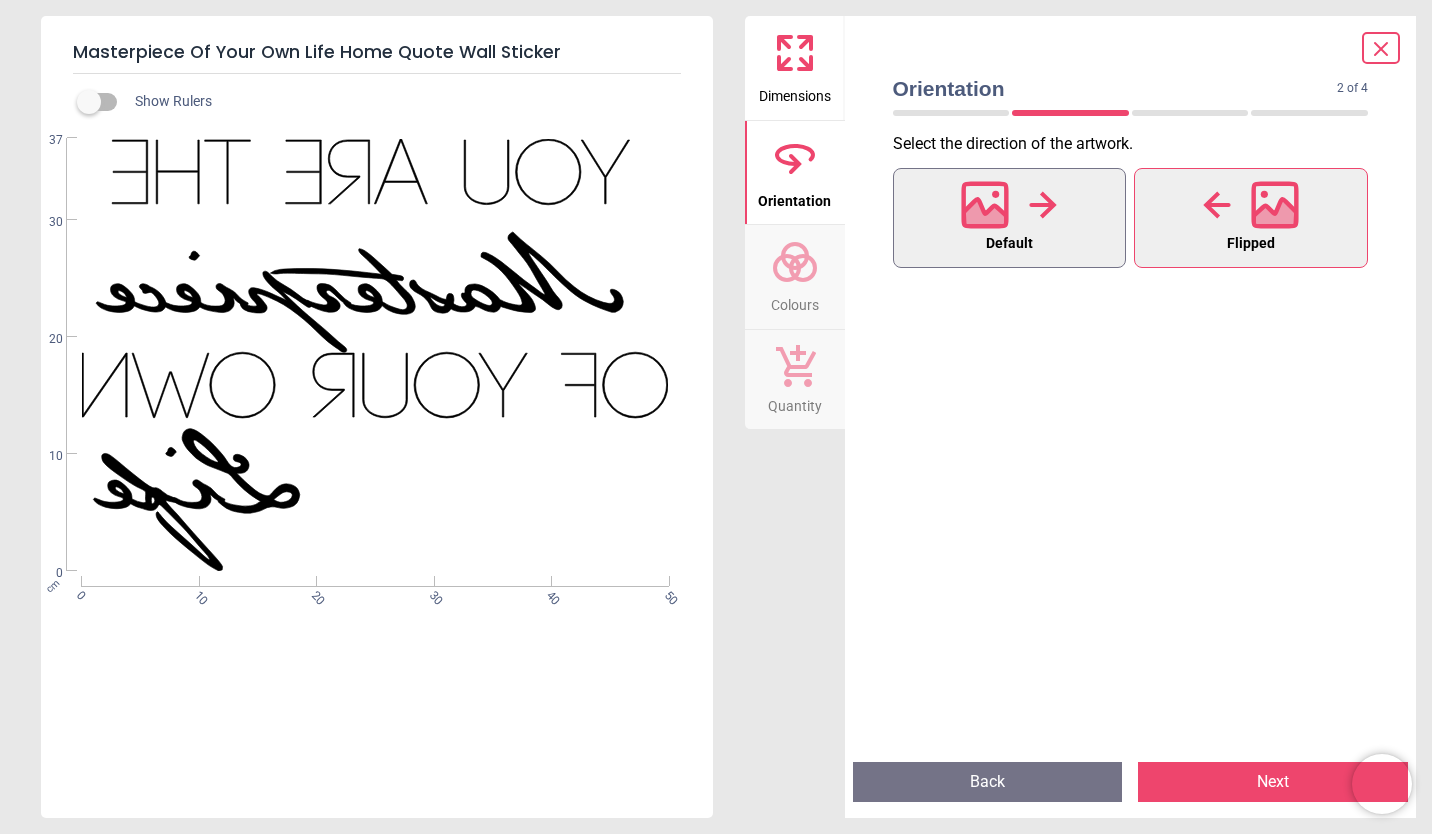 click at bounding box center (1009, 205) 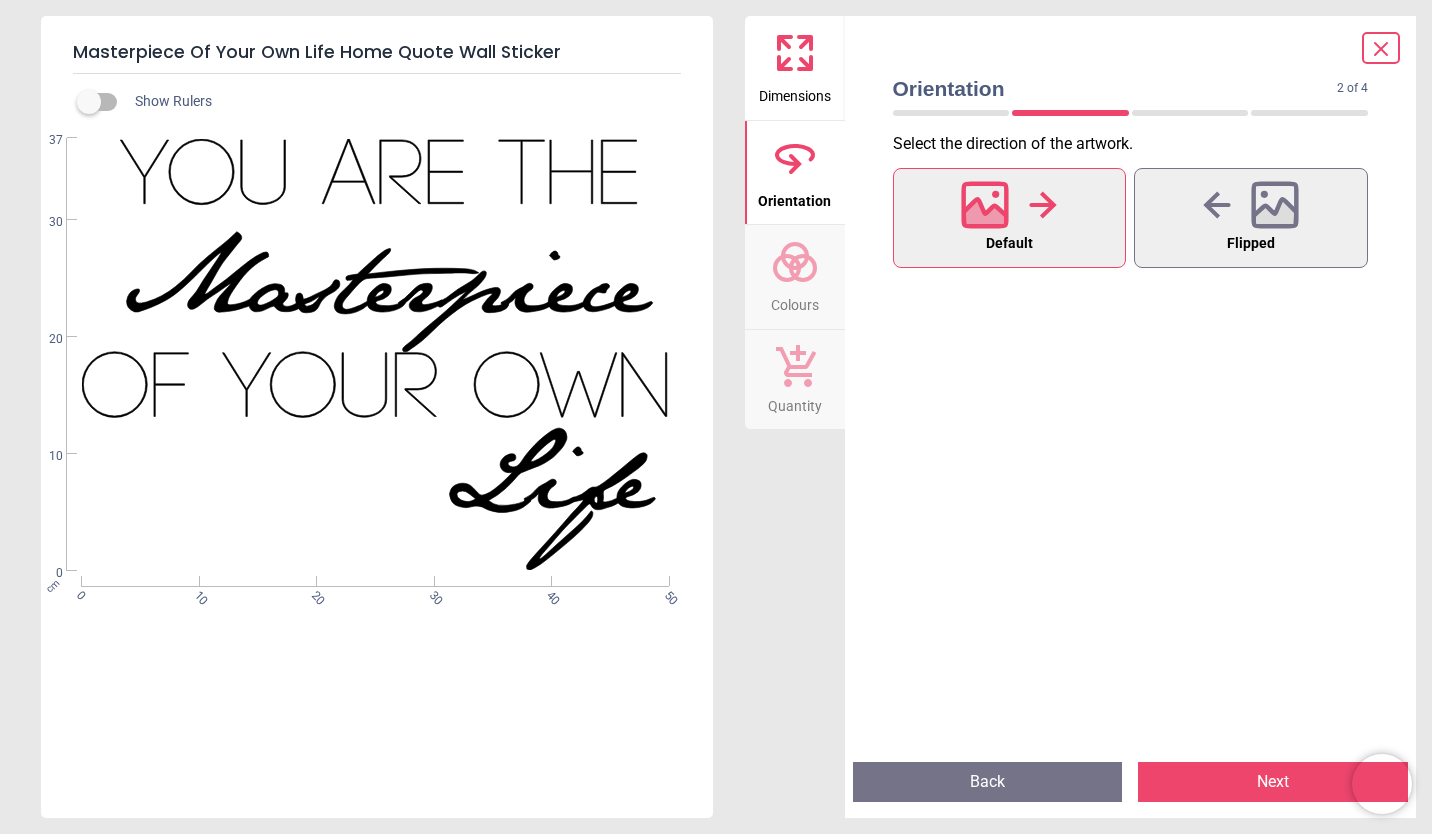 click 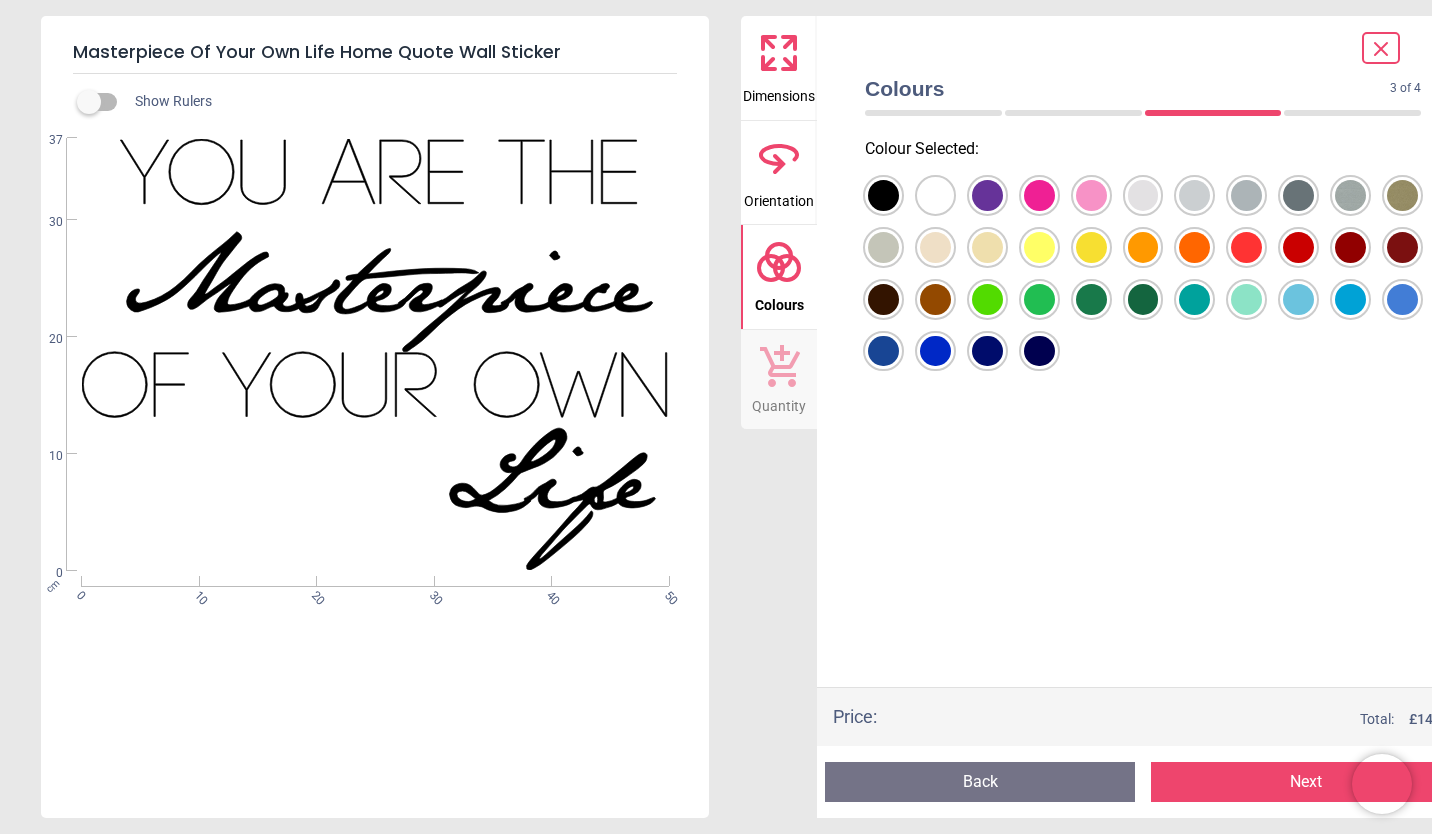 click at bounding box center (883, 195) 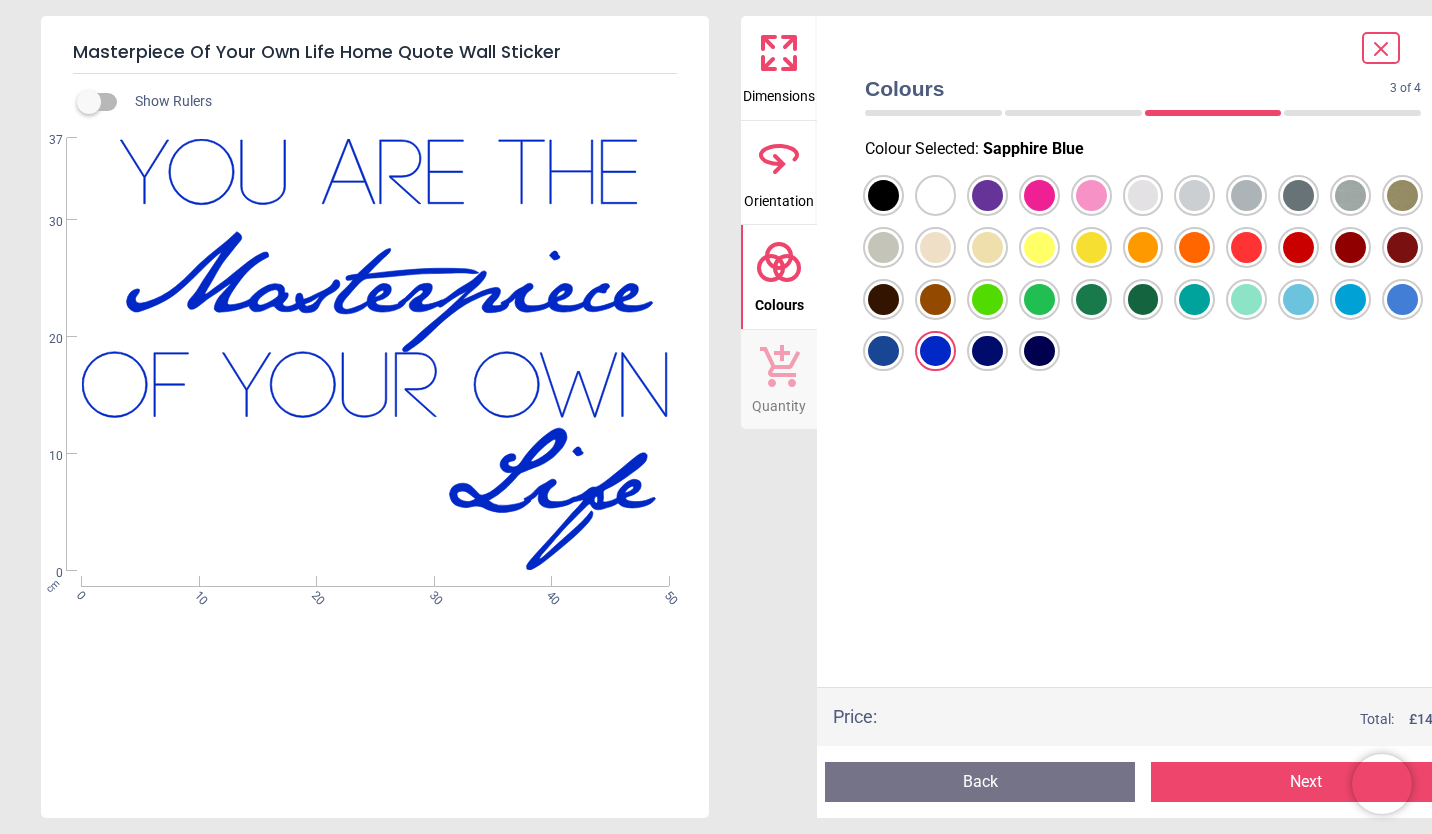 click on "Dimensions" at bounding box center (779, 92) 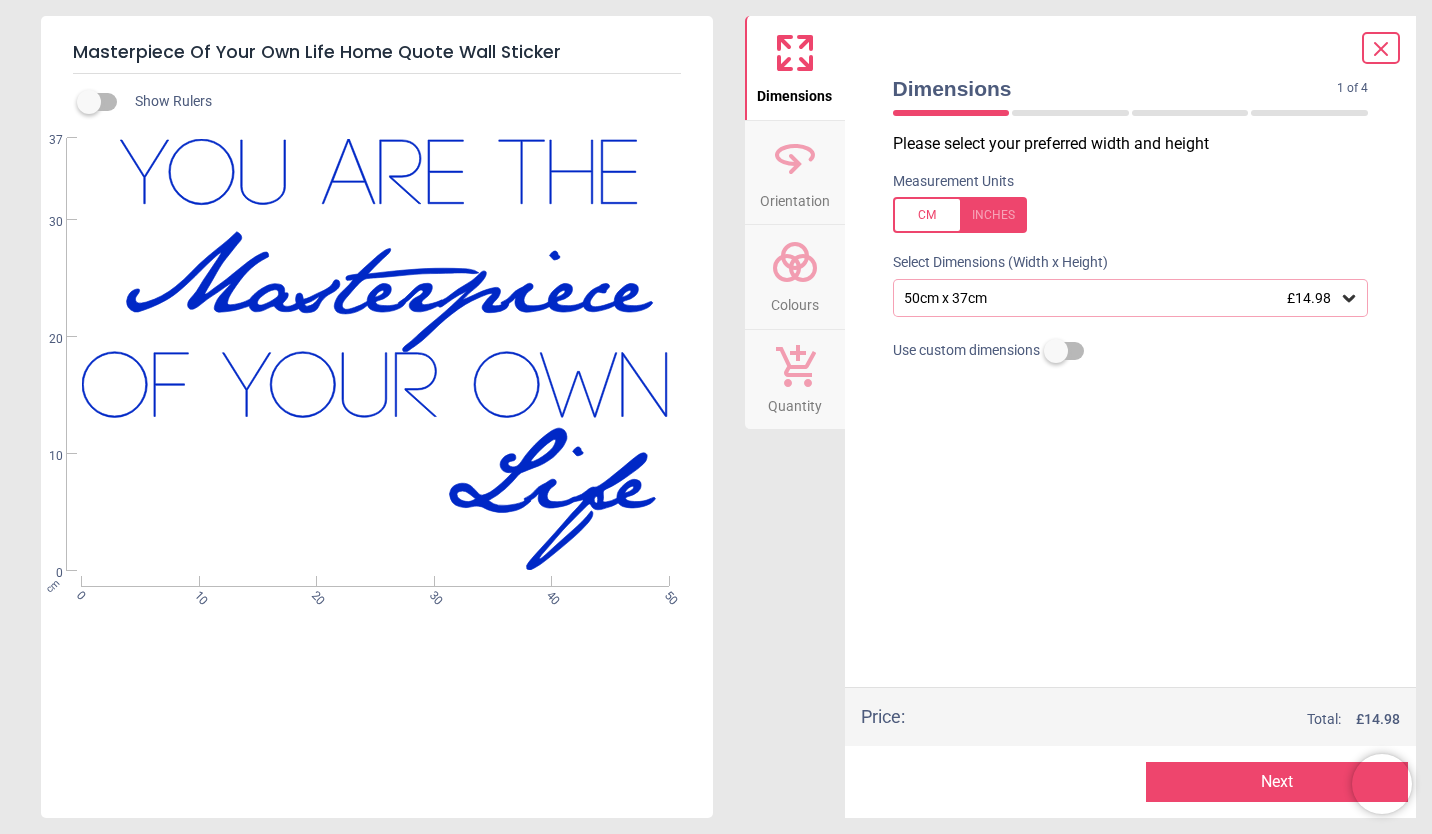 click on "50cm  x  37cm       £14.98" at bounding box center (1121, 298) 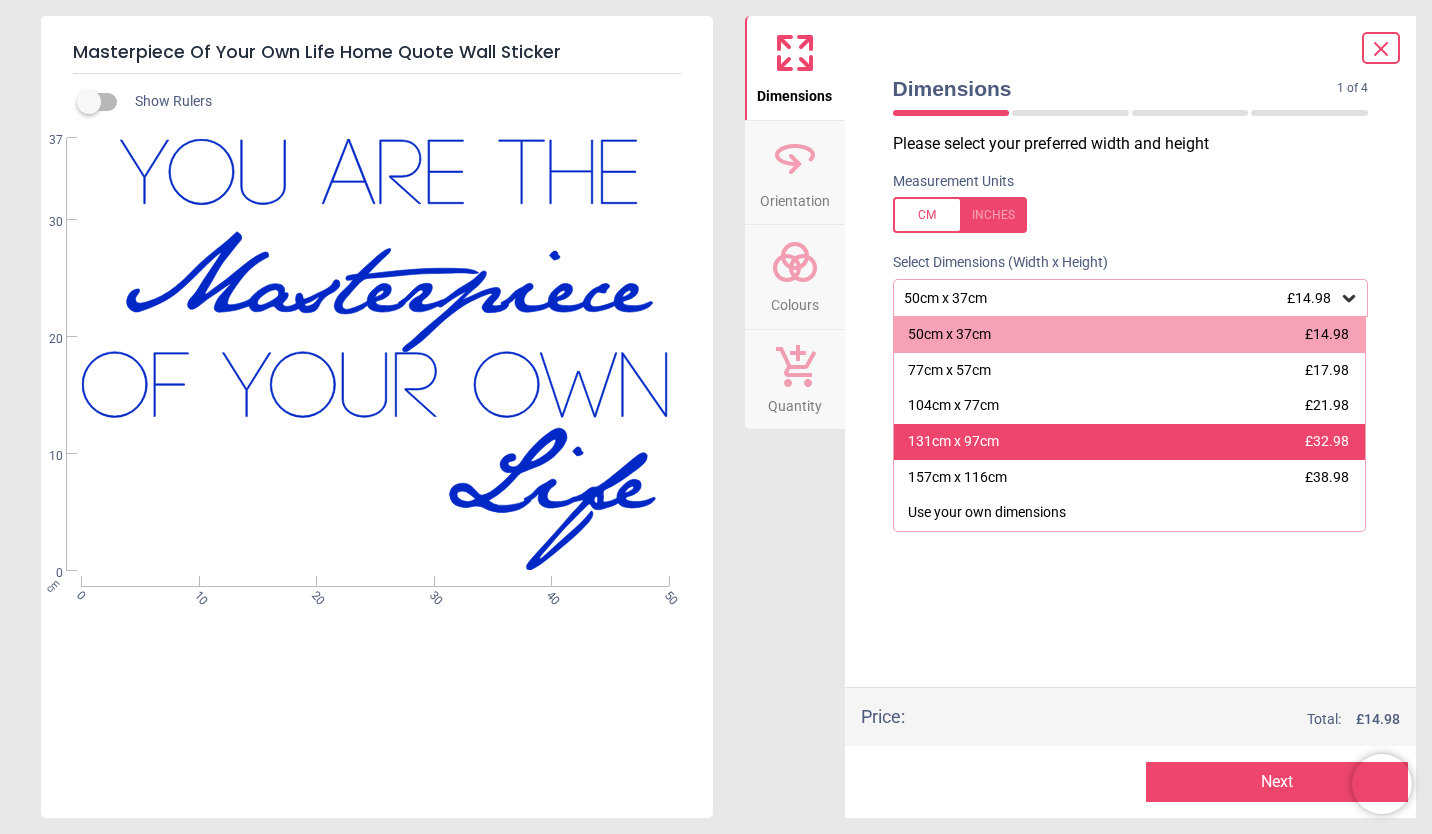 click on "131cm  x  97cm       £32.98" at bounding box center [1130, 442] 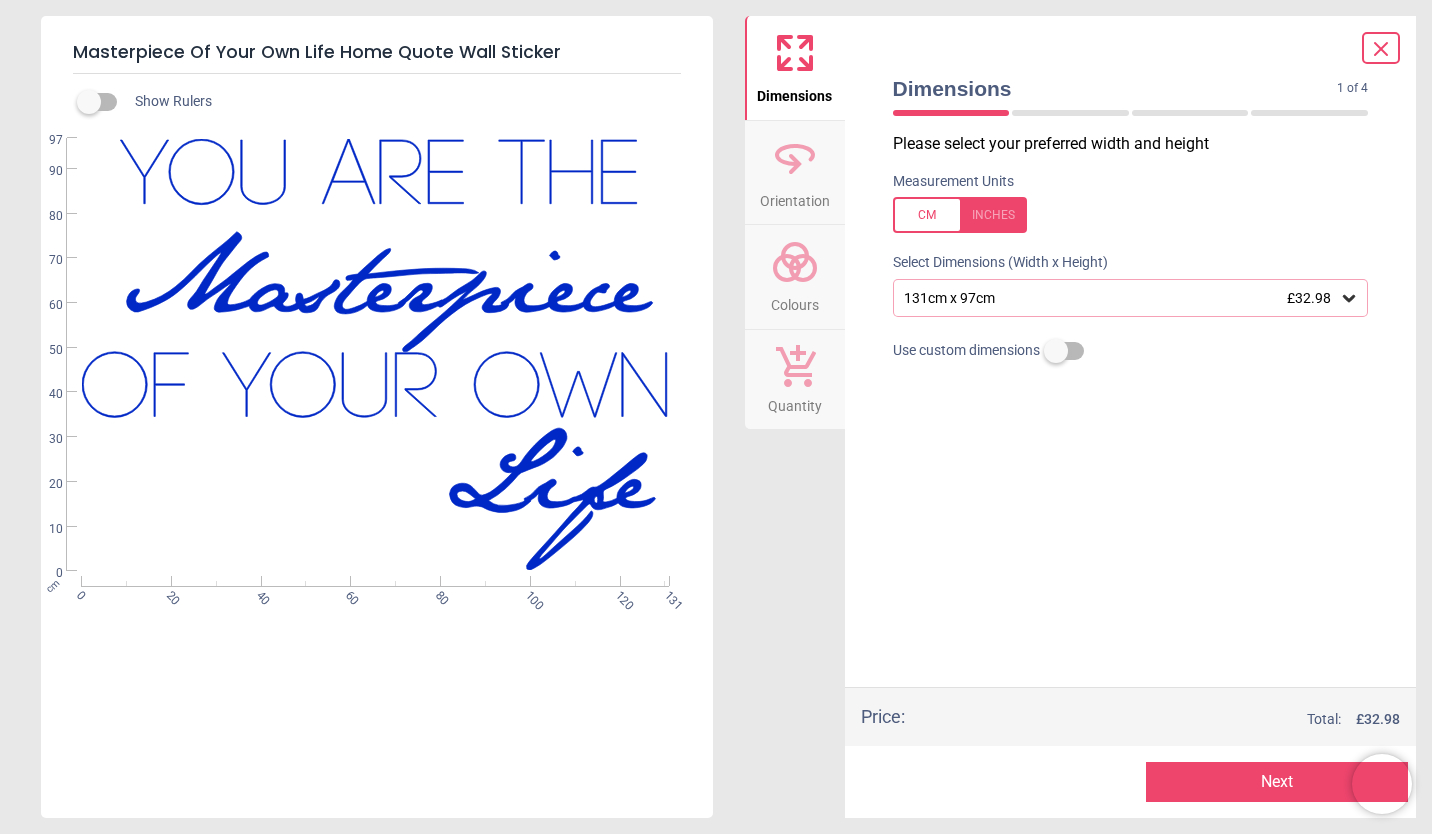 click on "Next" at bounding box center (1277, 782) 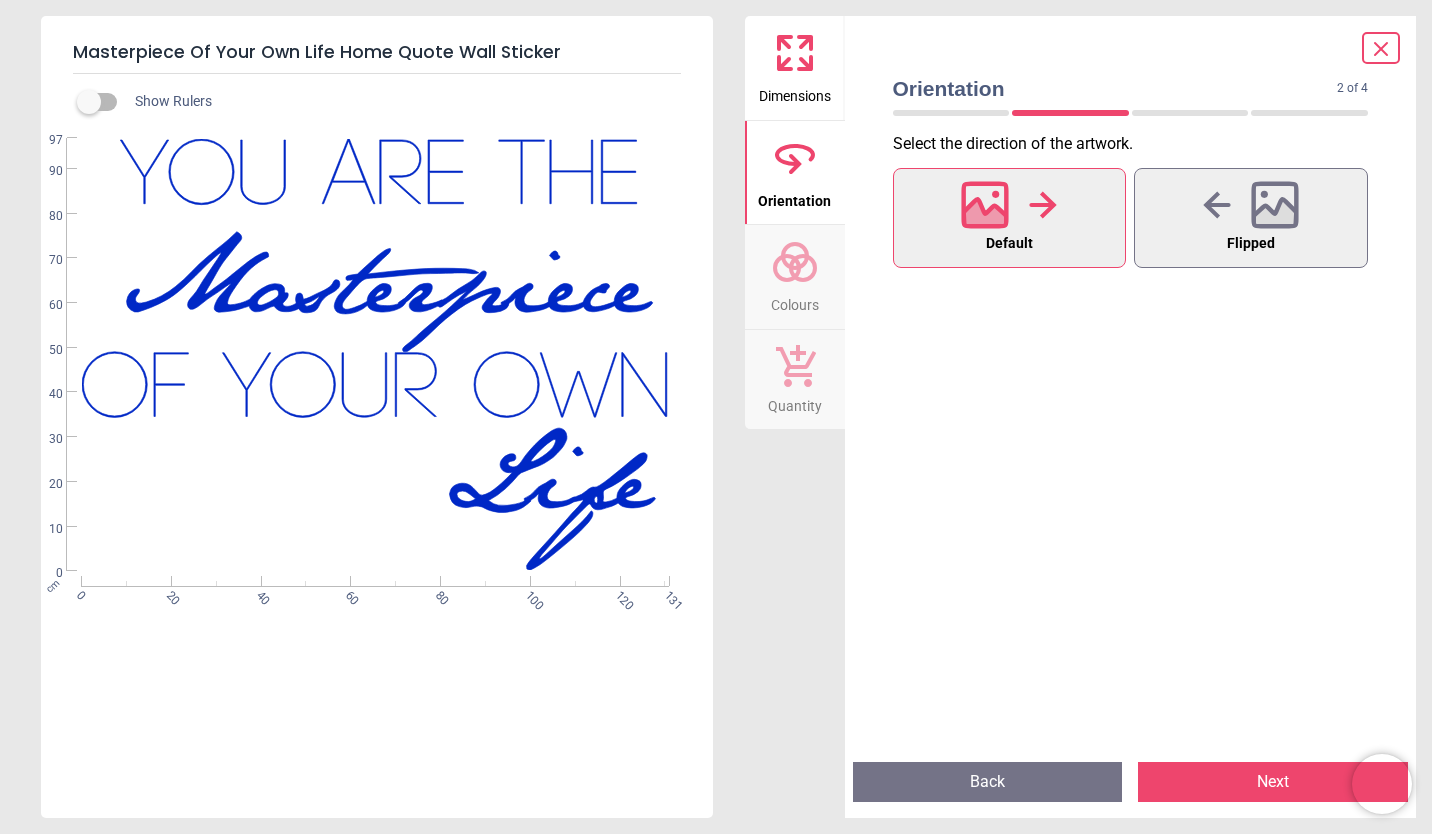 click on "Next" at bounding box center [1273, 782] 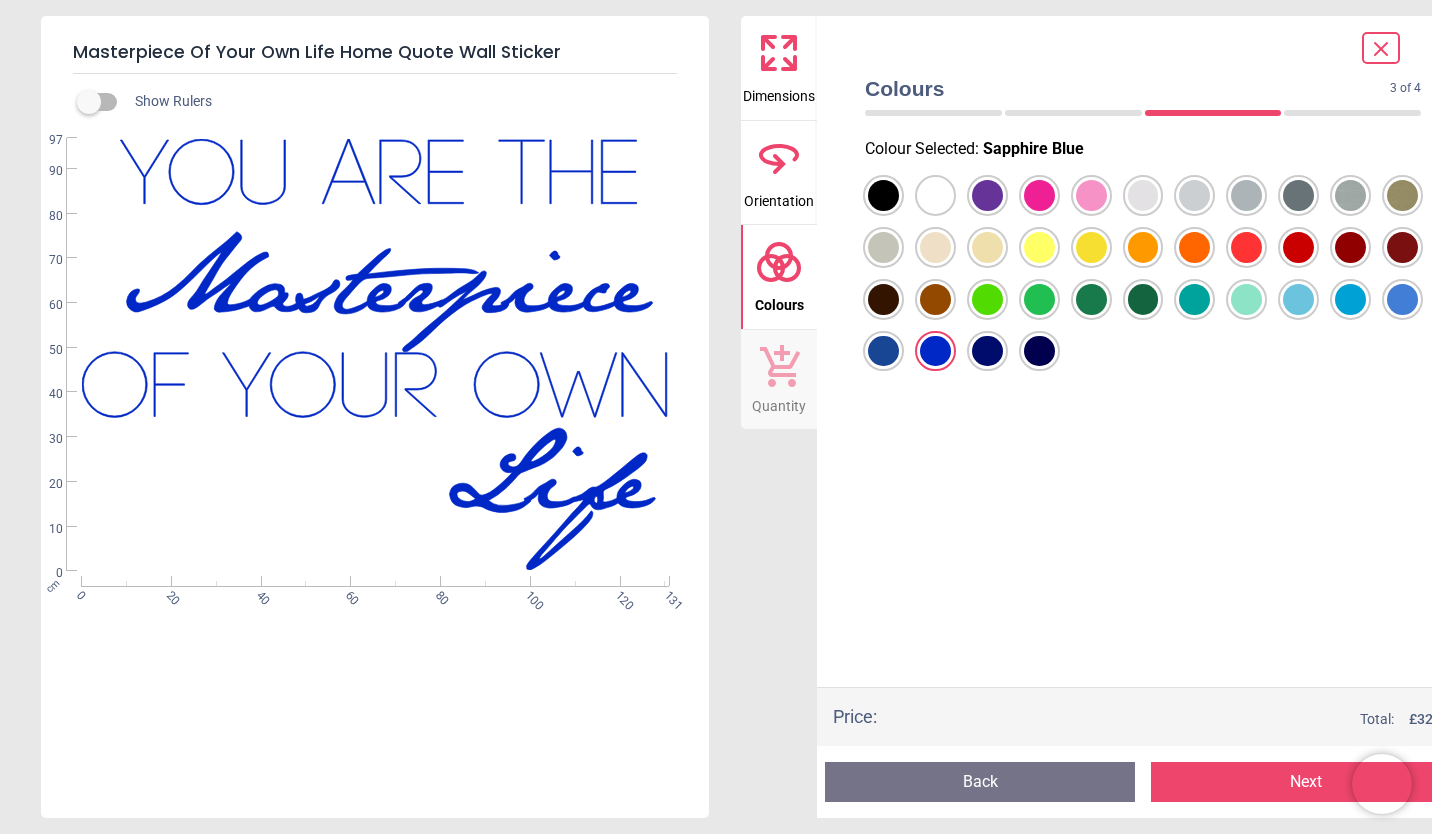 click on "Next" at bounding box center (1306, 782) 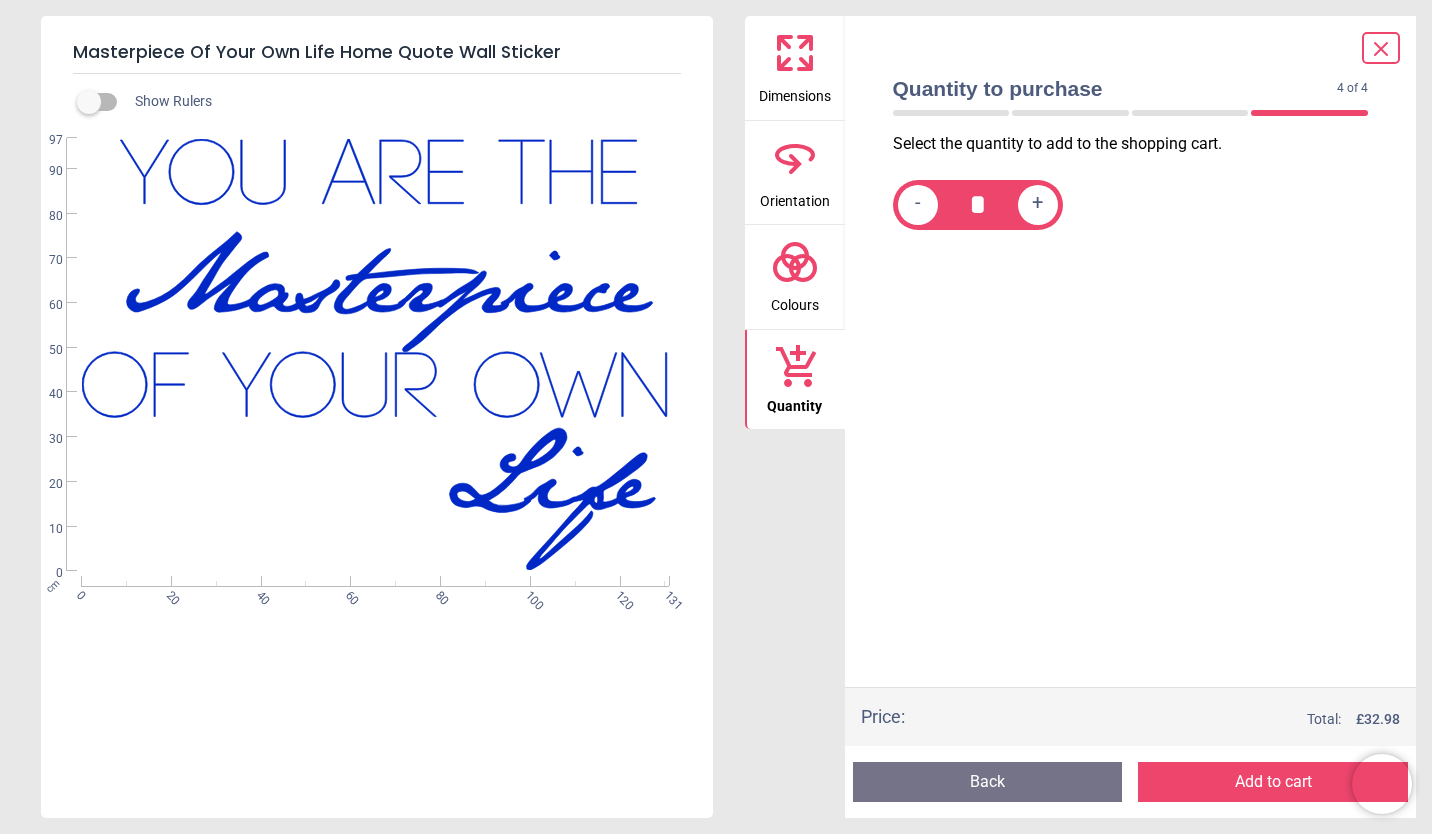 click on "Add to cart" at bounding box center (1273, 782) 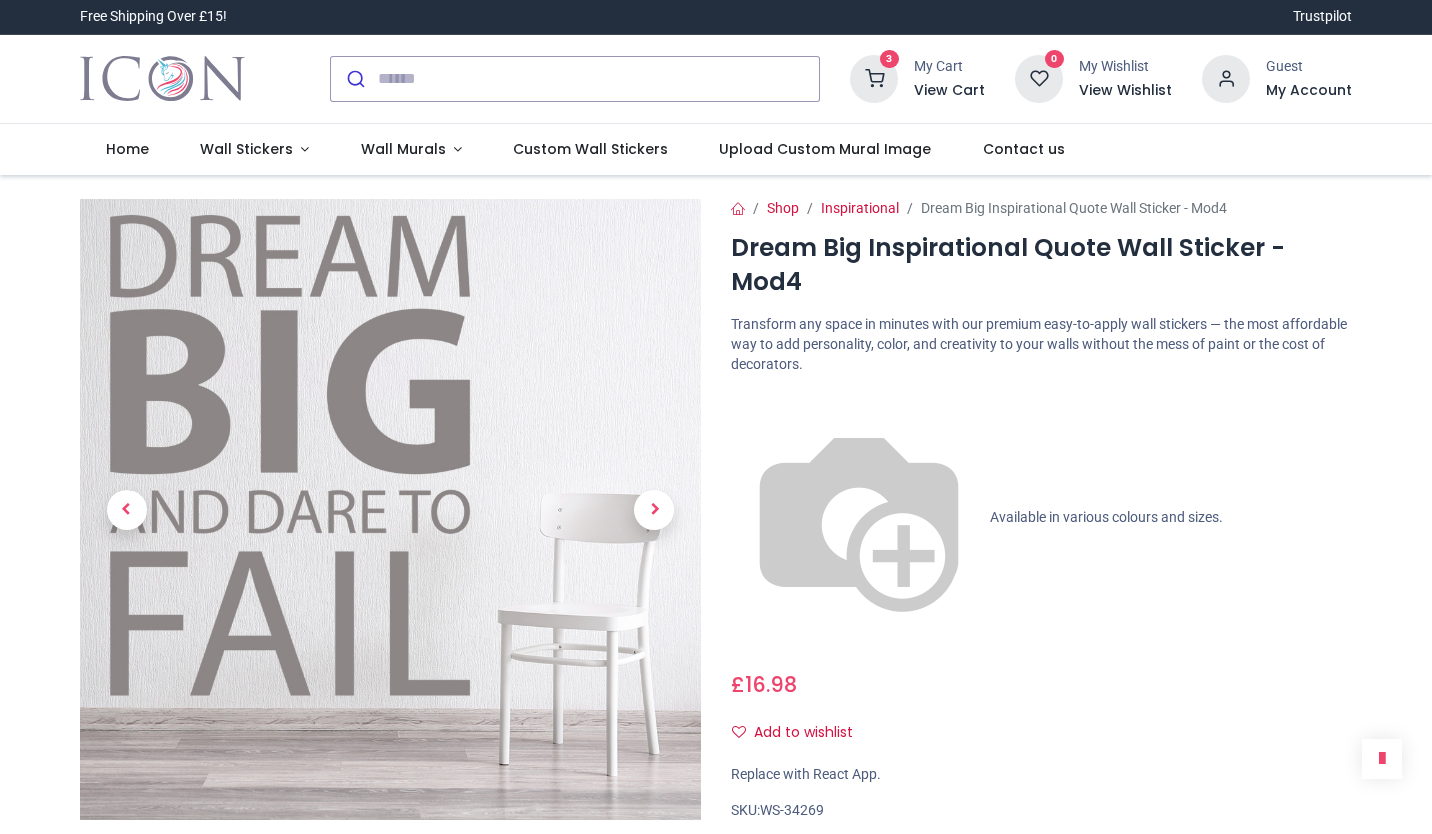 scroll, scrollTop: 0, scrollLeft: 0, axis: both 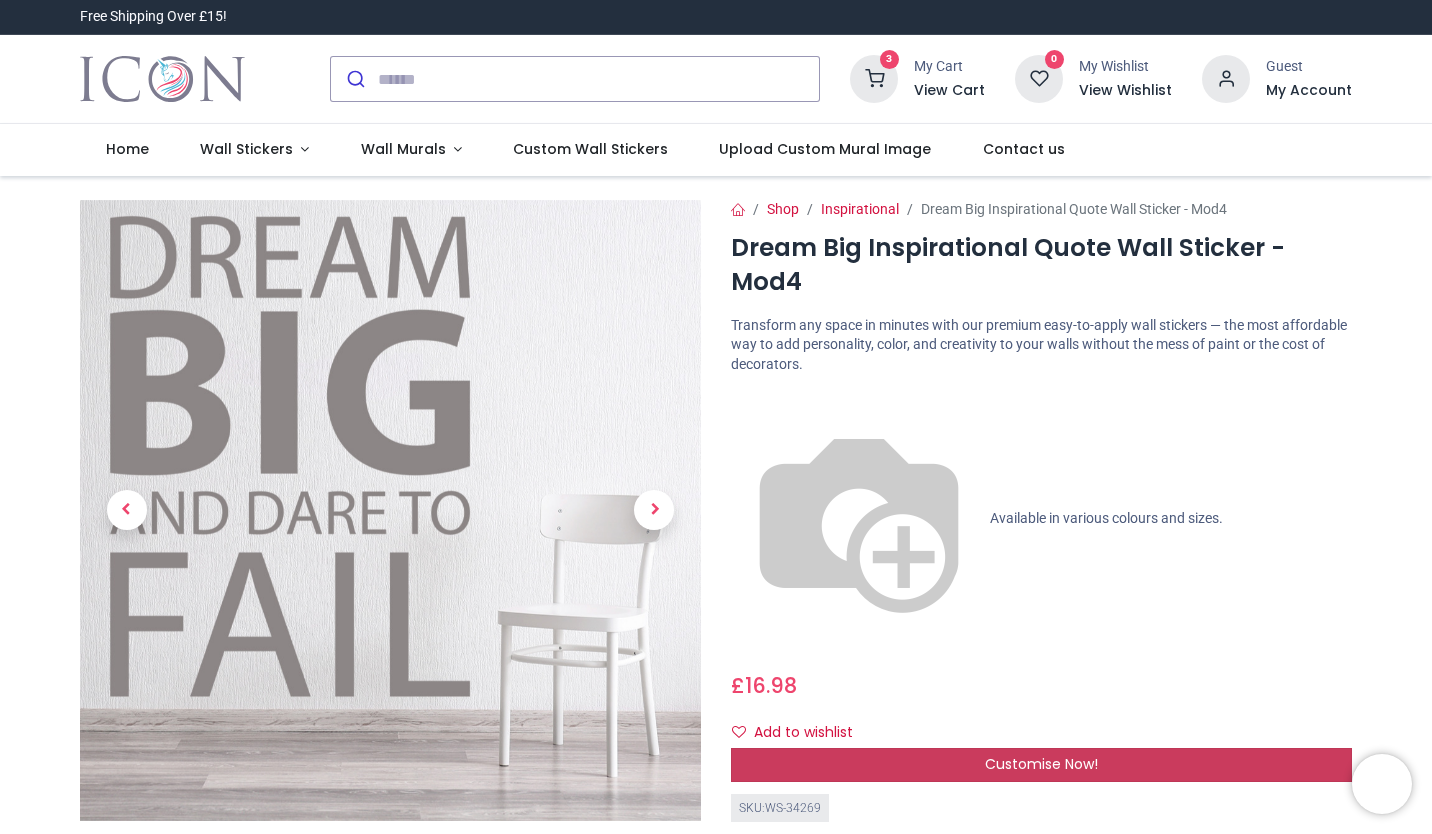 click on "Customise Now!" at bounding box center [1041, 765] 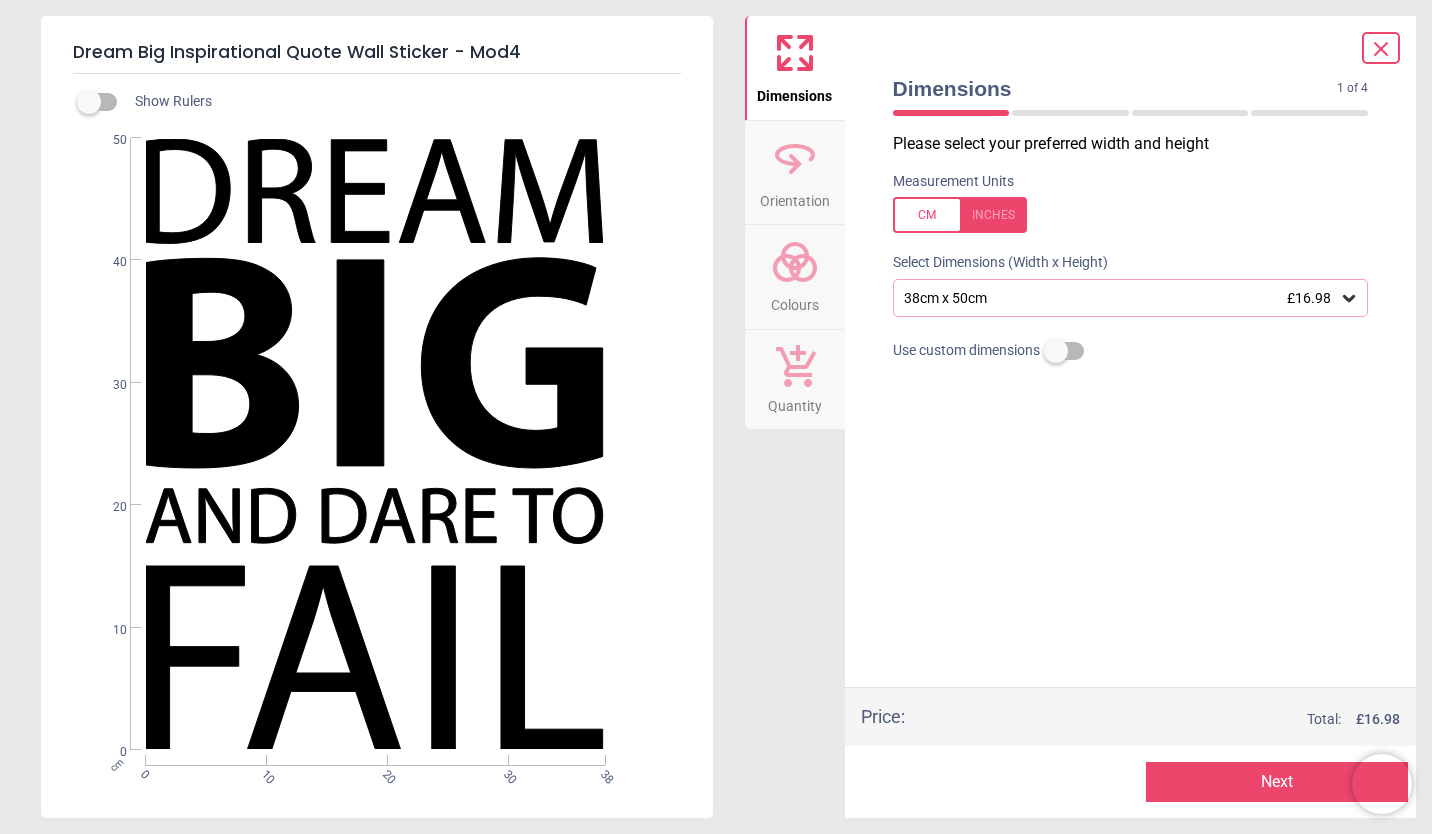 click on "38cm  x  50cm       £16.98" at bounding box center [1121, 298] 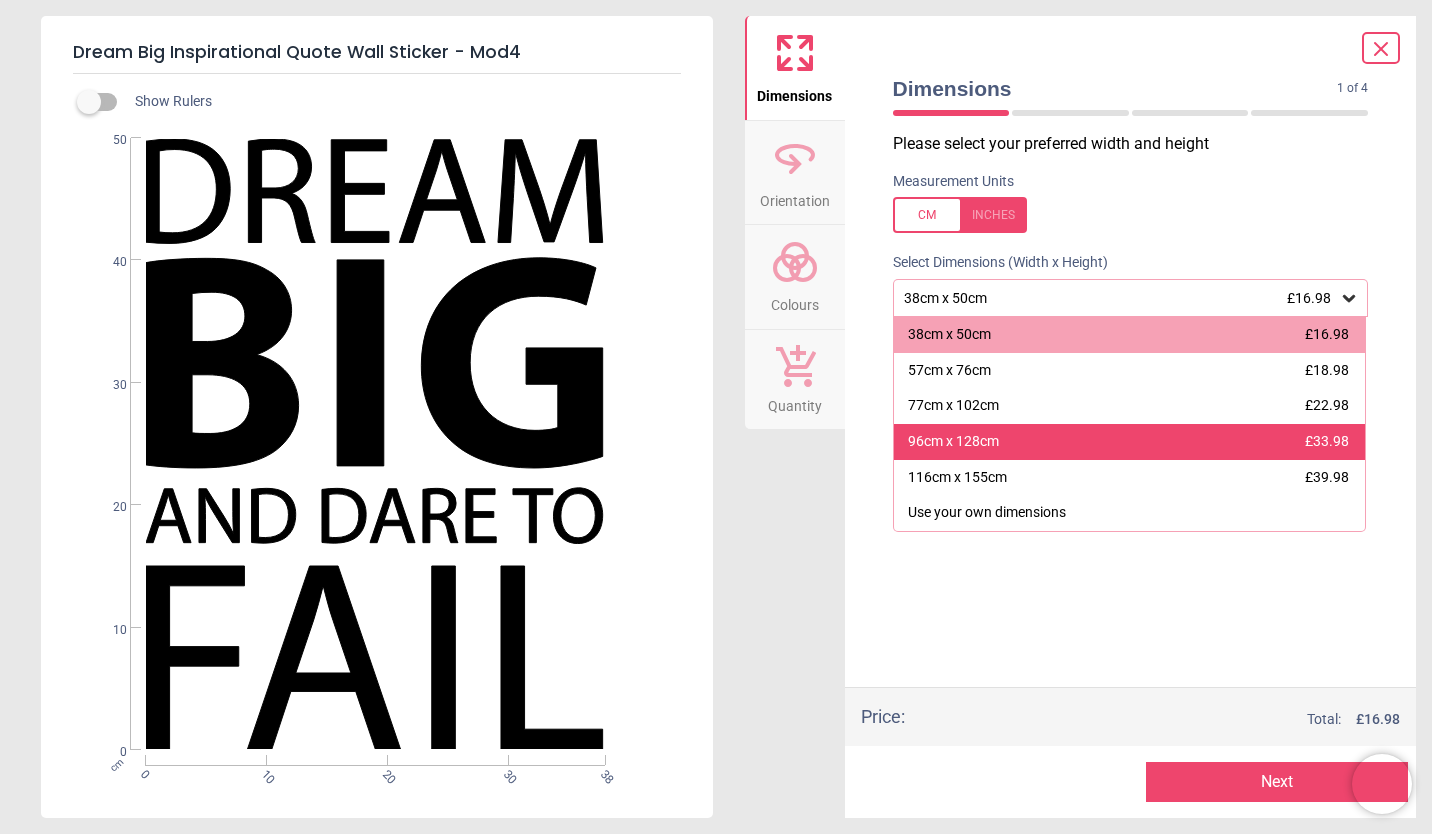 click on "96cm  x  128cm       £33.98" at bounding box center [1130, 442] 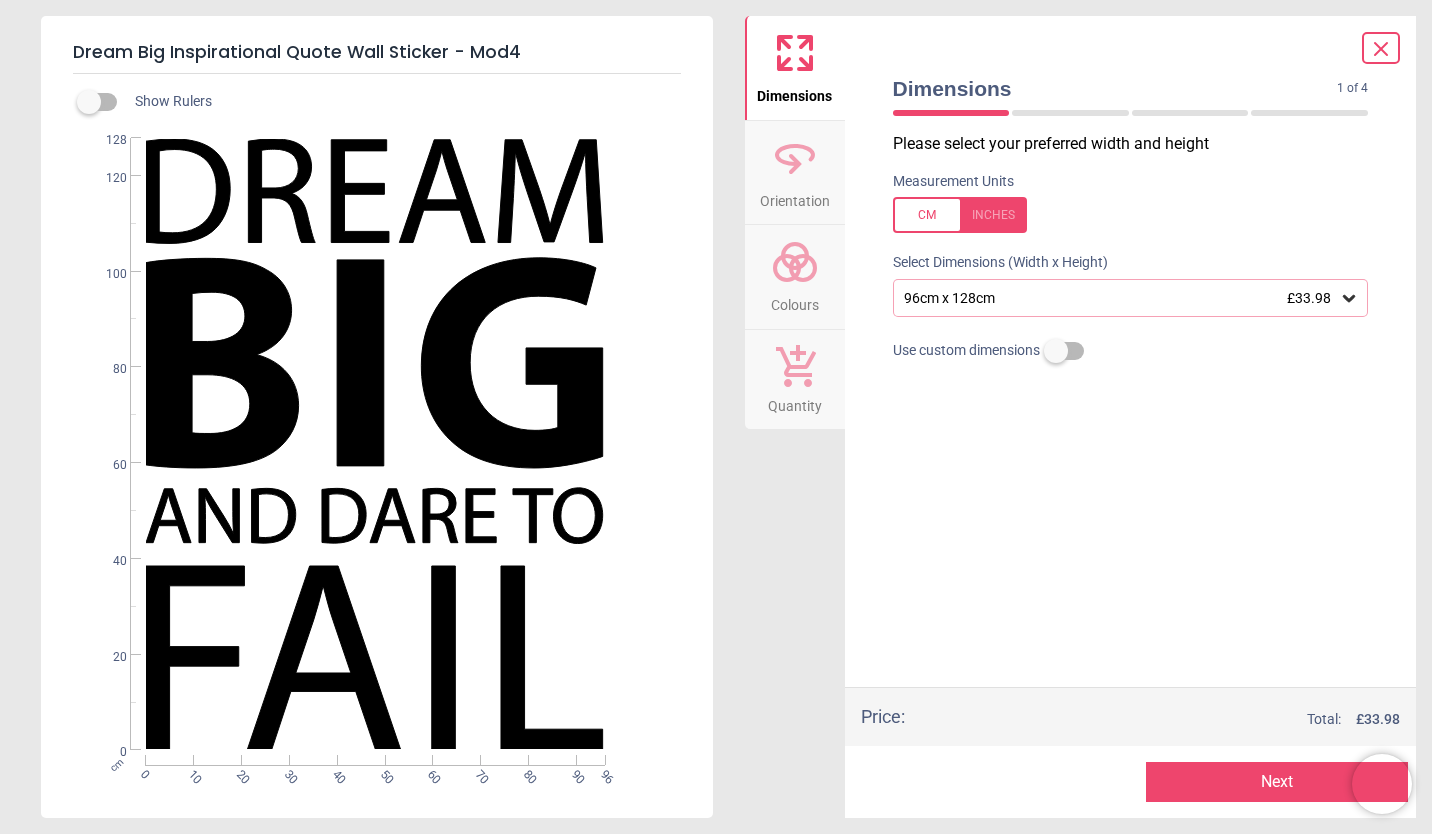 click 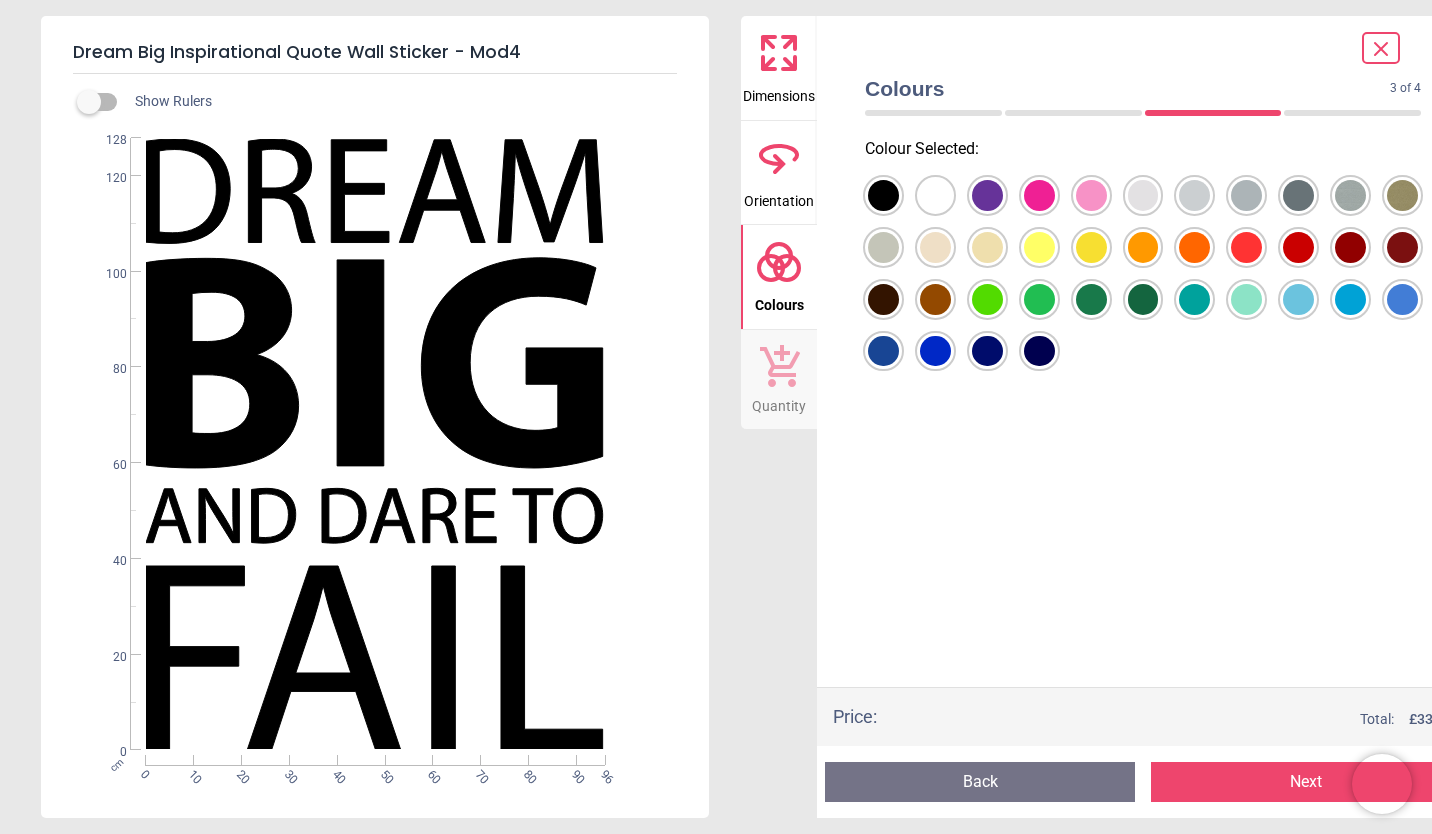 click at bounding box center [883, 195] 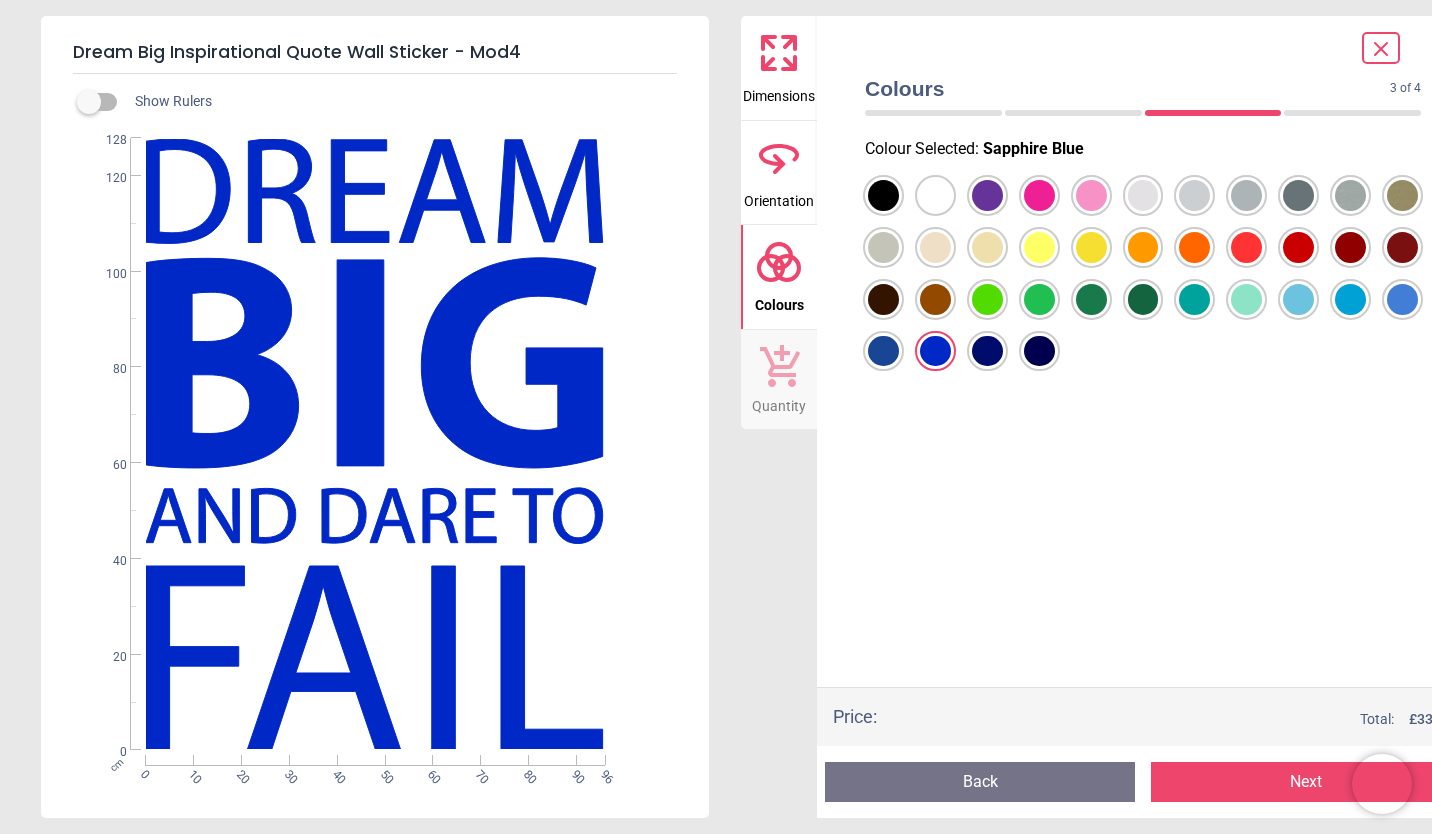 click on "Next" at bounding box center (1306, 782) 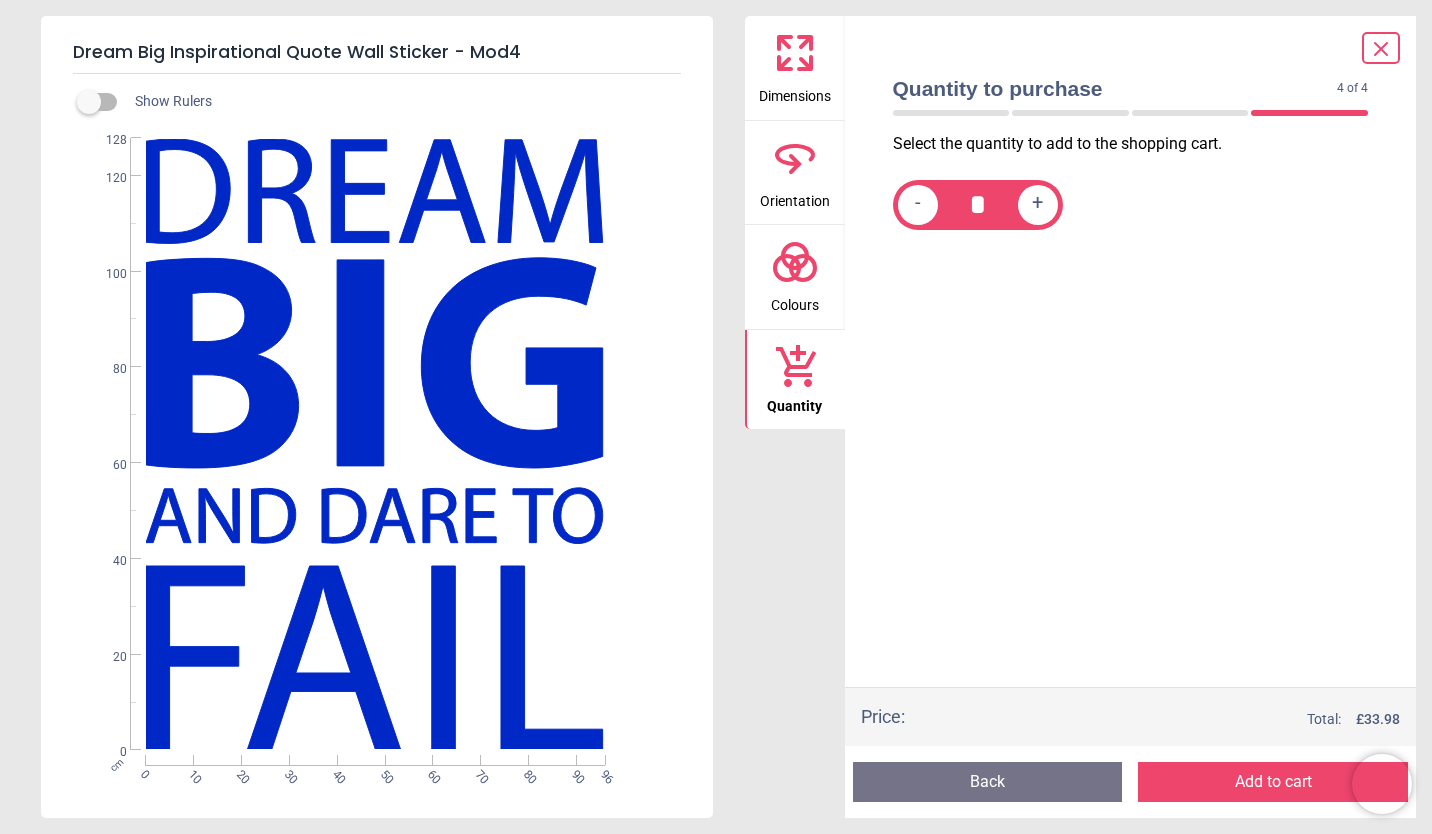 click on "Add to cart" at bounding box center (1273, 782) 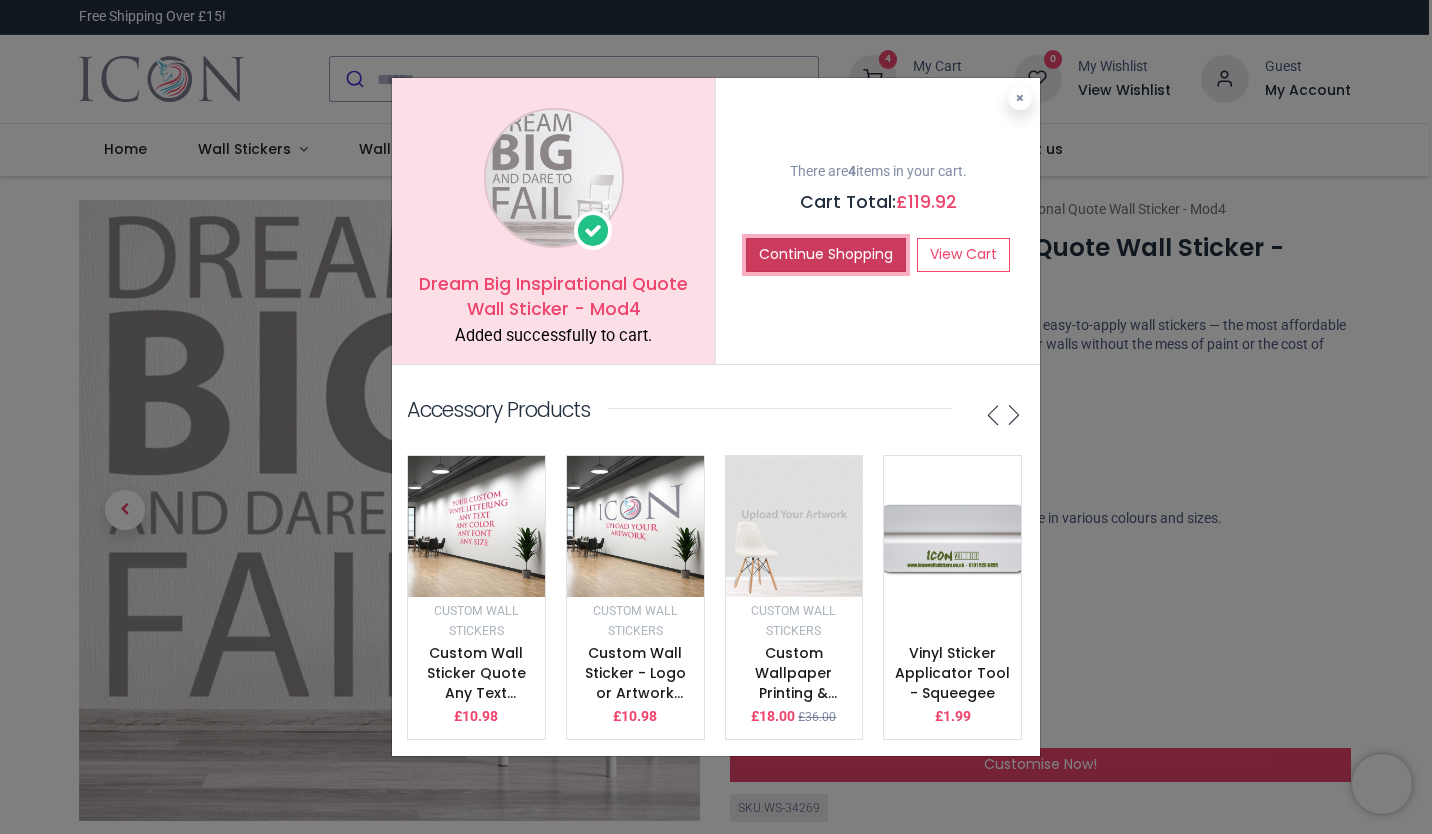 click on "Continue Shopping" at bounding box center [826, 255] 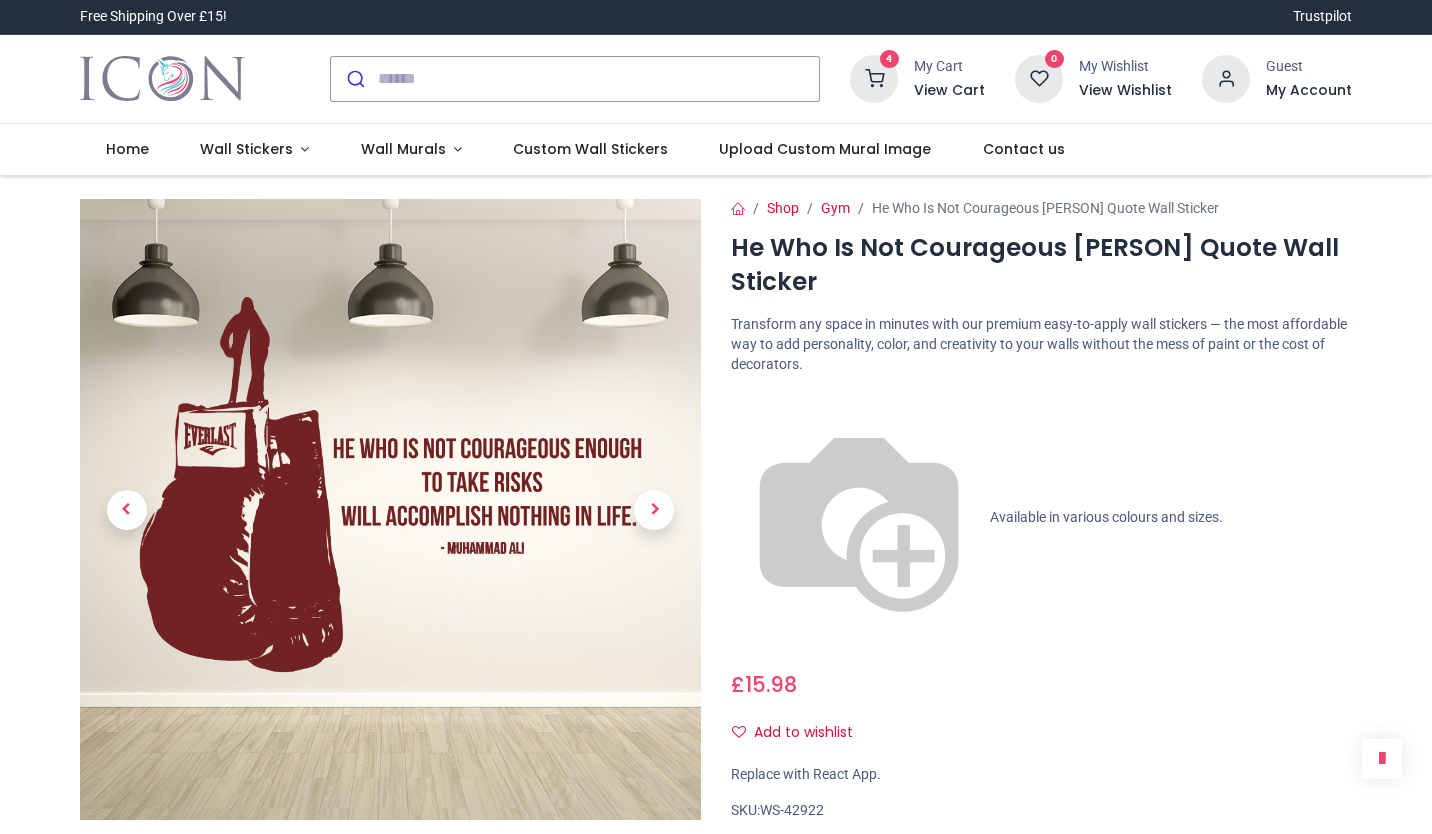 scroll, scrollTop: 0, scrollLeft: 0, axis: both 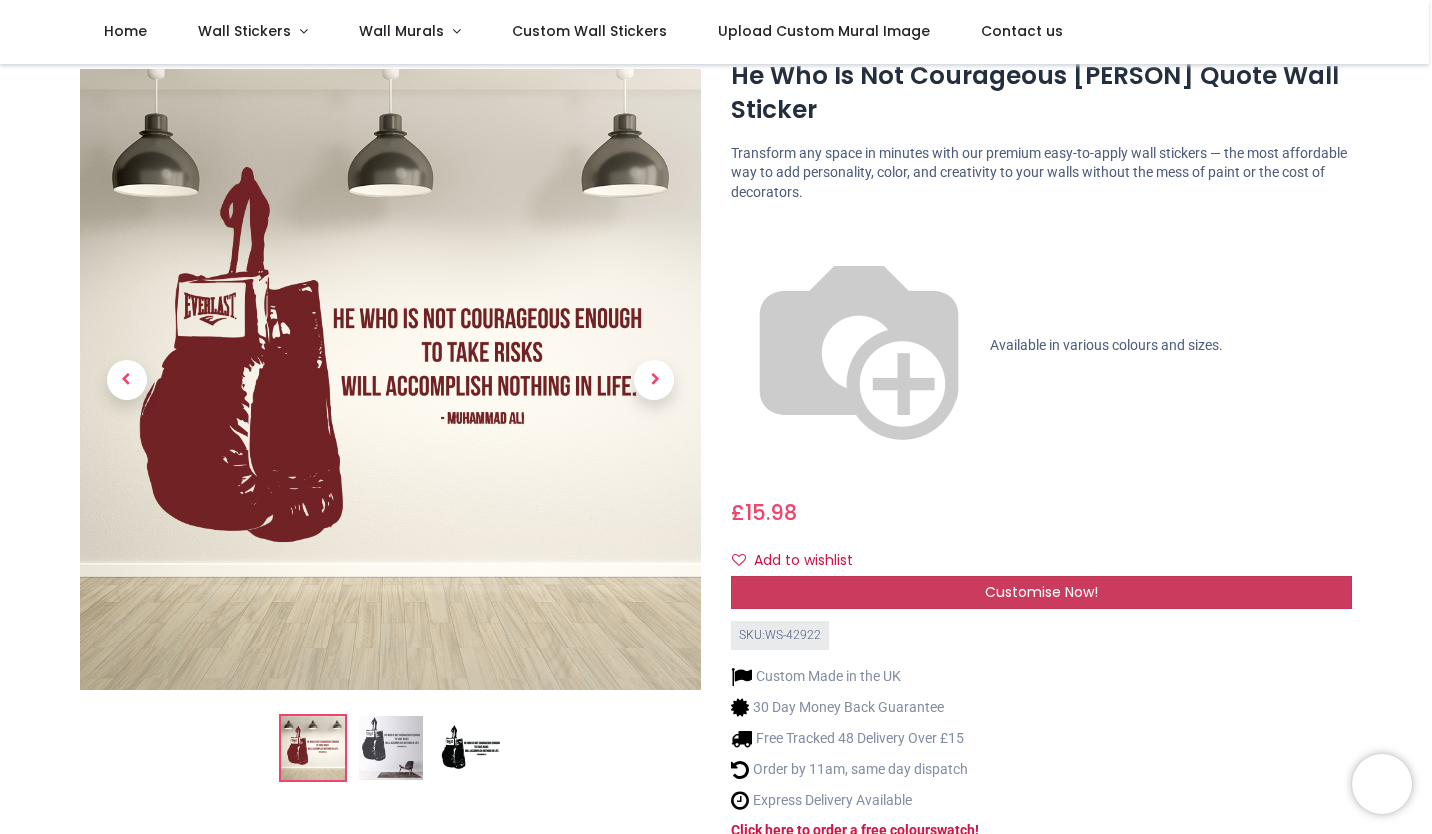 click on "Customise Now!" at bounding box center (1041, 593) 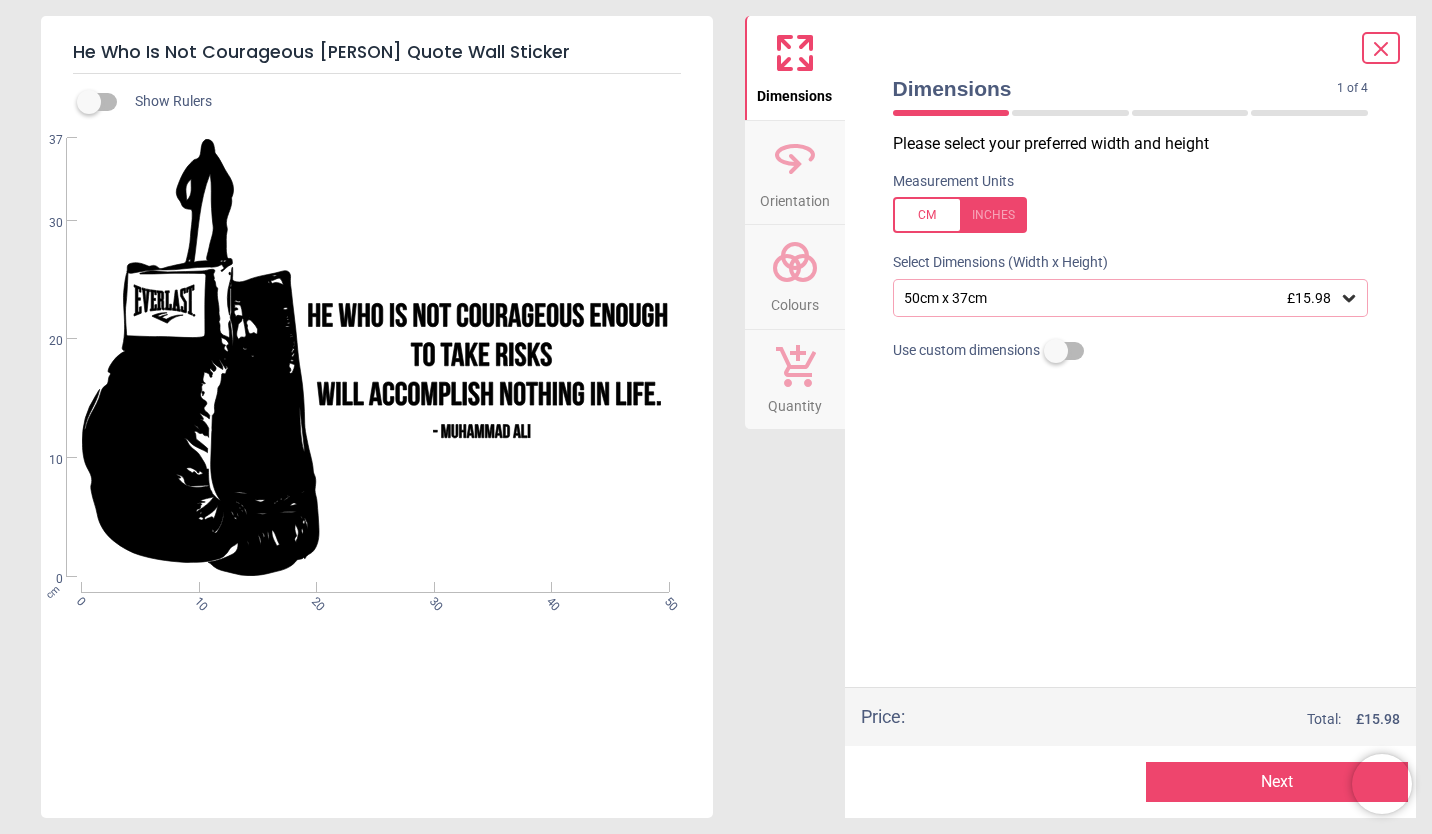 click on "50cm  x  37cm       £15.98" at bounding box center (1121, 298) 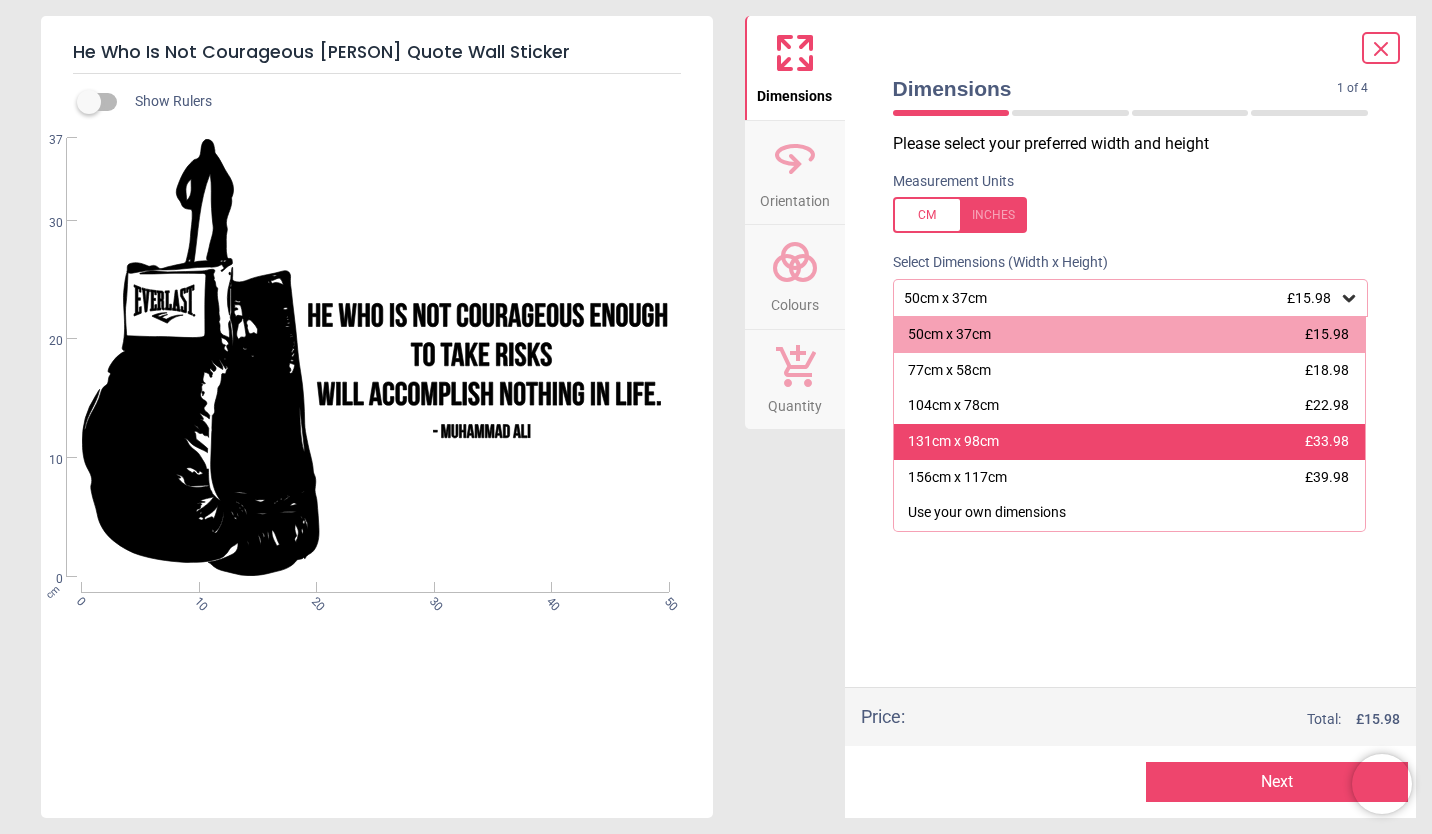 click on "131cm  x  98cm       £33.98" at bounding box center [1130, 442] 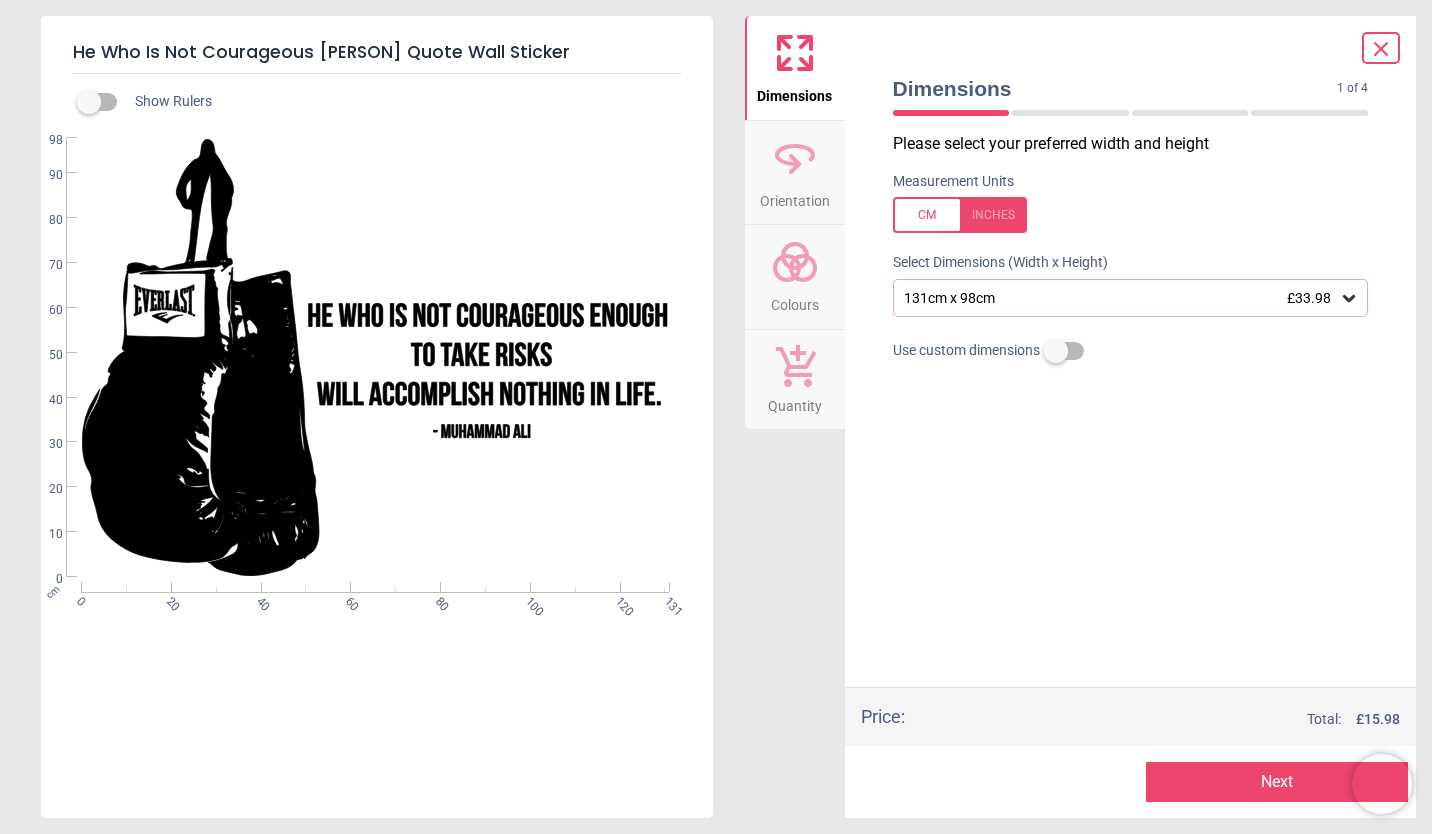 click 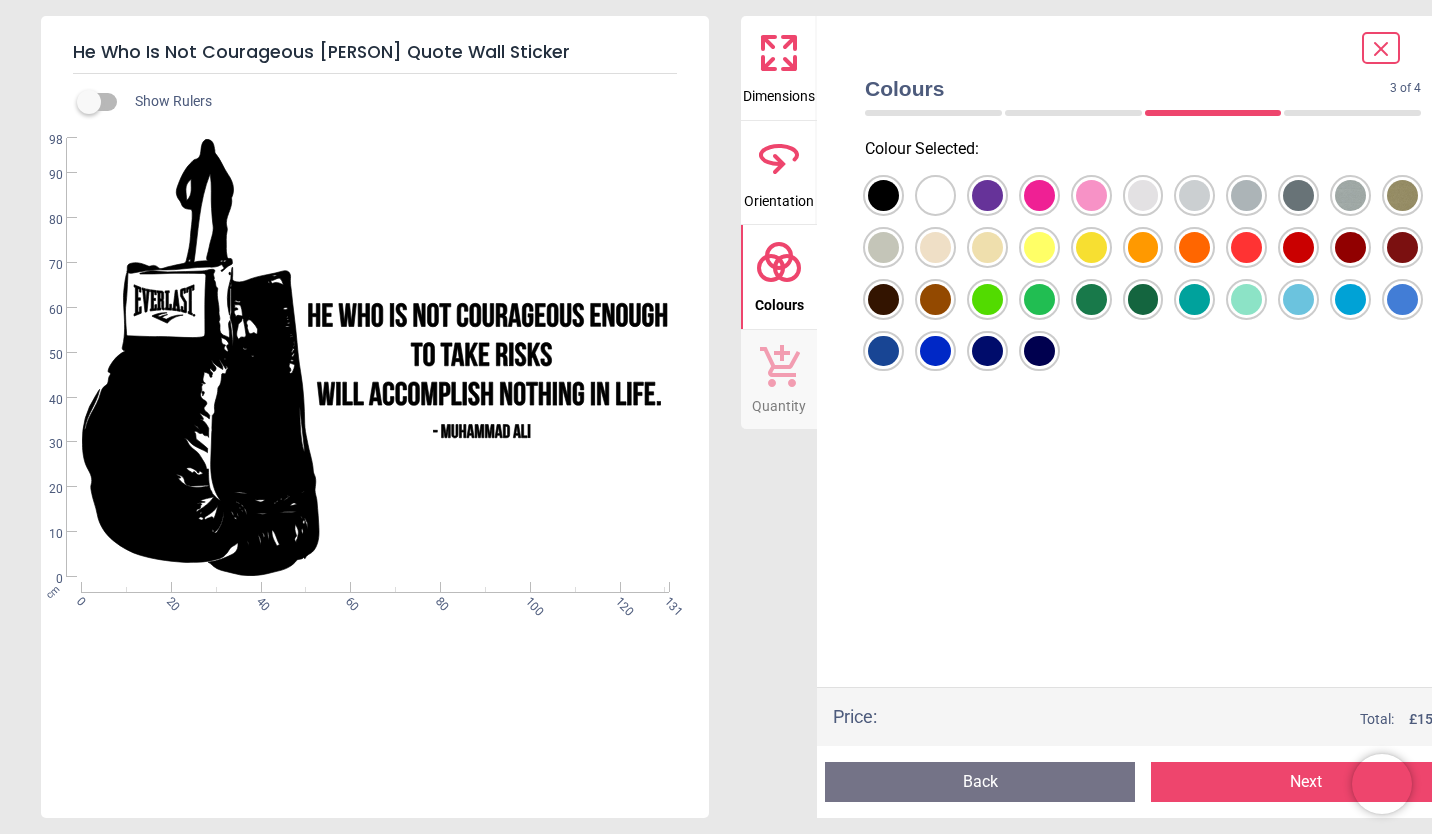 click at bounding box center (883, 195) 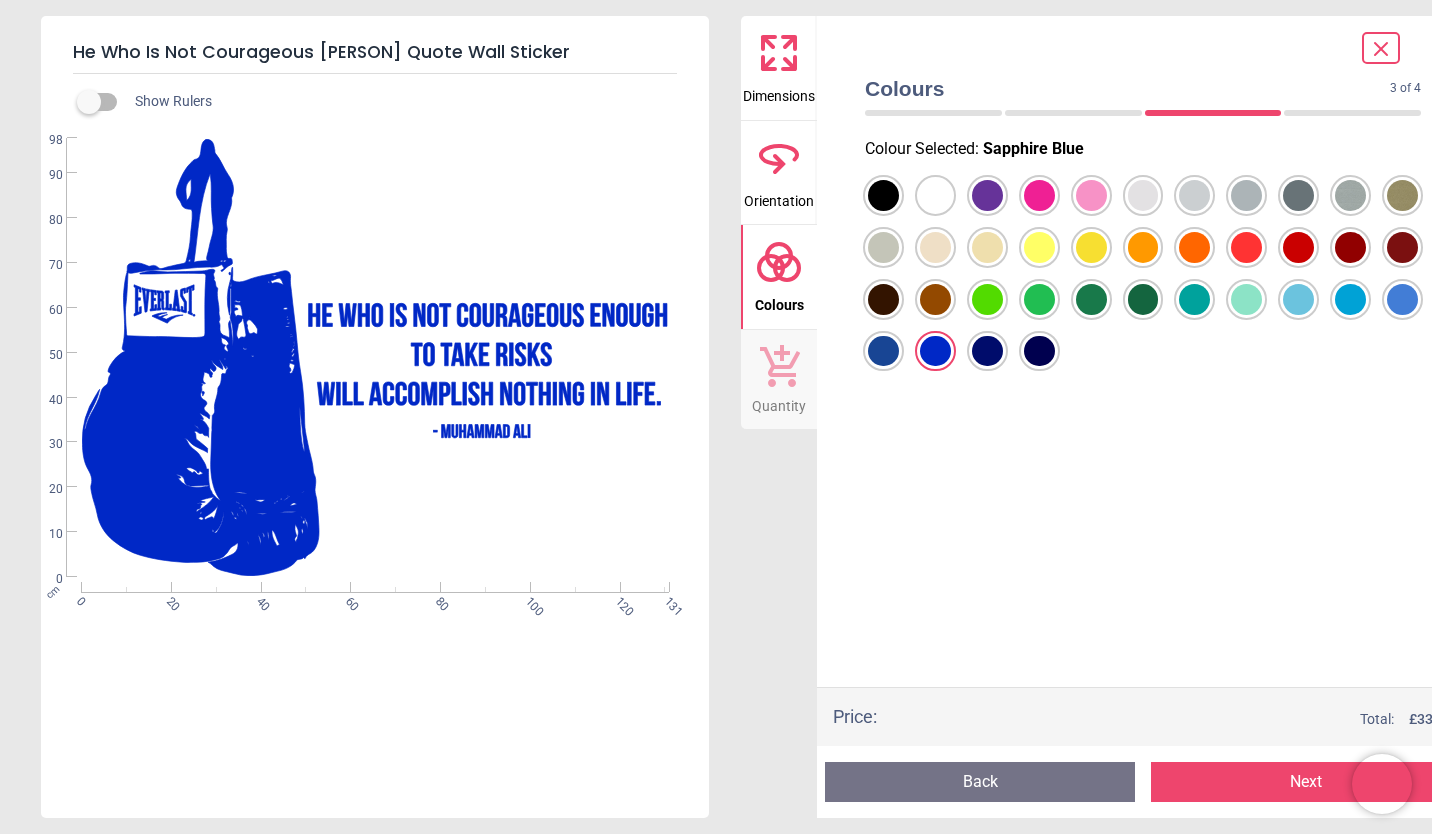 click on "Next" at bounding box center (1306, 782) 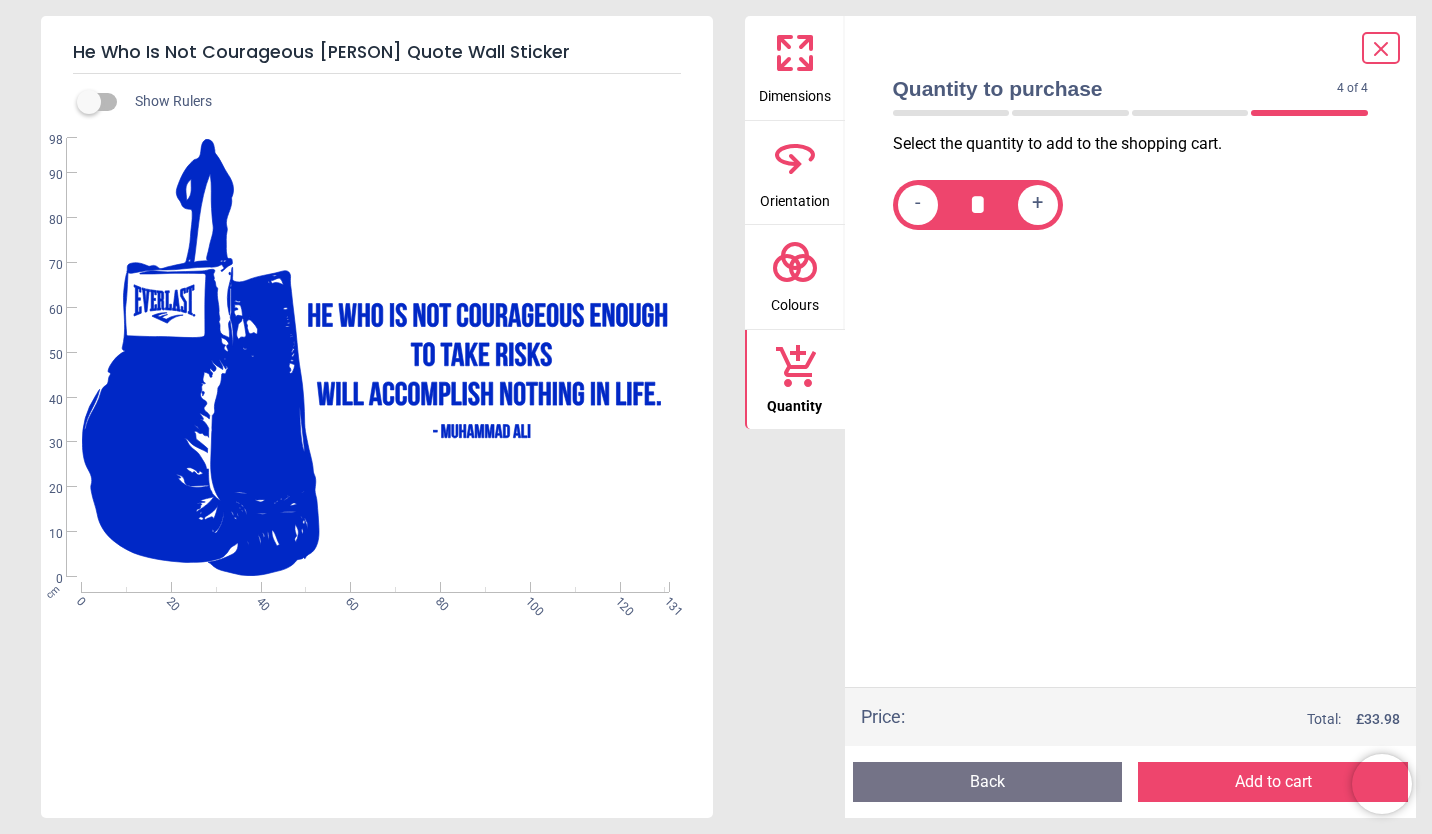 click on "Add to cart" at bounding box center [1273, 782] 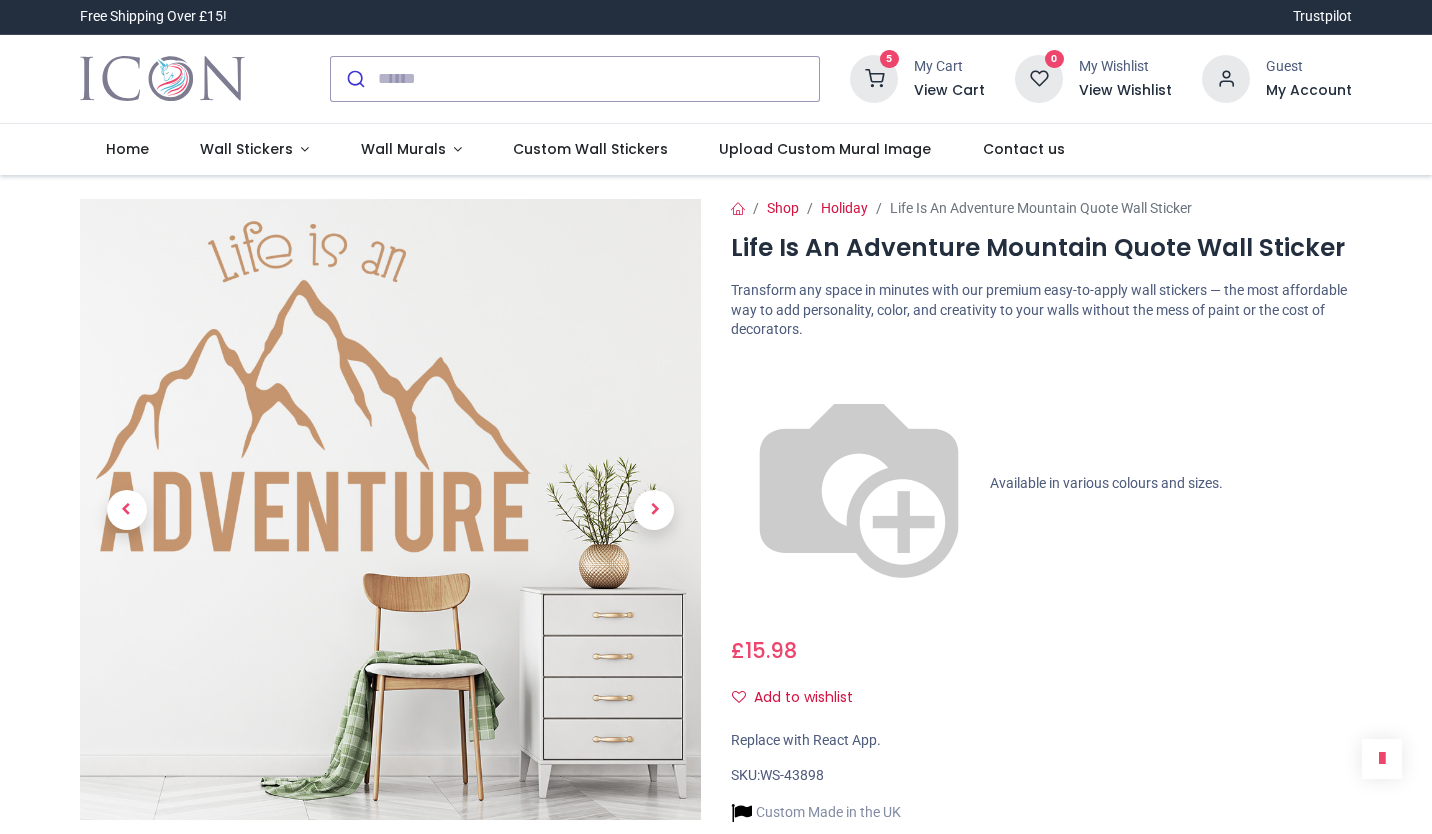 scroll, scrollTop: 0, scrollLeft: 0, axis: both 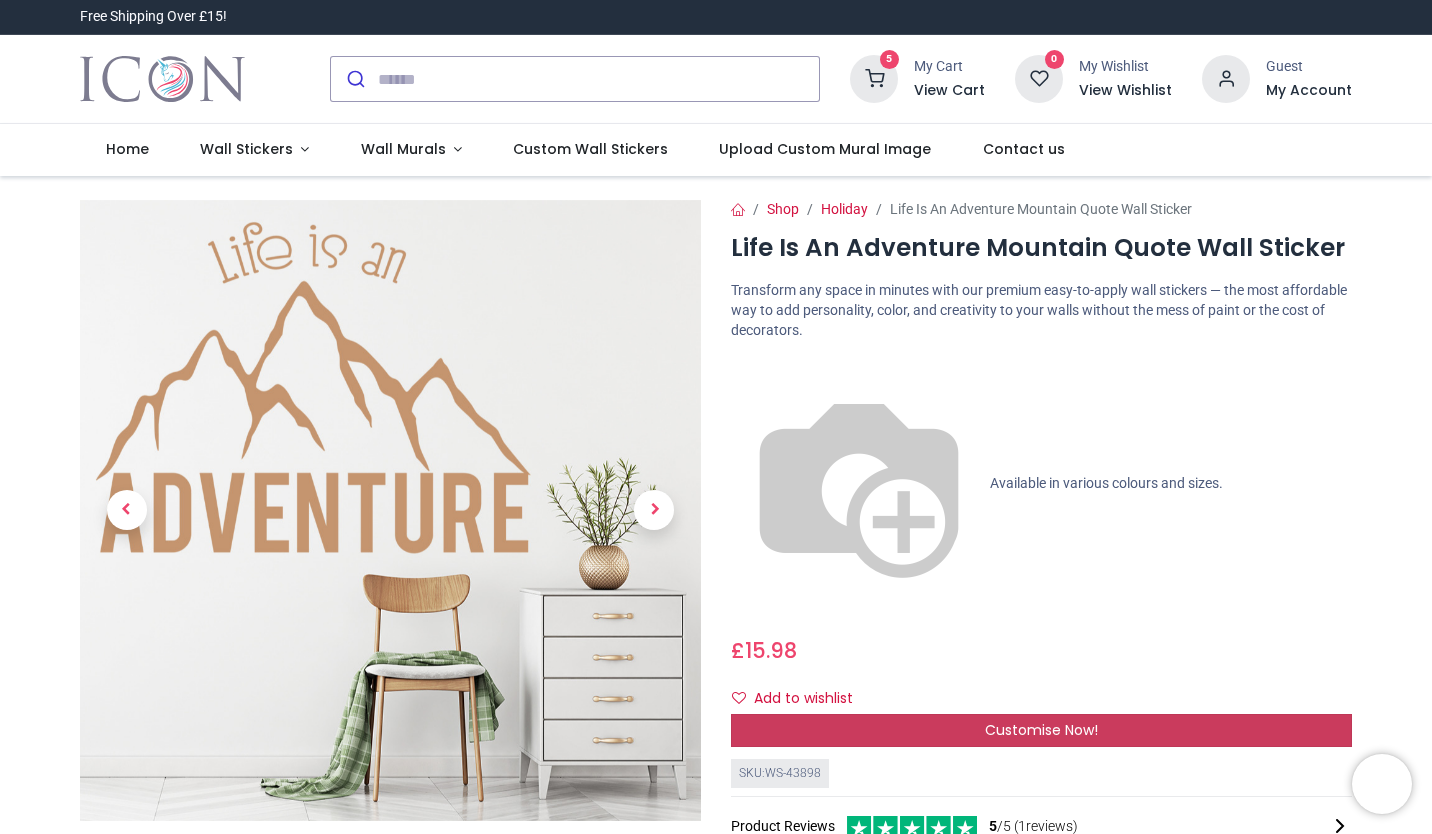 click on "Customise Now!" at bounding box center [1041, 730] 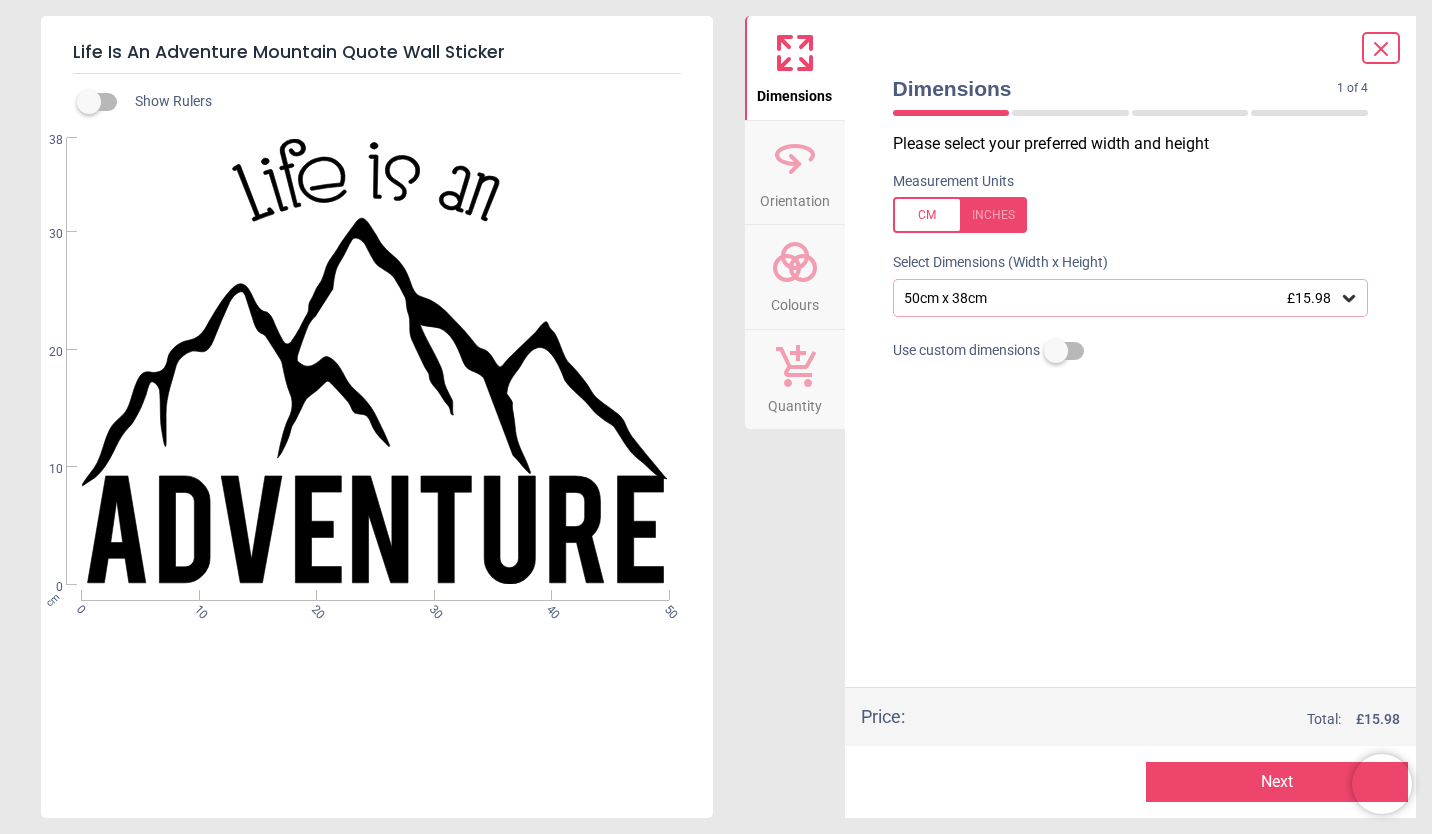 click on "50cm  x  38cm       £15.98" at bounding box center [1131, 298] 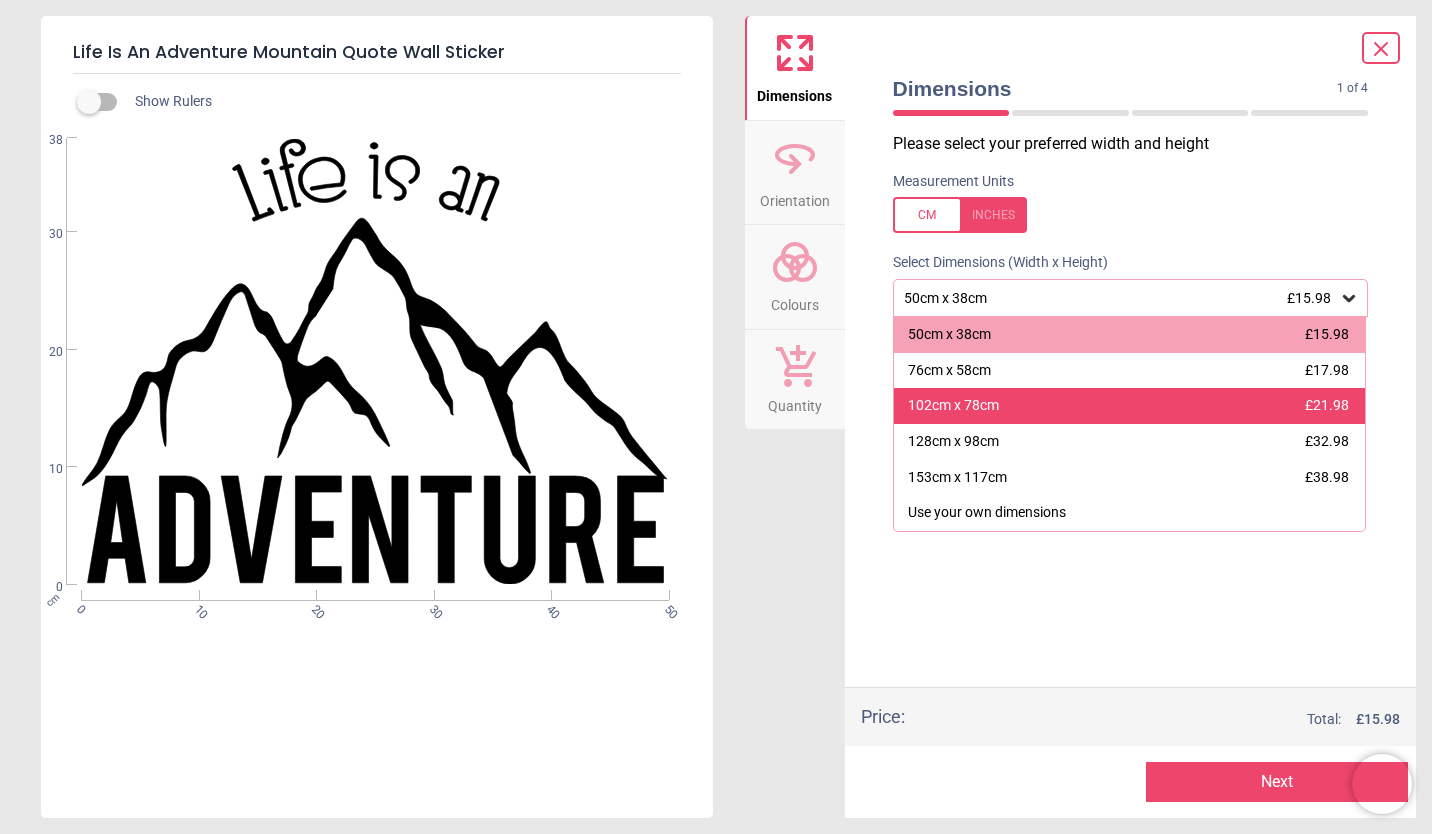 click on "102cm  x  78cm       £21.98" at bounding box center (1130, 406) 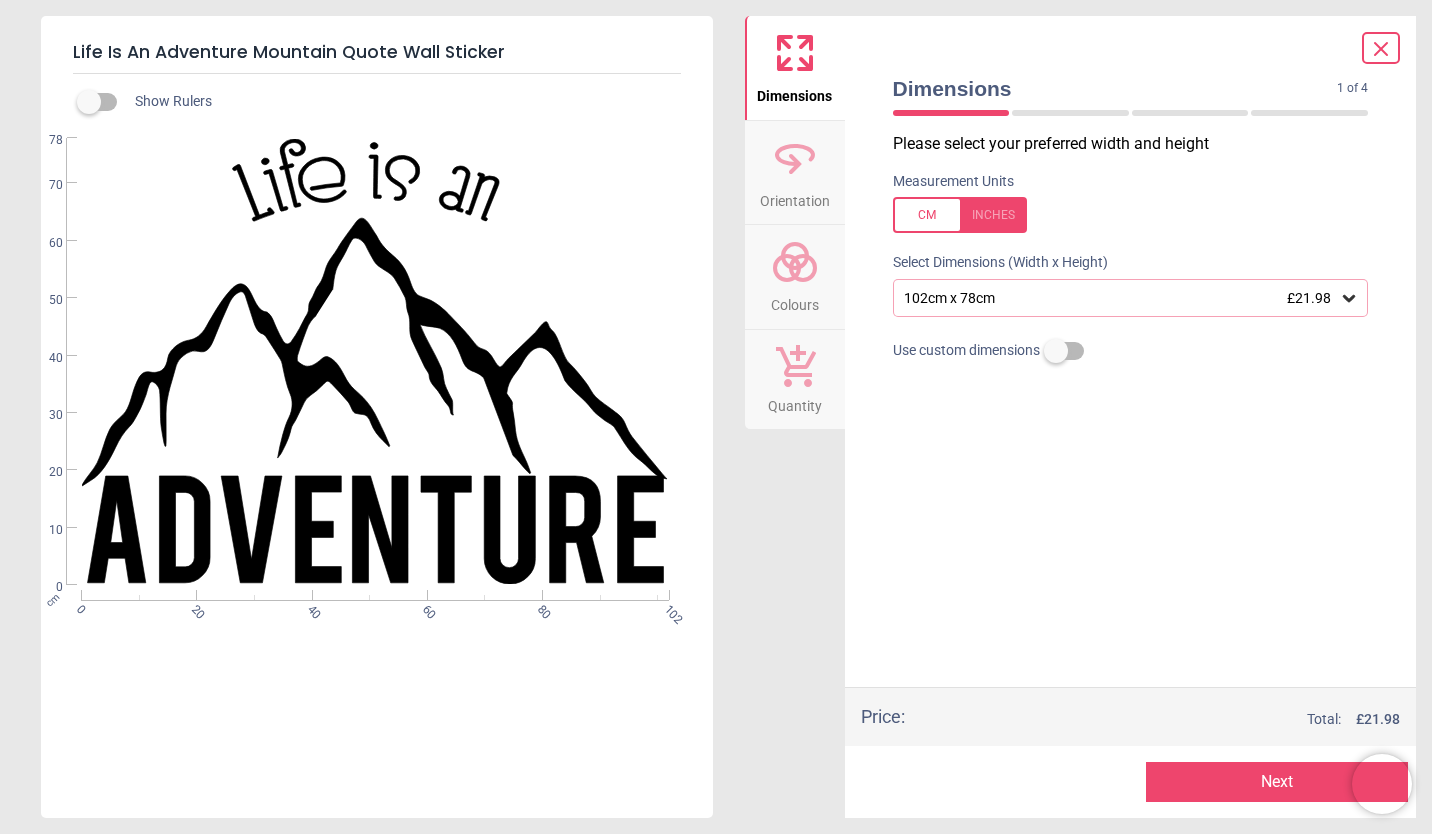 click 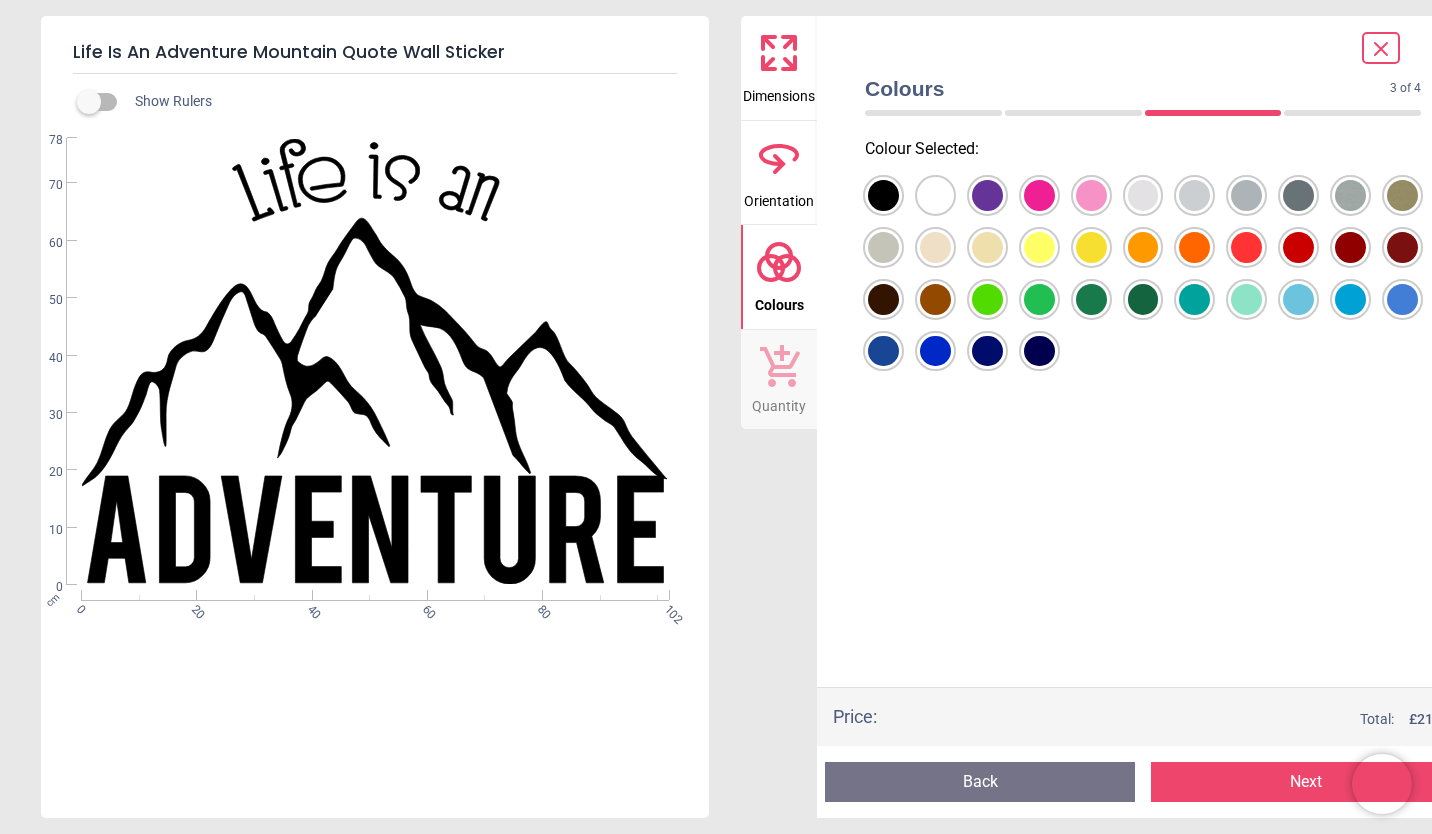 click at bounding box center (883, 195) 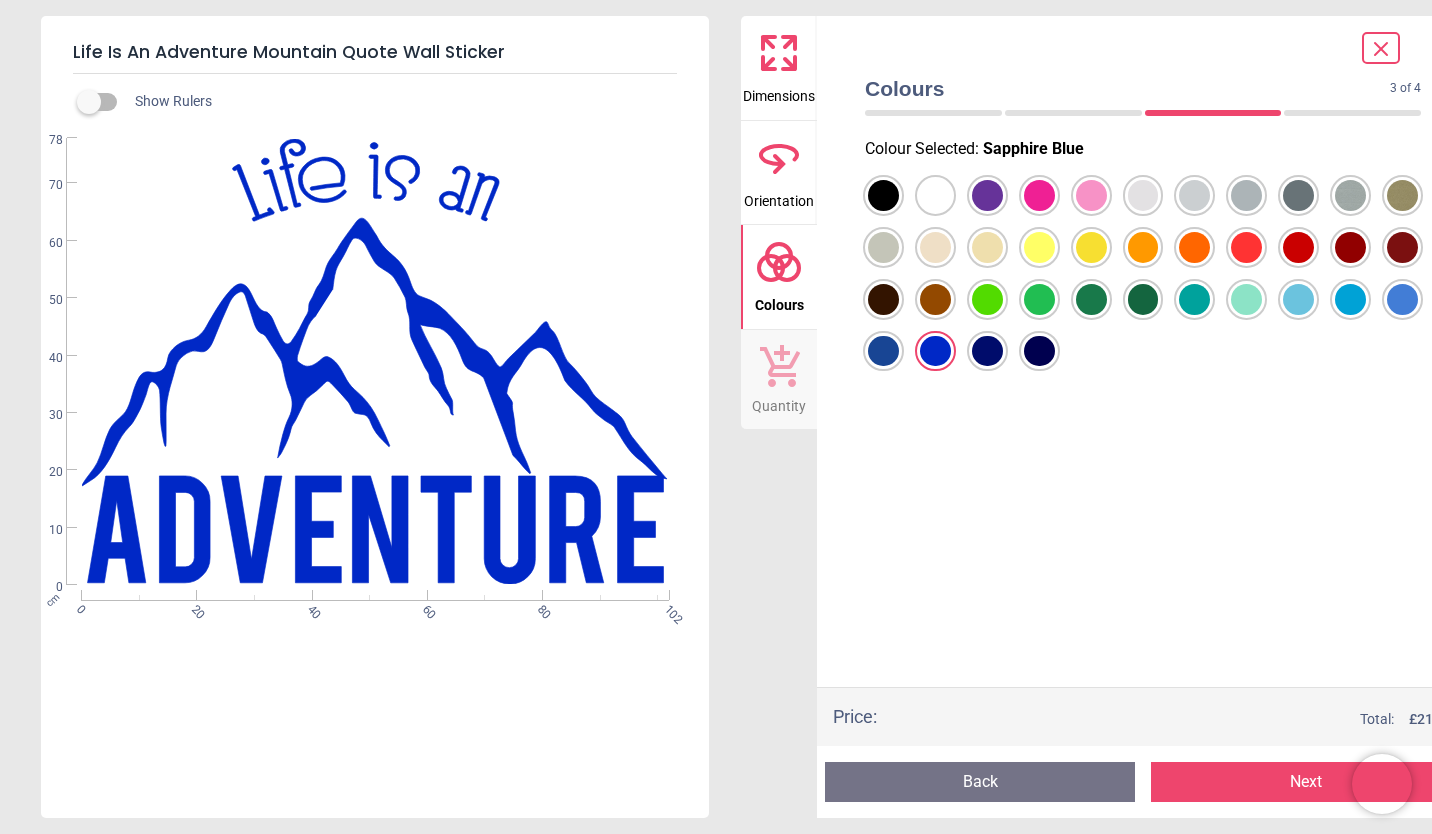 click on "Next" at bounding box center (1306, 782) 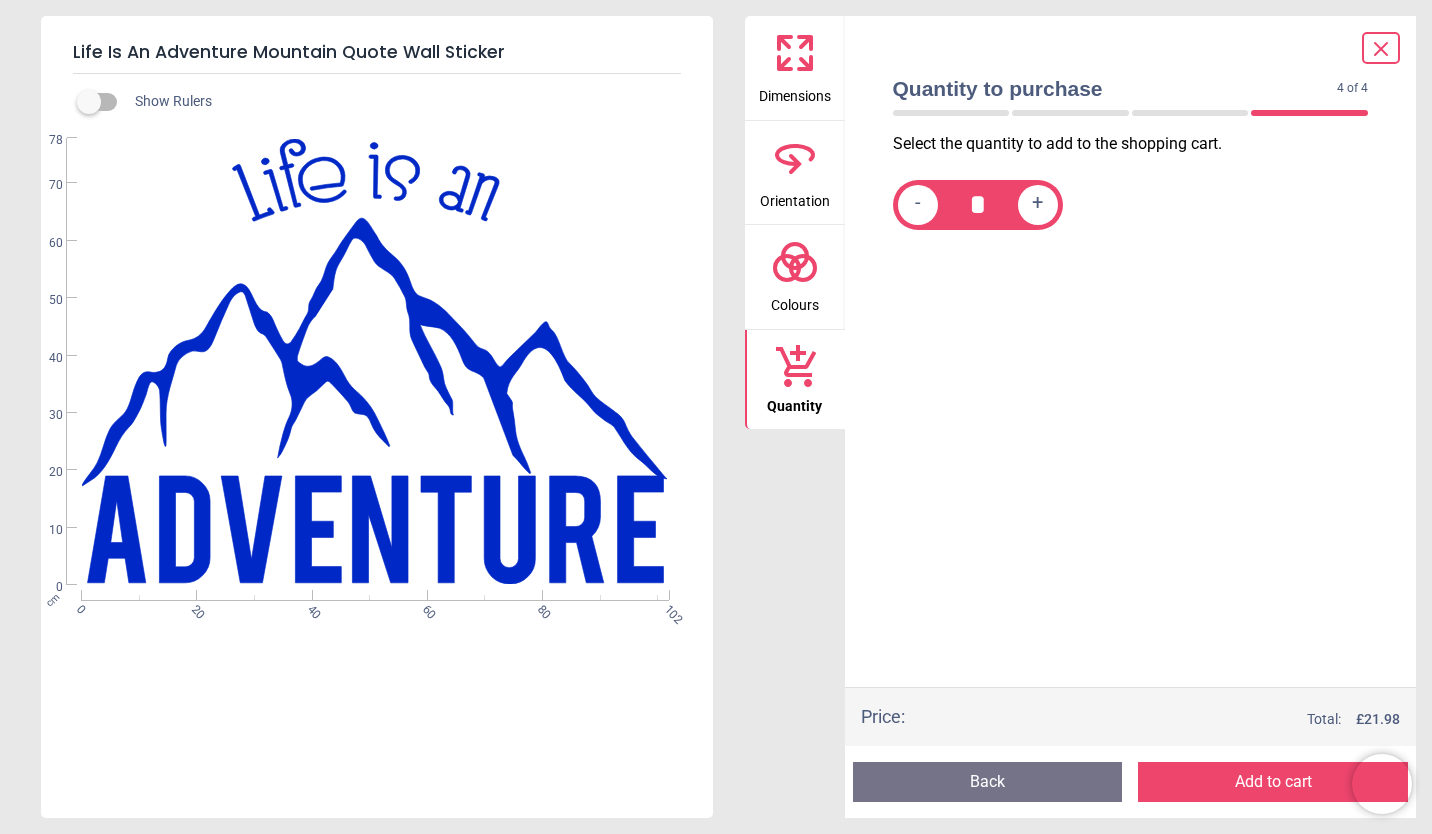 click on "Add to cart" at bounding box center (1273, 782) 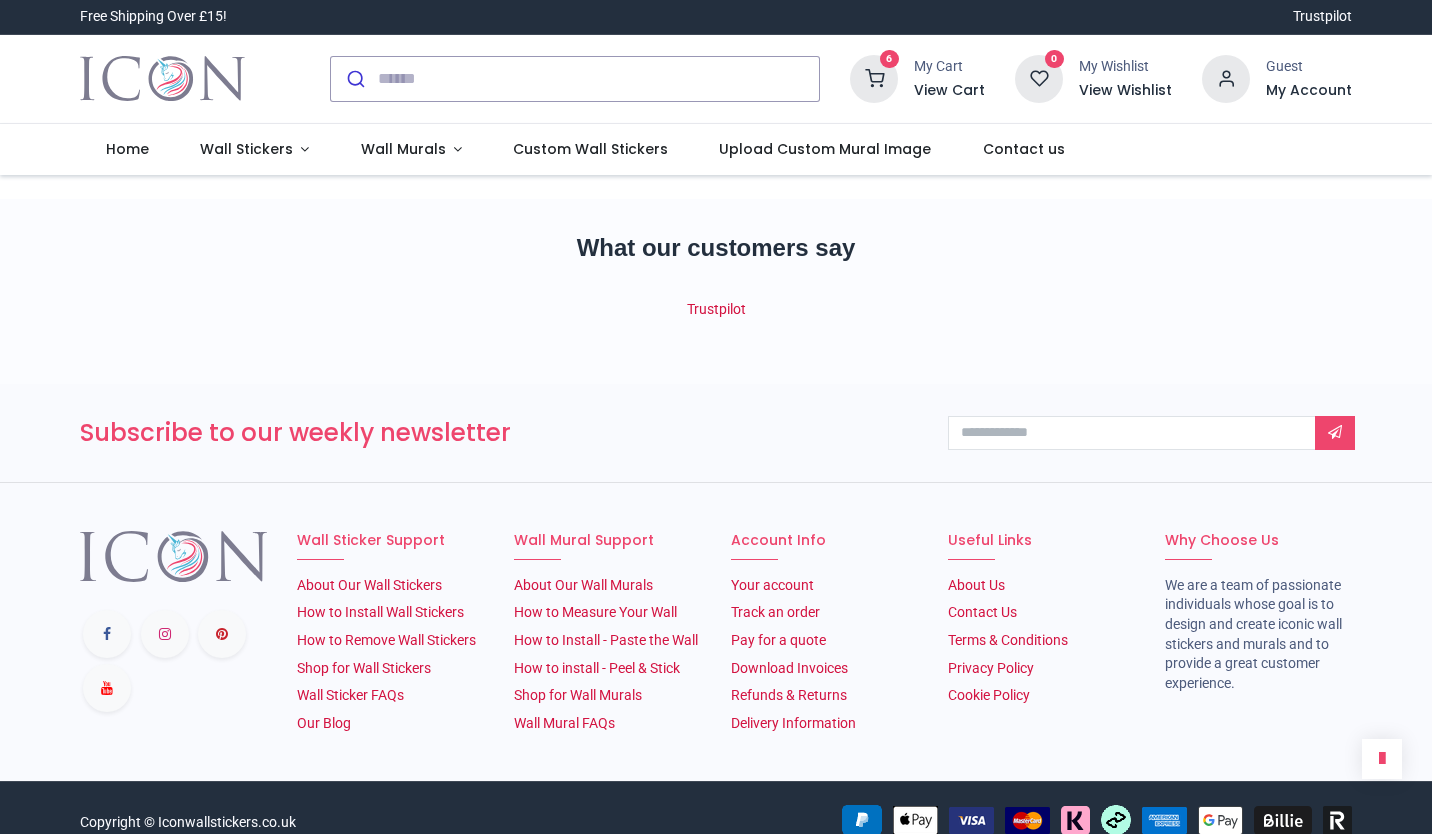 scroll, scrollTop: 0, scrollLeft: 0, axis: both 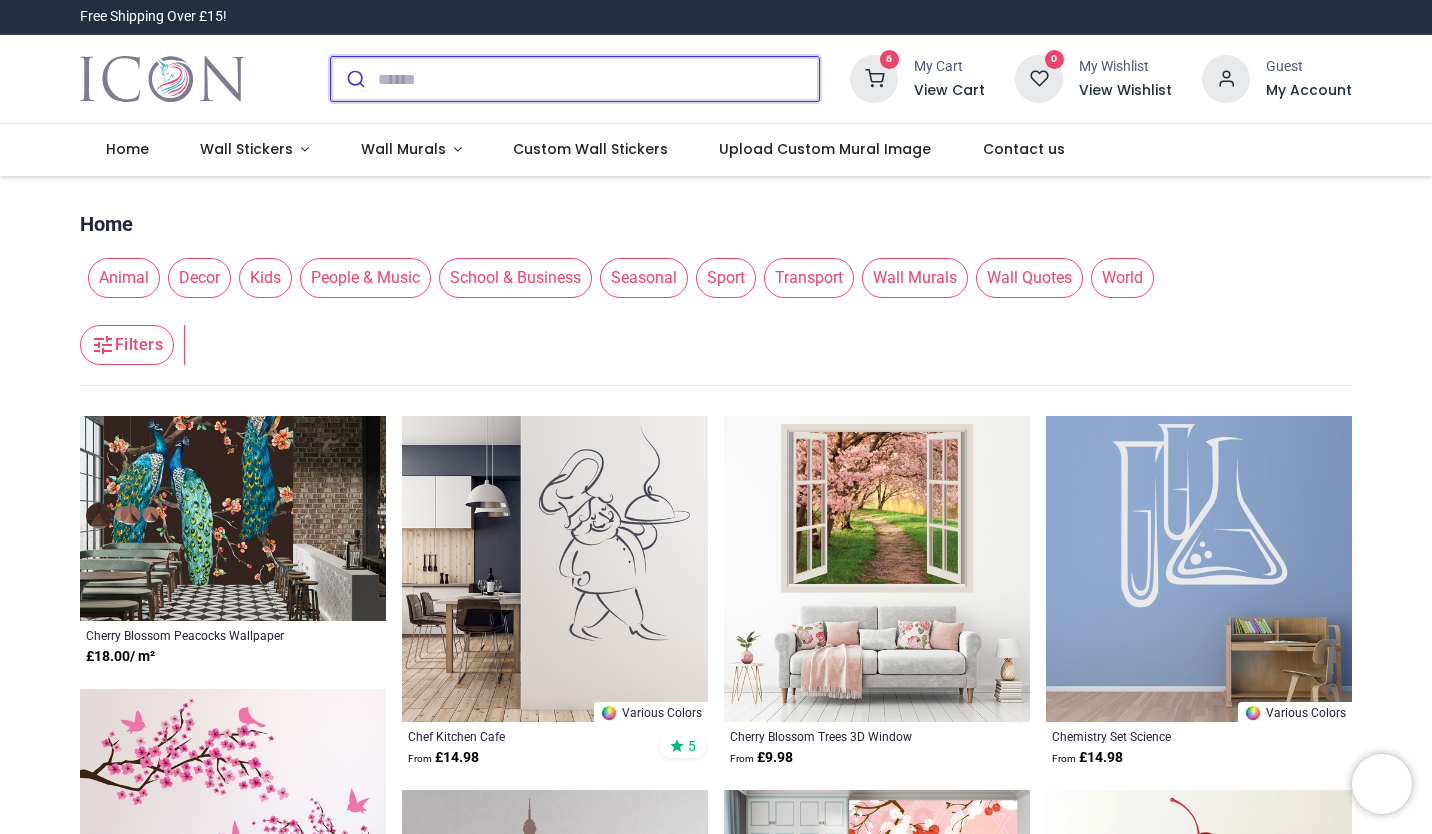 click at bounding box center [598, 79] 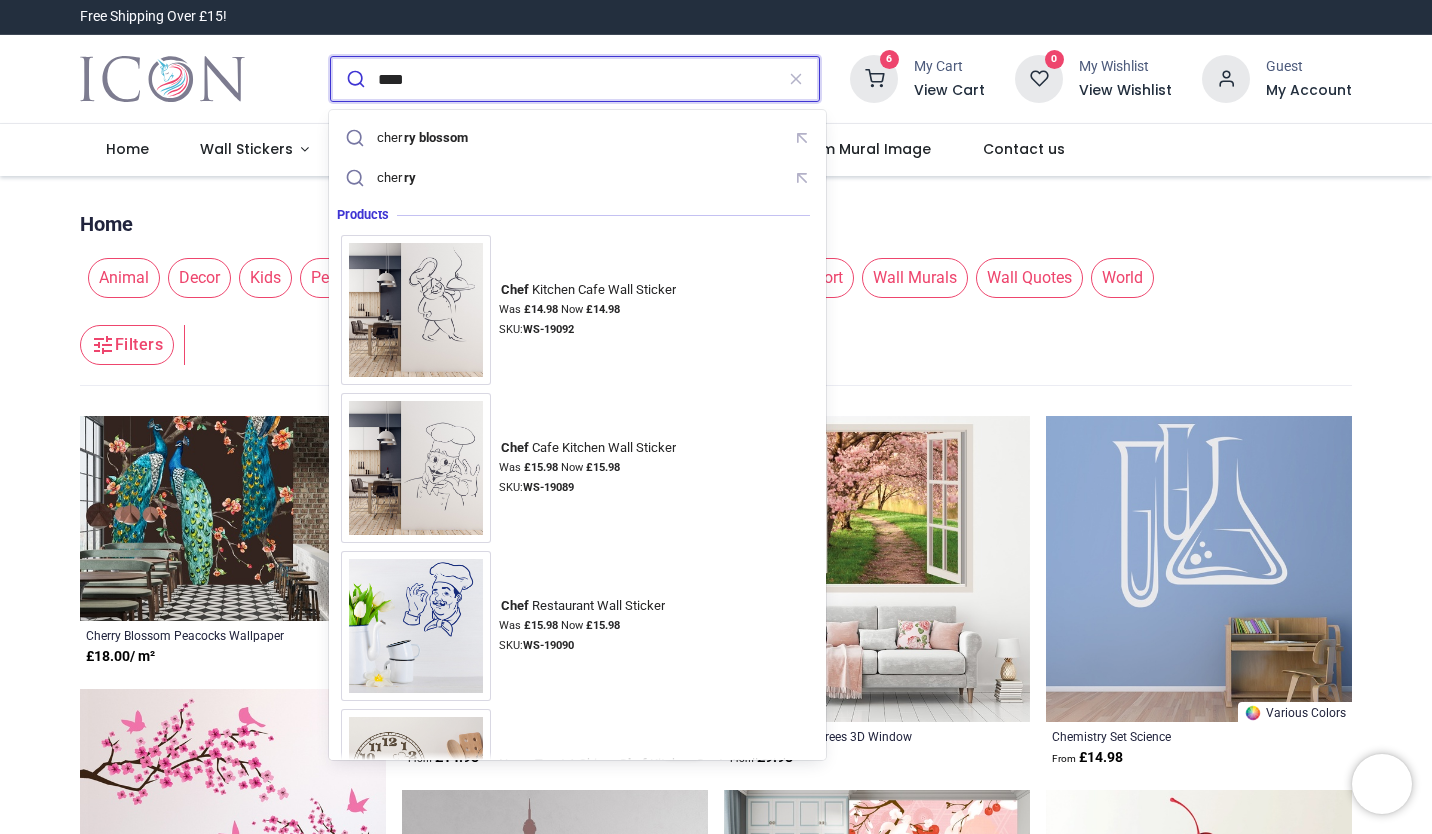 type on "****" 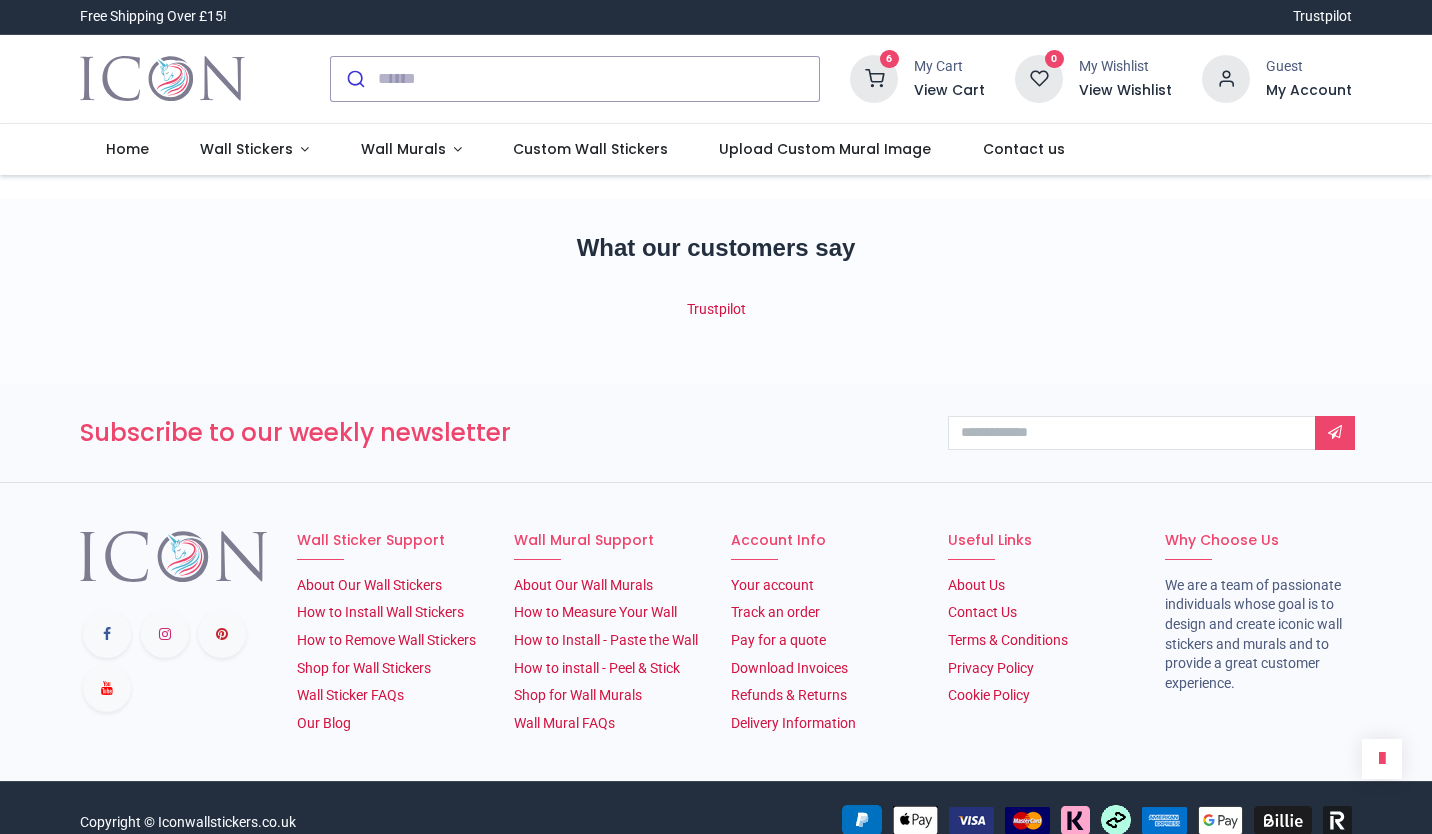 scroll, scrollTop: 0, scrollLeft: 0, axis: both 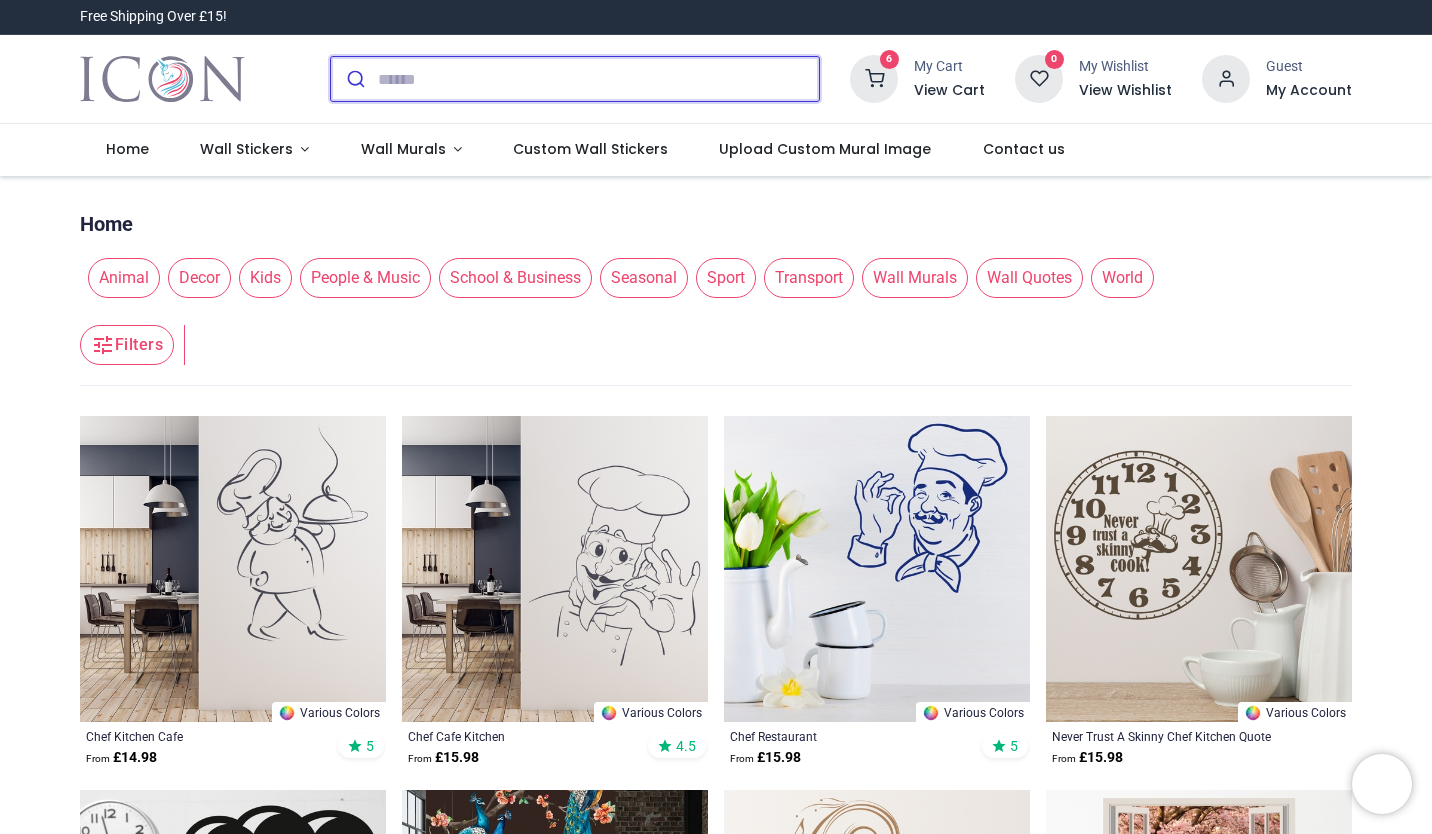 click at bounding box center (598, 79) 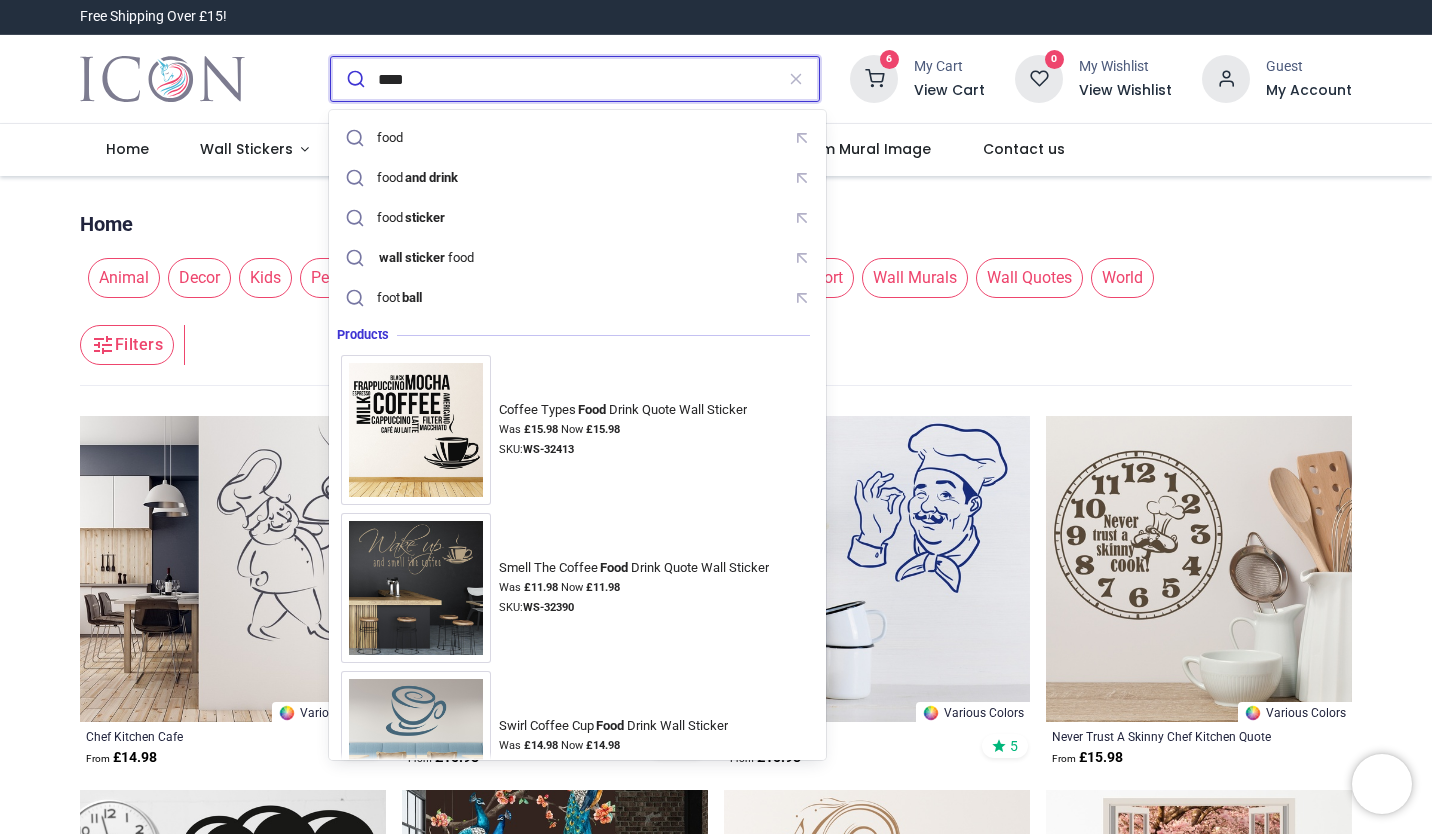type on "****" 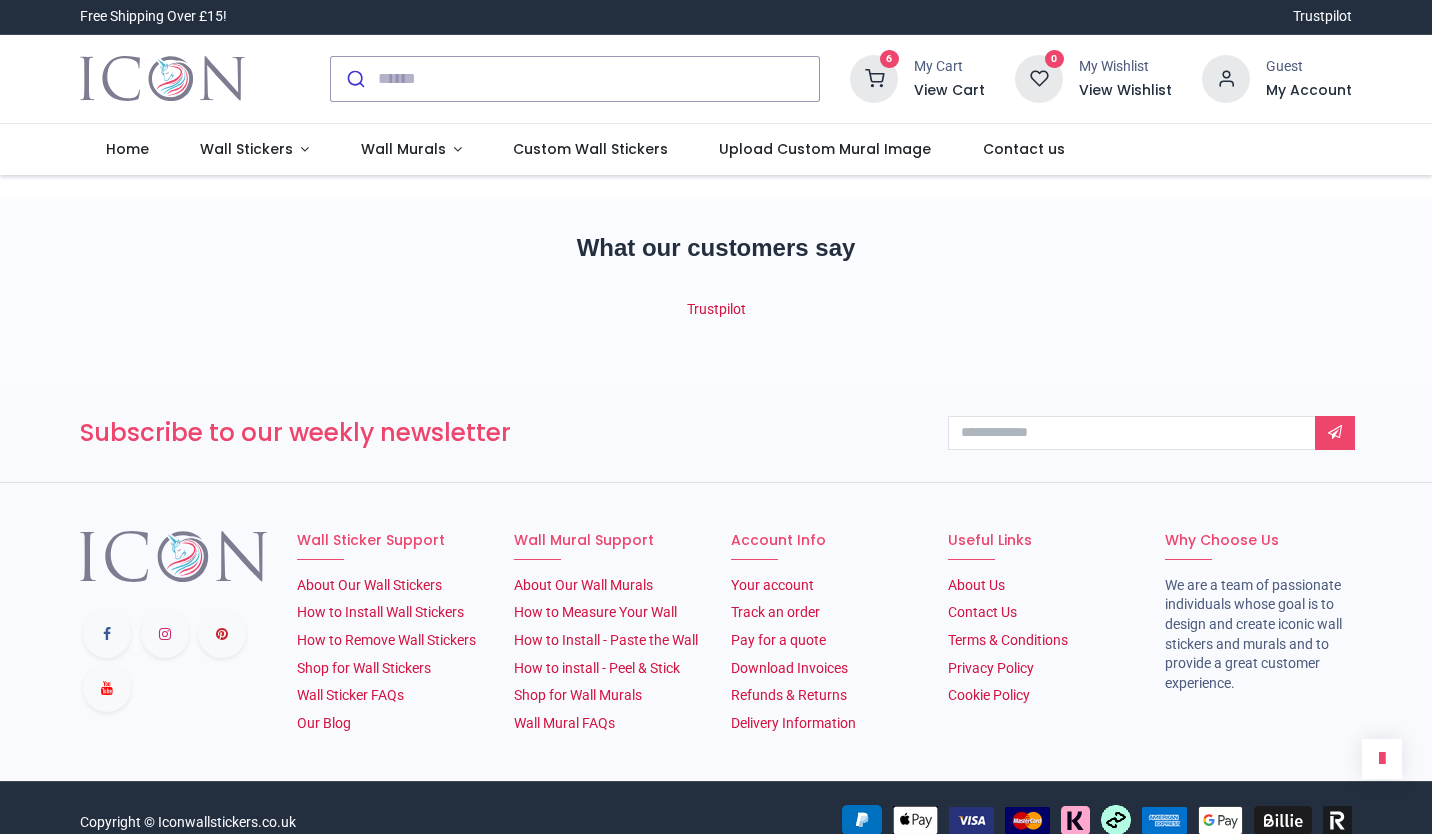 scroll, scrollTop: 0, scrollLeft: 0, axis: both 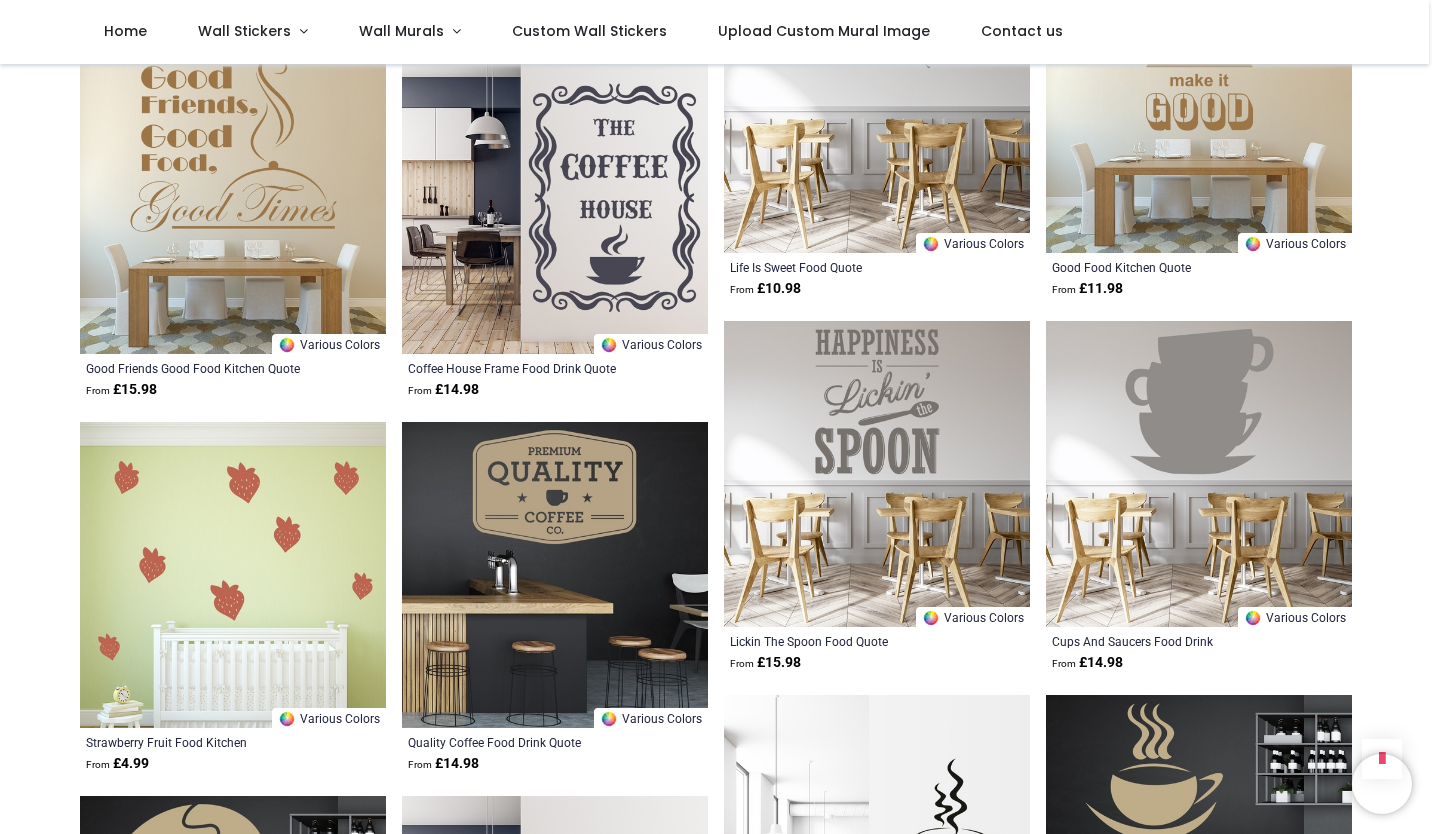 click at bounding box center (877, 474) 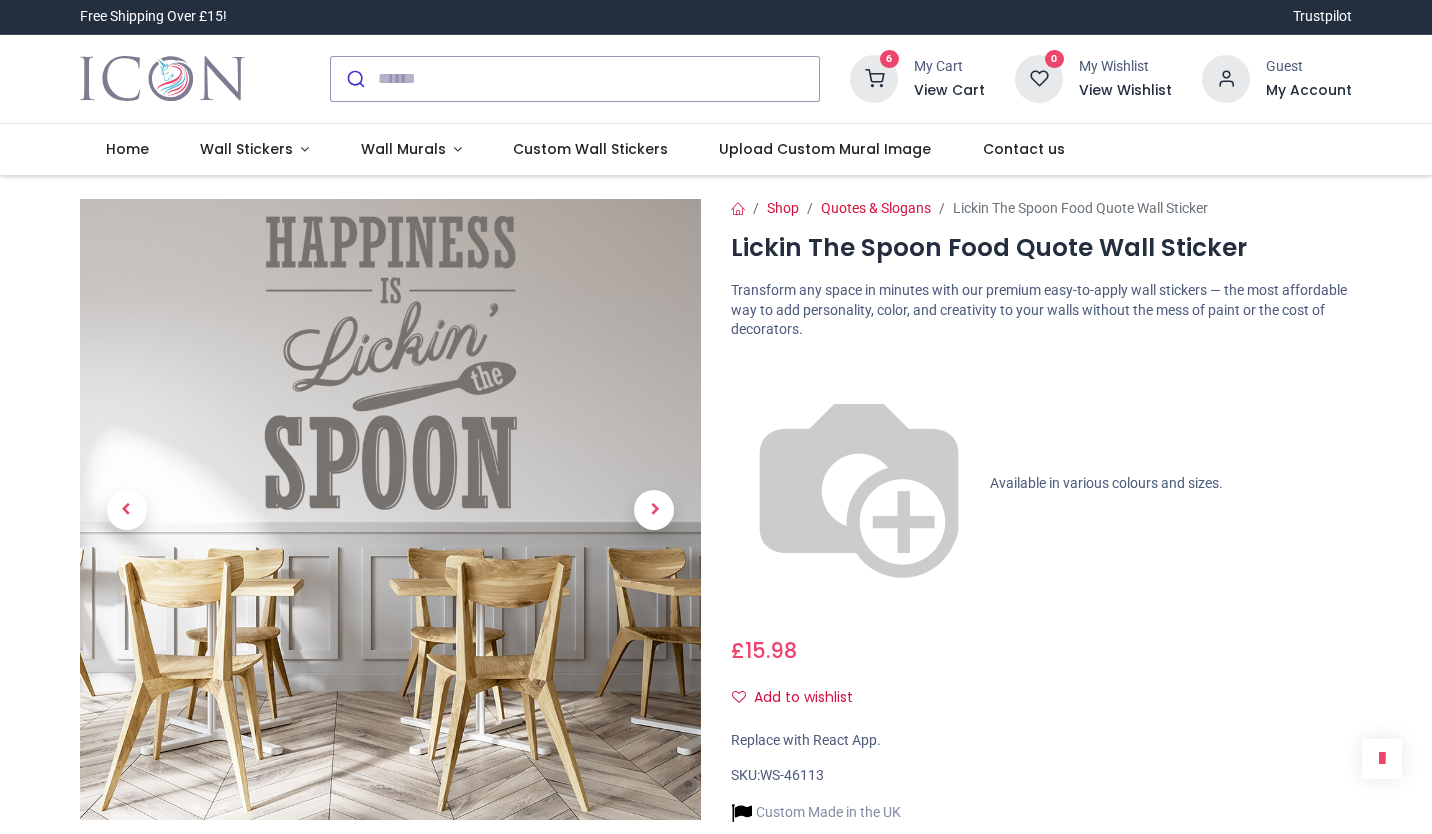 scroll, scrollTop: 0, scrollLeft: 0, axis: both 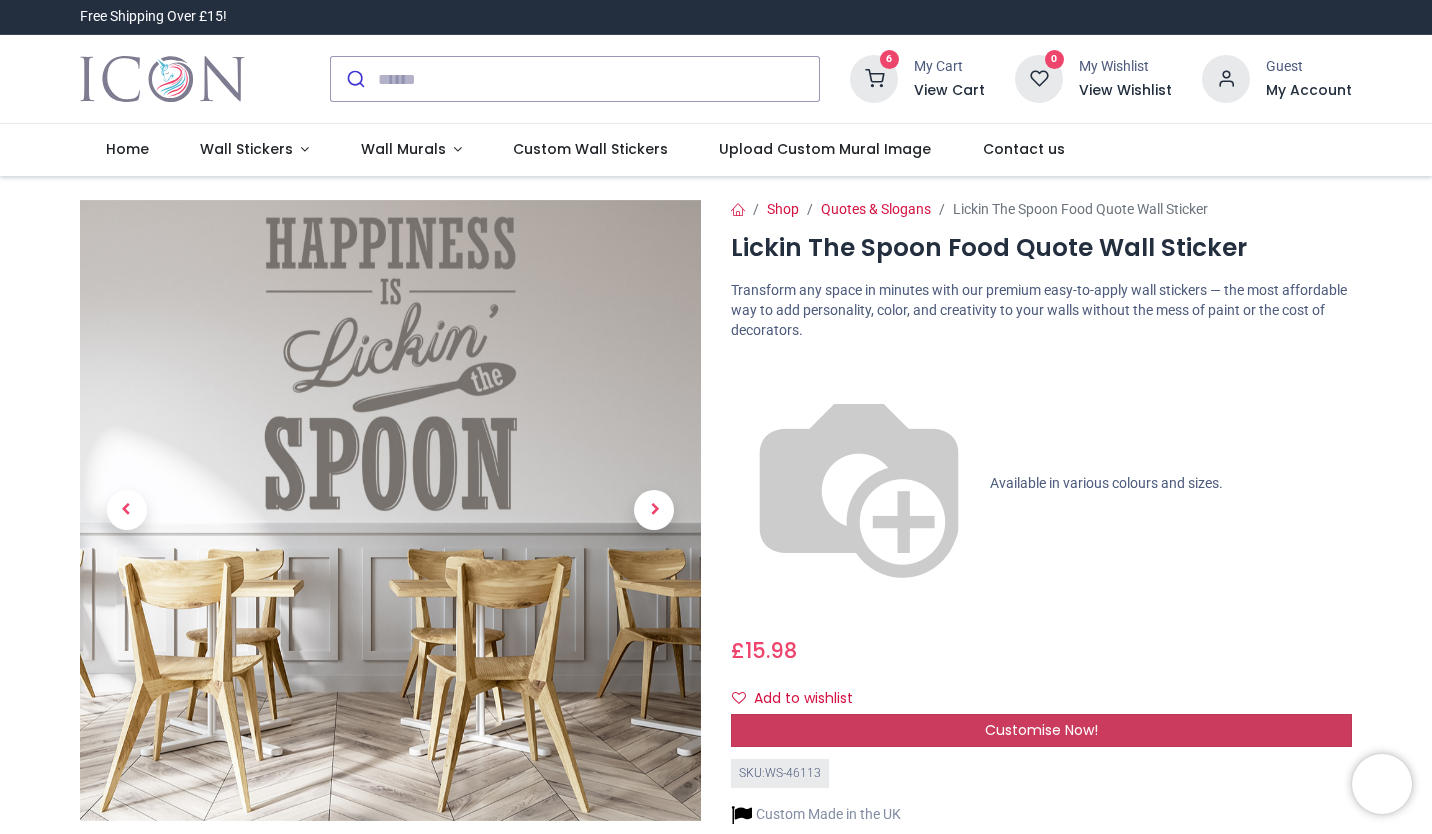 click on "Customise Now!" at bounding box center (1041, 730) 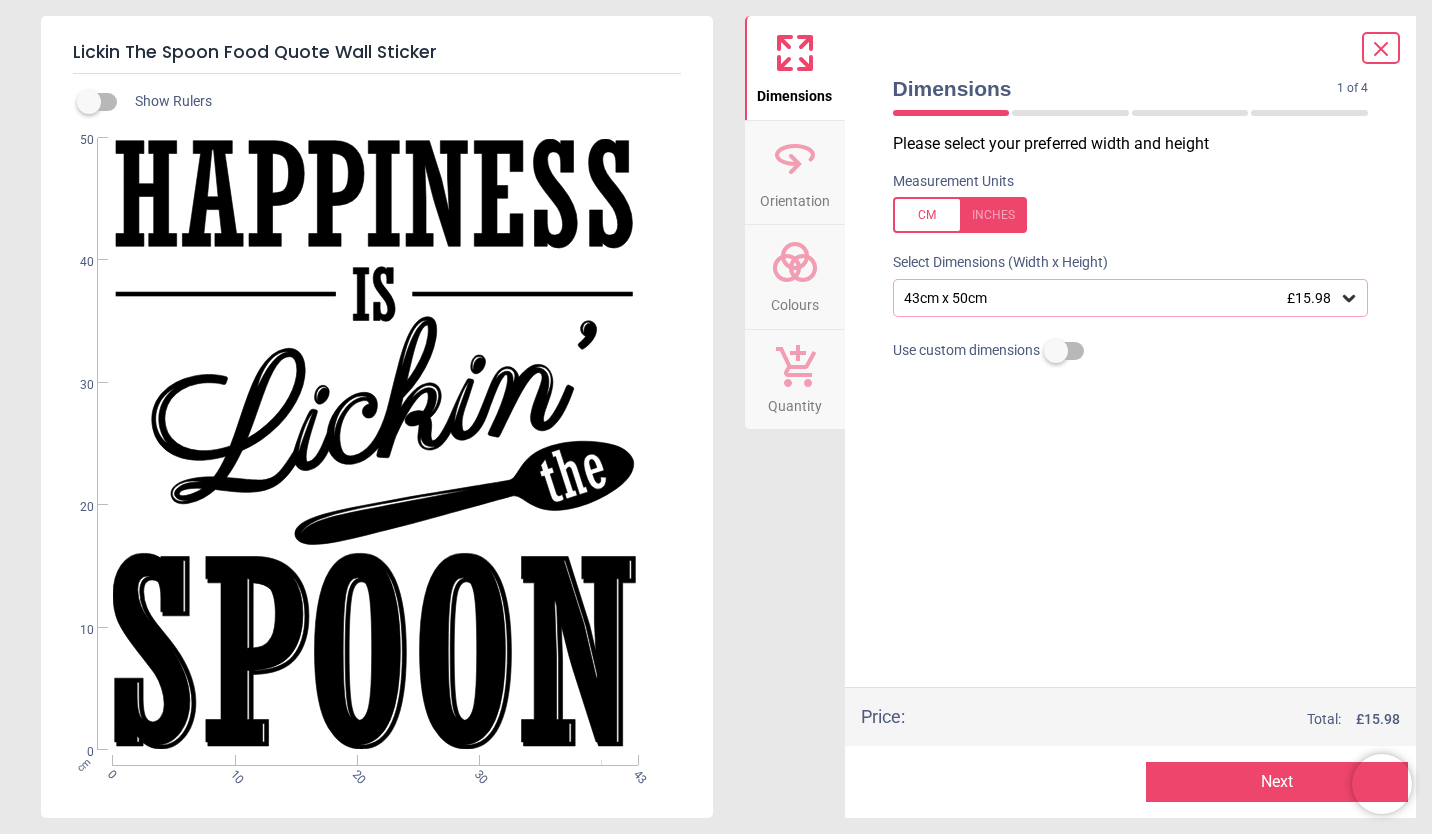 click on "43cm  x  50cm       £15.98" at bounding box center [1121, 298] 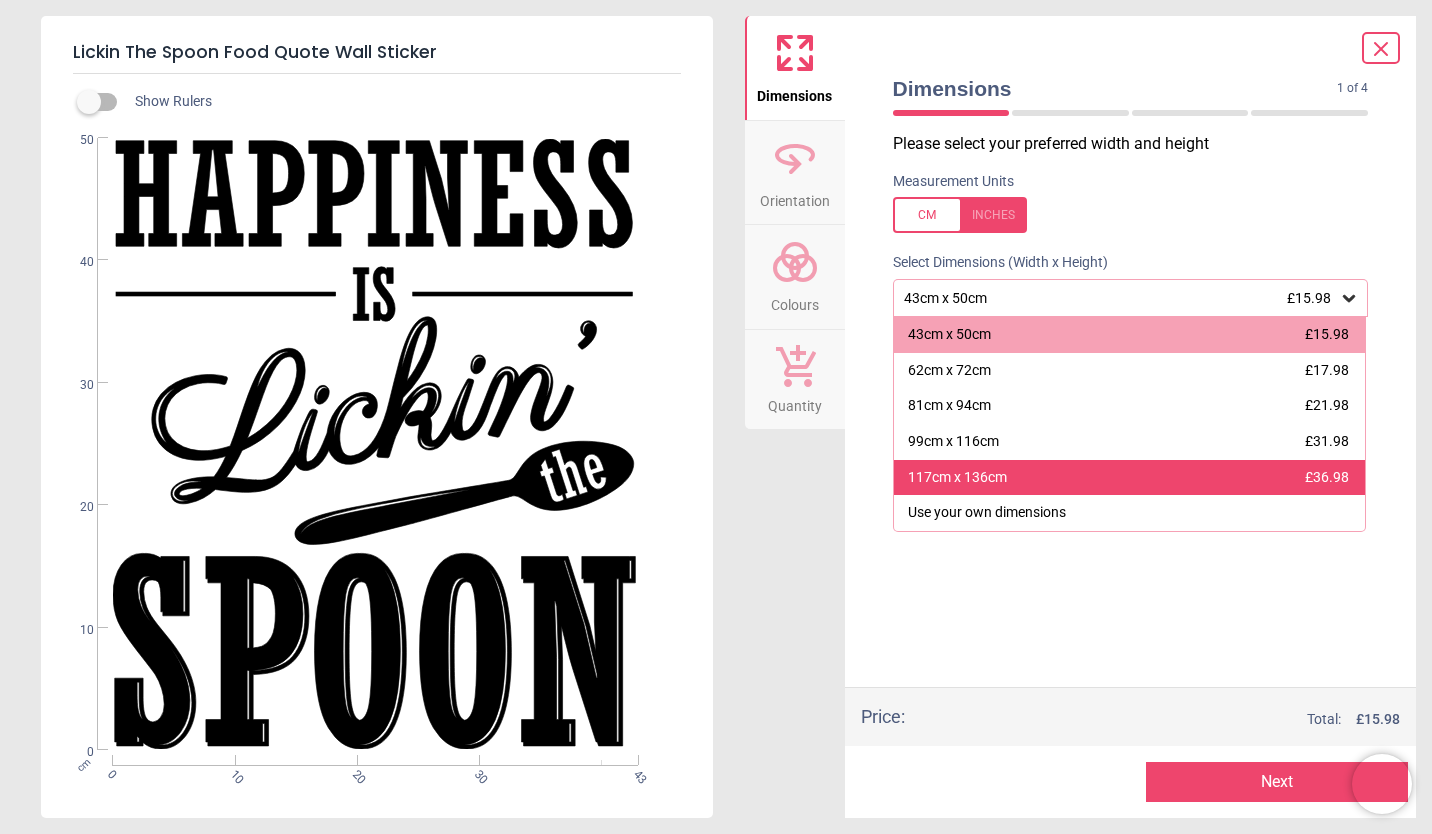 click on "117cm  x  136cm       £36.98" at bounding box center (1130, 478) 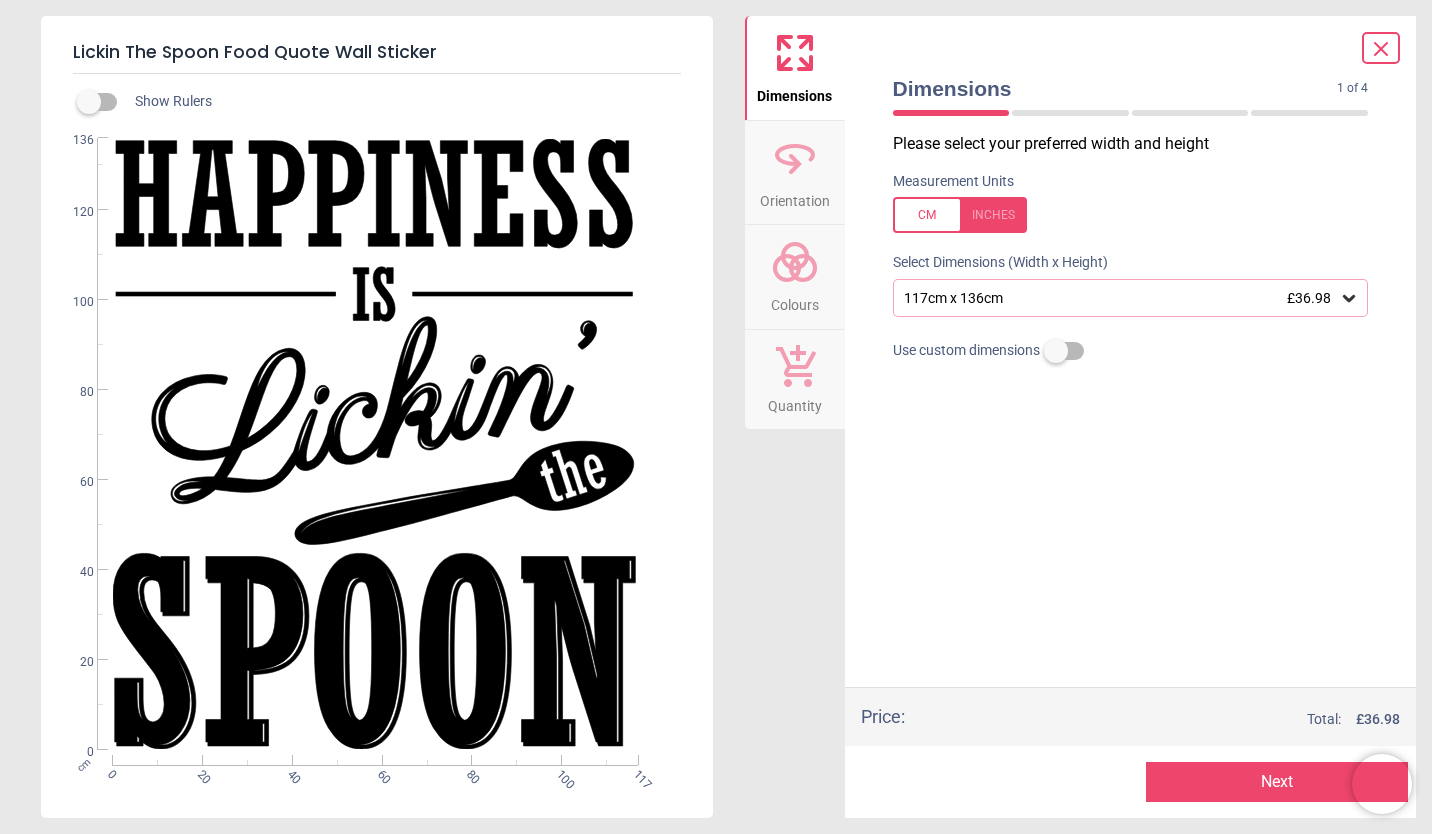 click on "Colours" at bounding box center [795, 301] 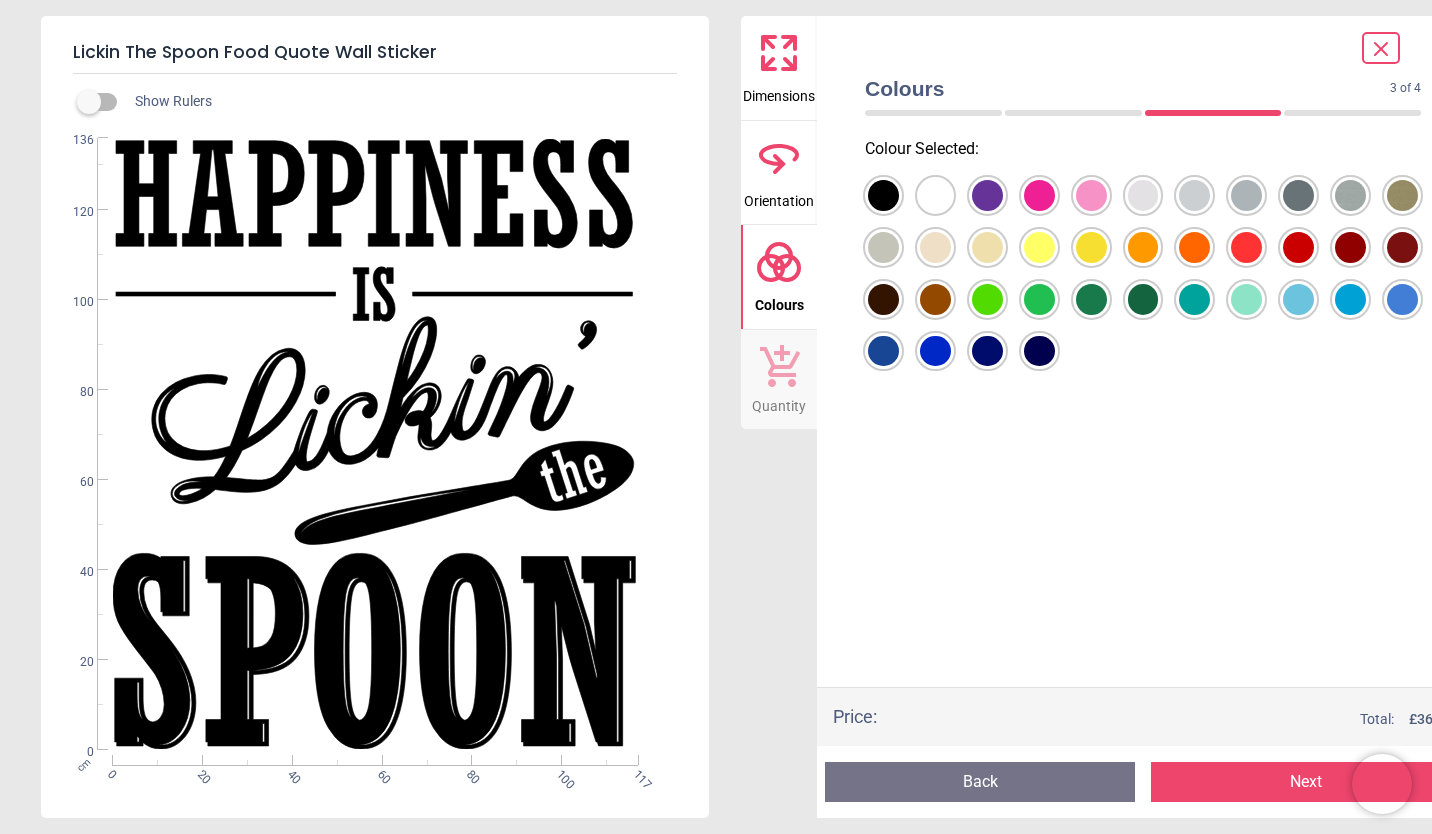 click at bounding box center [883, 195] 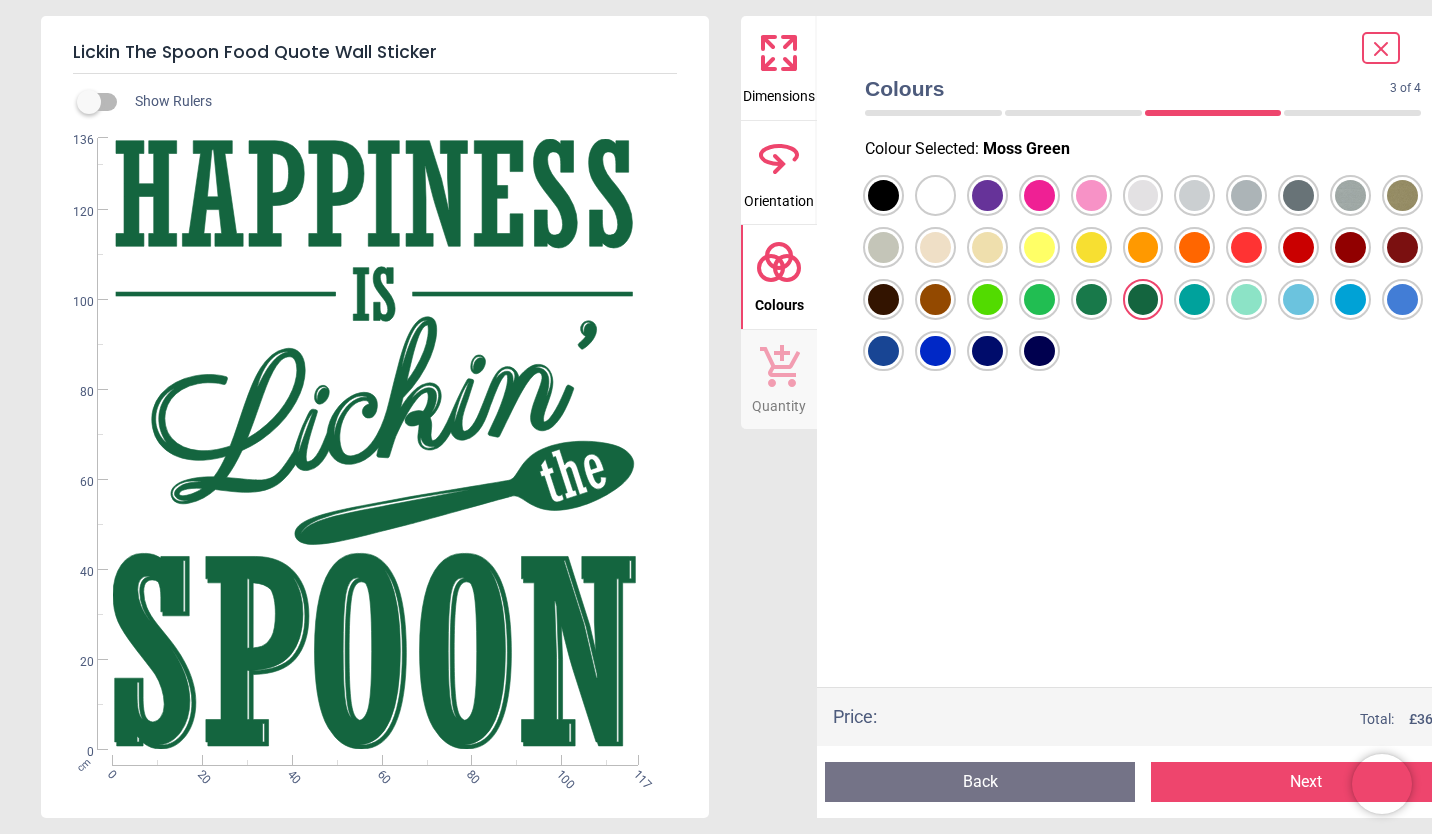 click at bounding box center [883, 195] 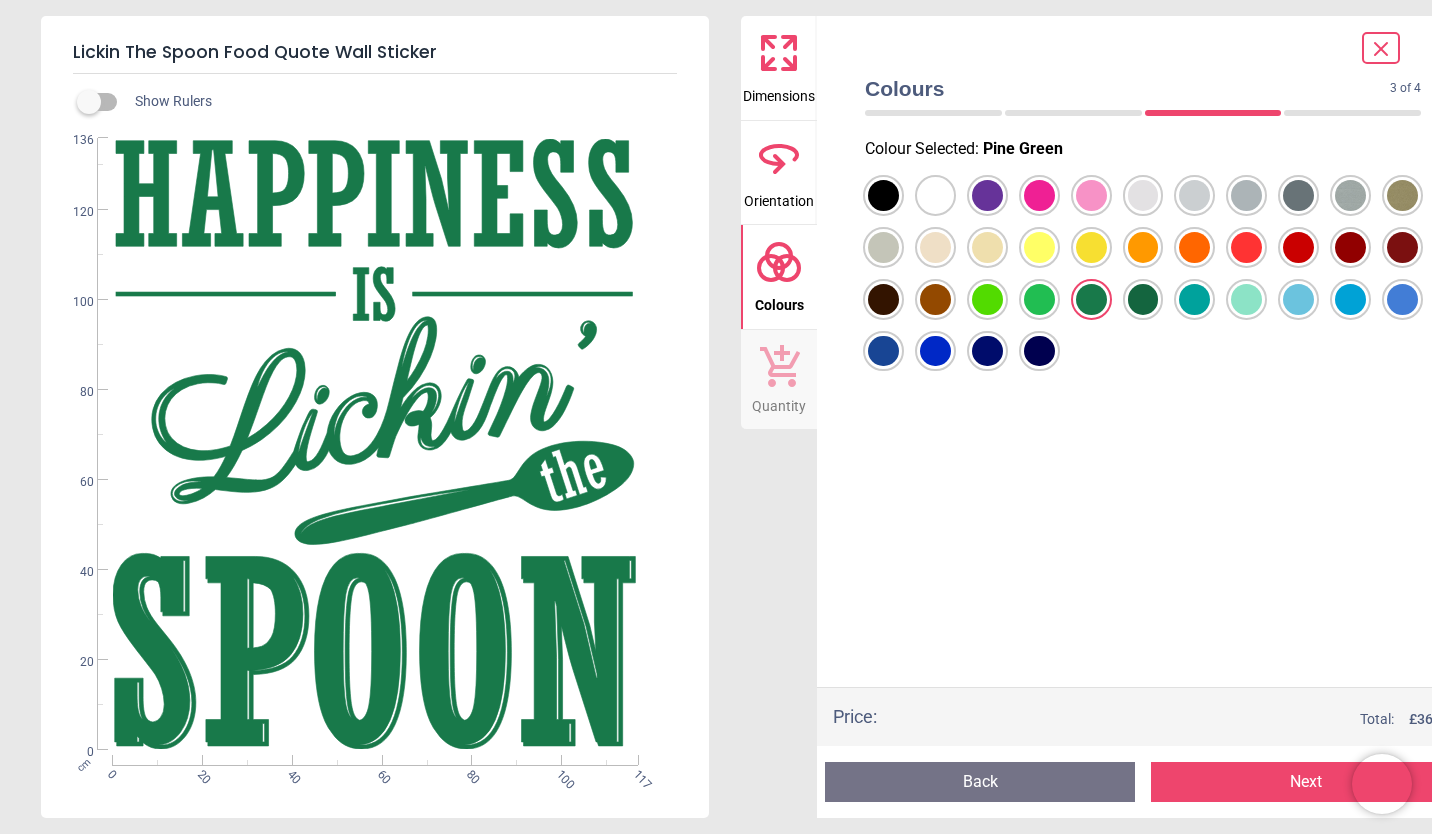 click on "Next" at bounding box center [1306, 782] 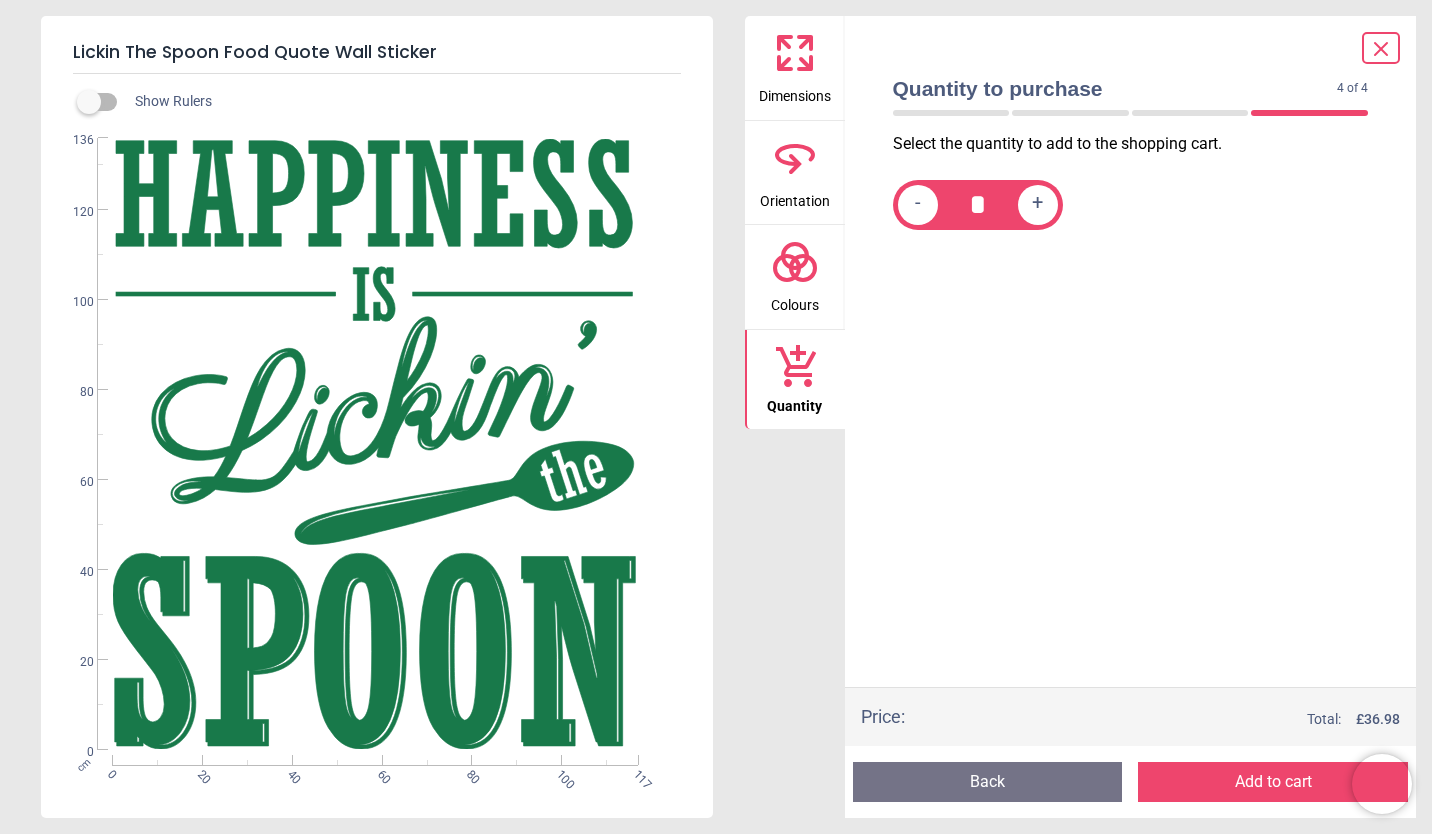 click on "Add to cart" at bounding box center [1273, 782] 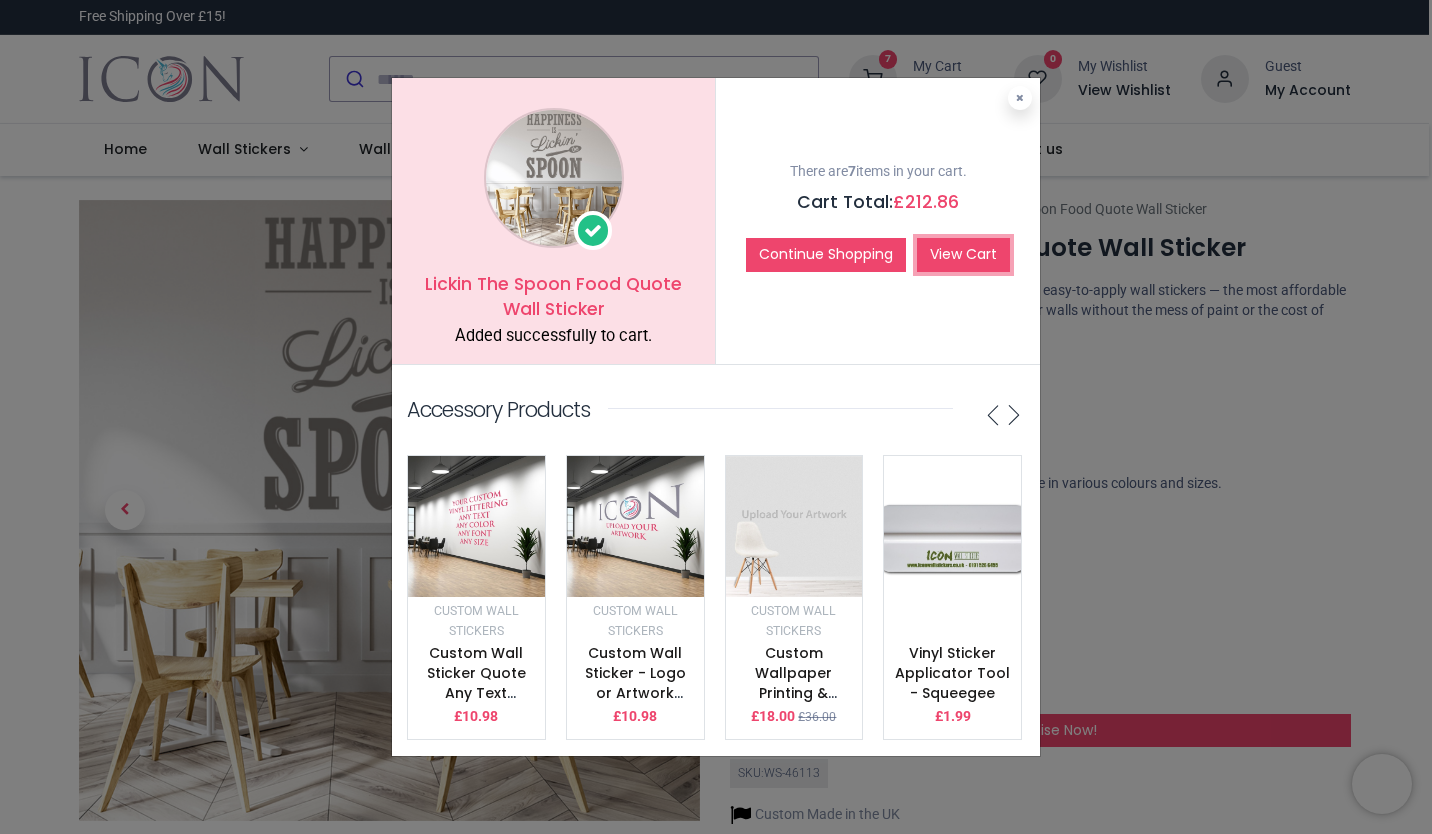 click on "View Cart" at bounding box center [963, 255] 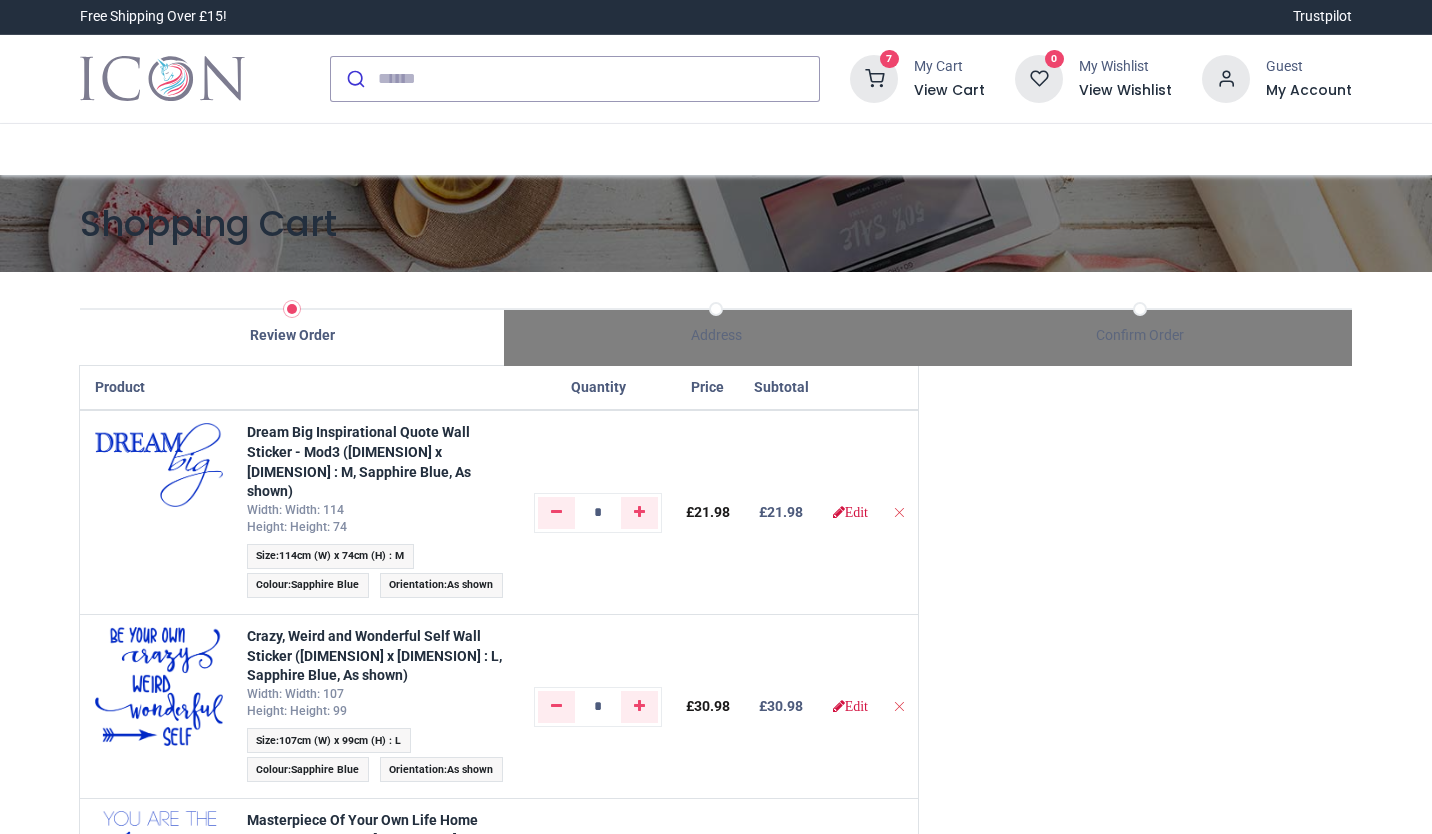 scroll, scrollTop: 0, scrollLeft: 0, axis: both 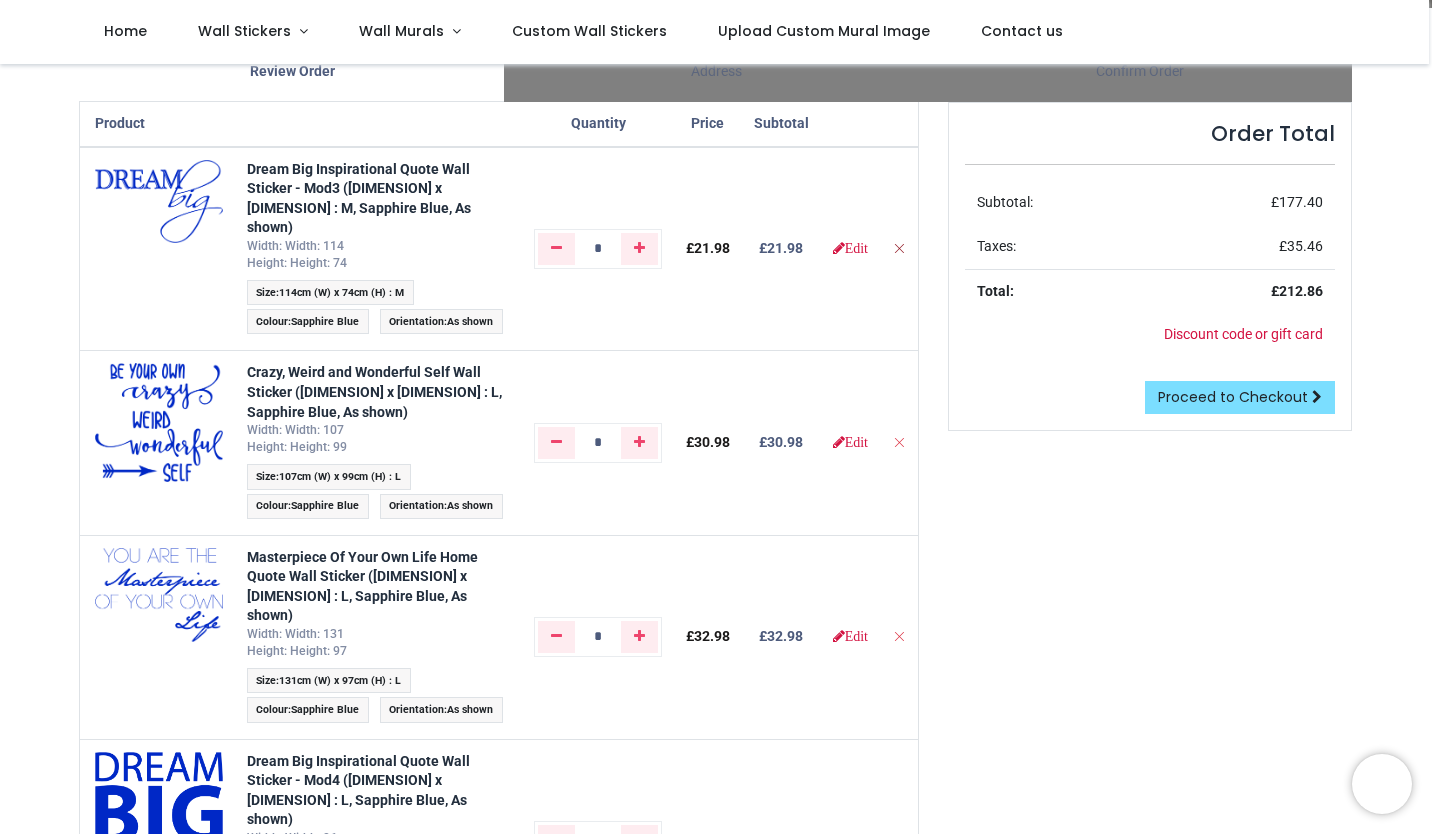 click at bounding box center [899, 248] 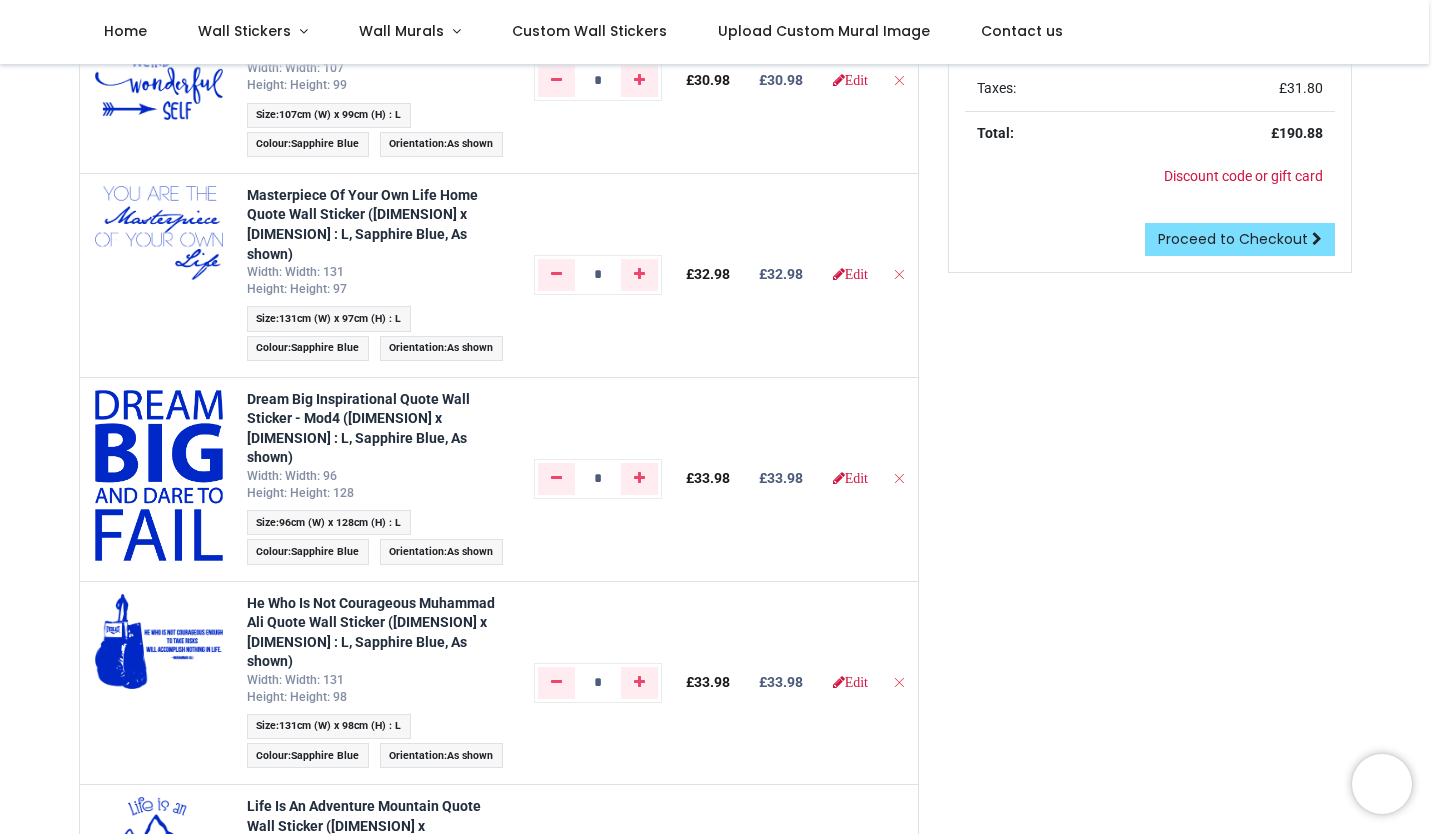 scroll, scrollTop: 0, scrollLeft: 0, axis: both 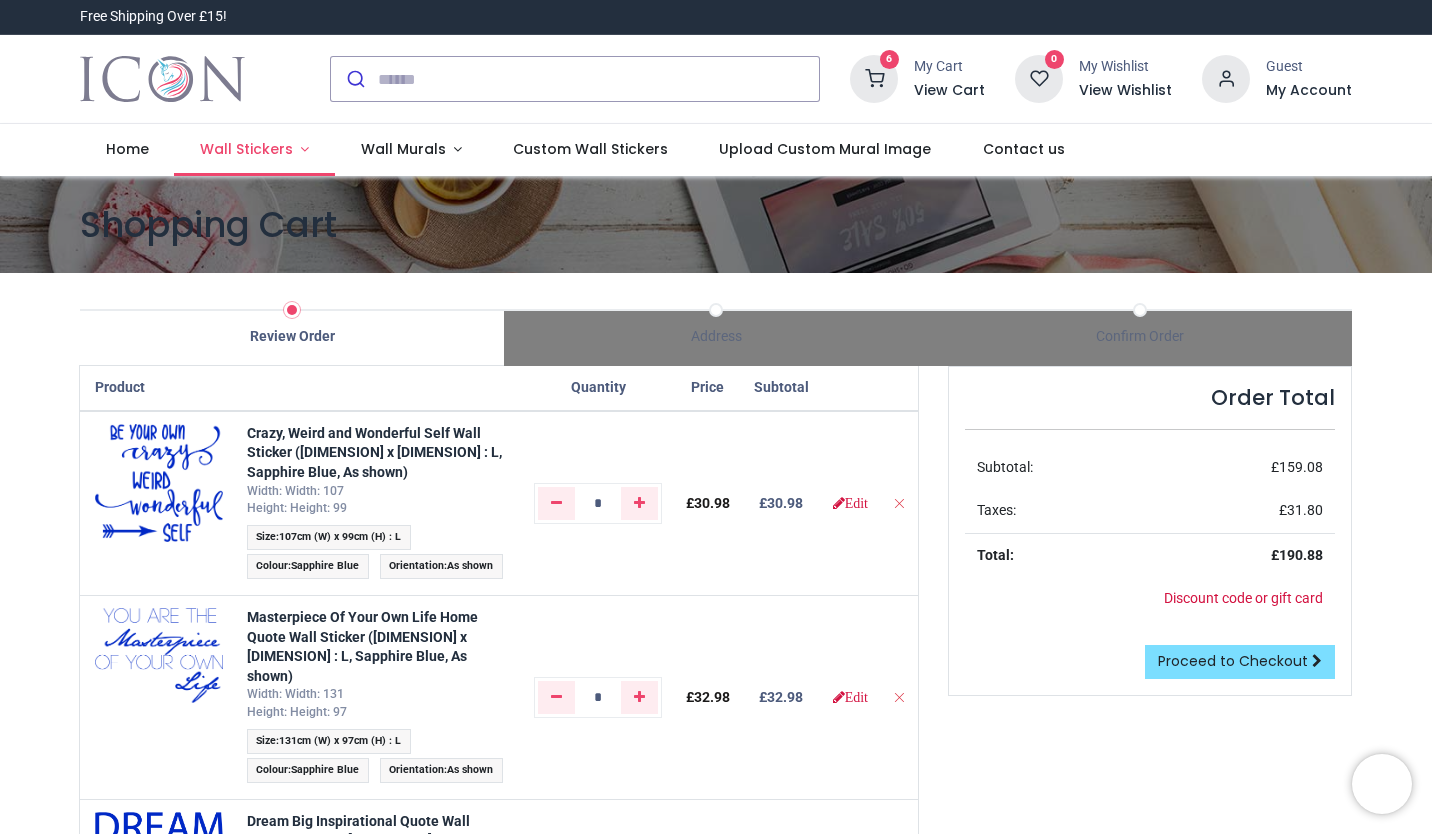 click on "Wall Stickers" at bounding box center [254, 150] 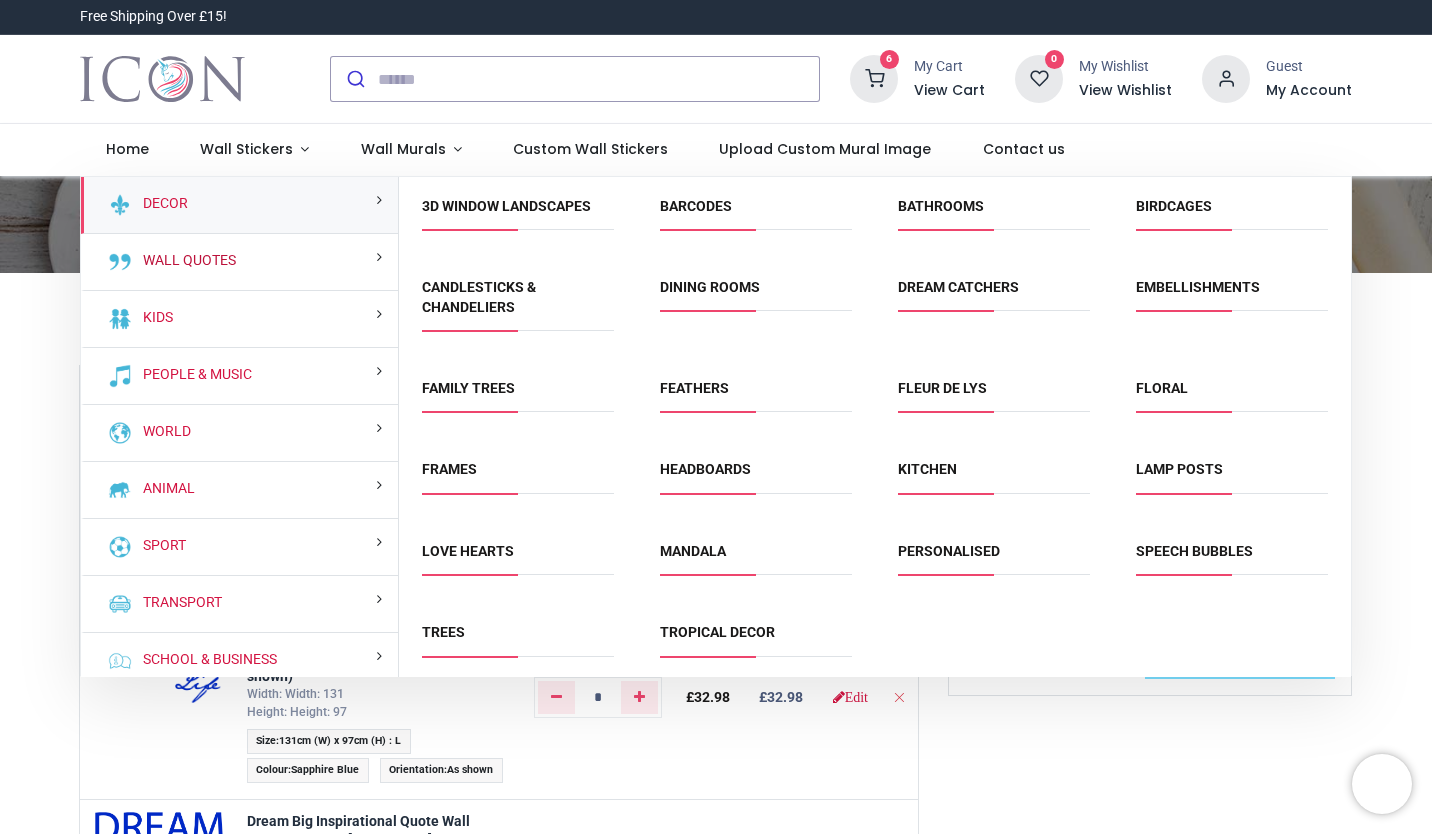 click on "Wall Quotes" at bounding box center (185, 261) 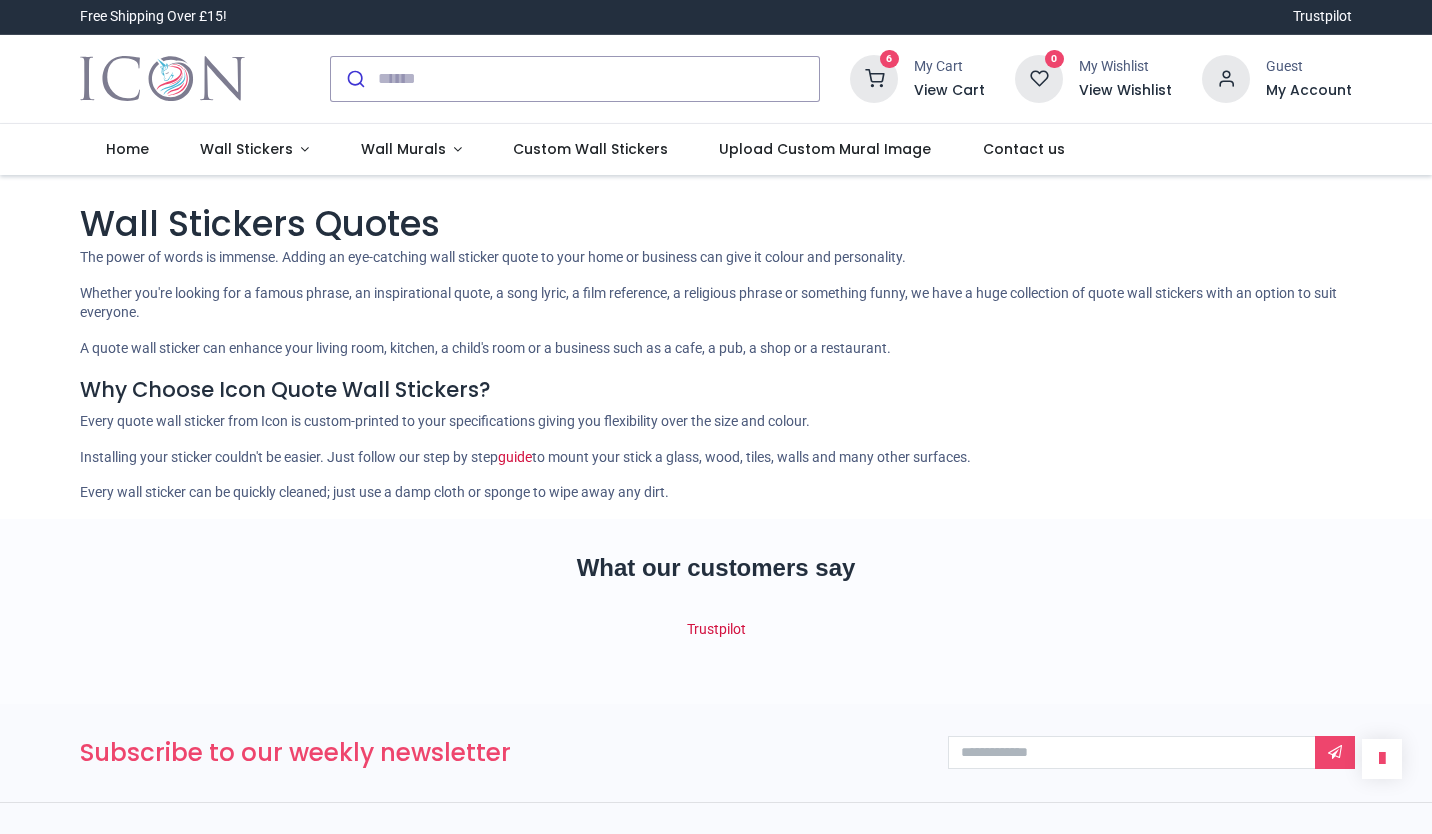 scroll, scrollTop: 0, scrollLeft: 0, axis: both 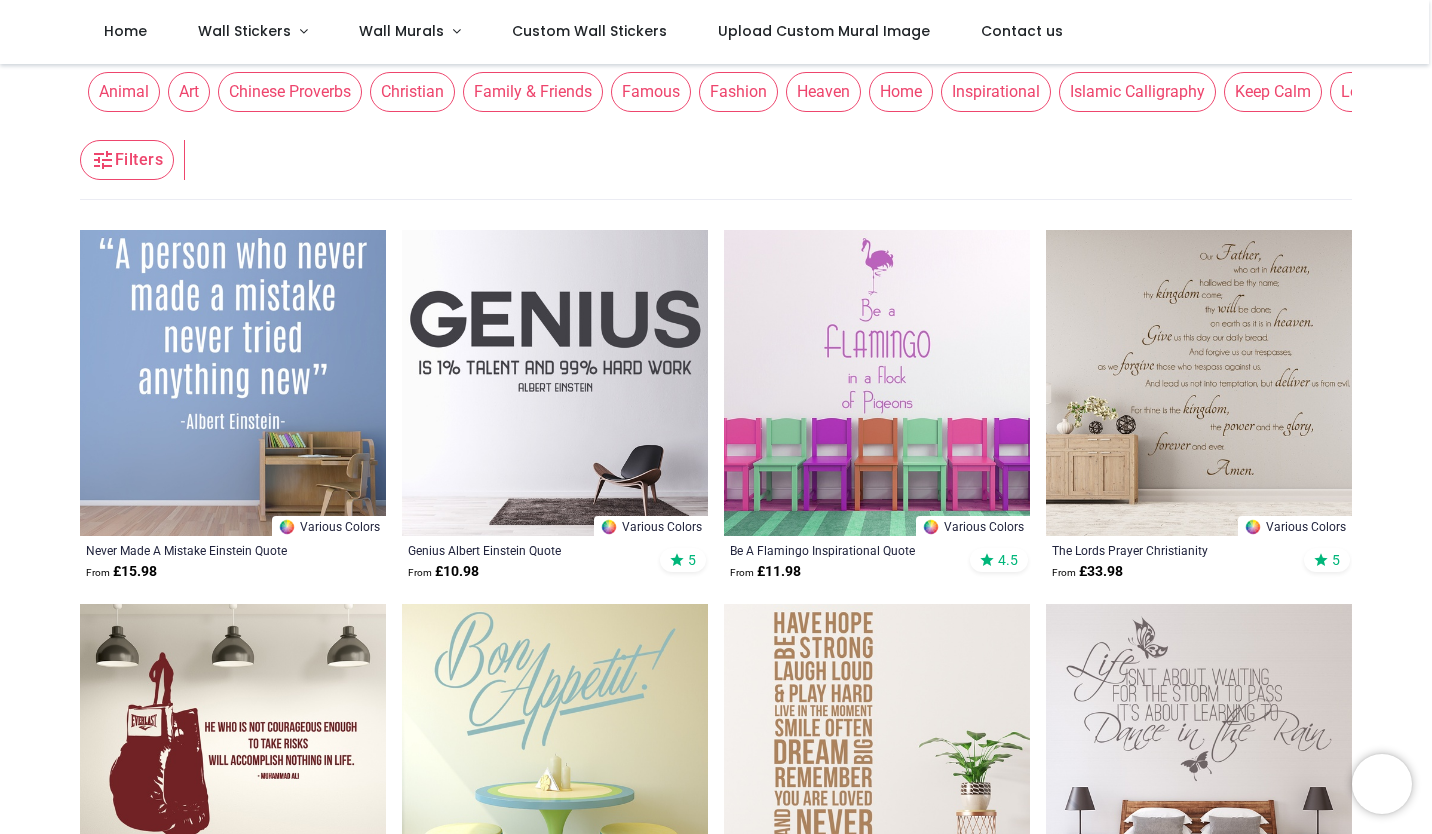 click at bounding box center (233, 383) 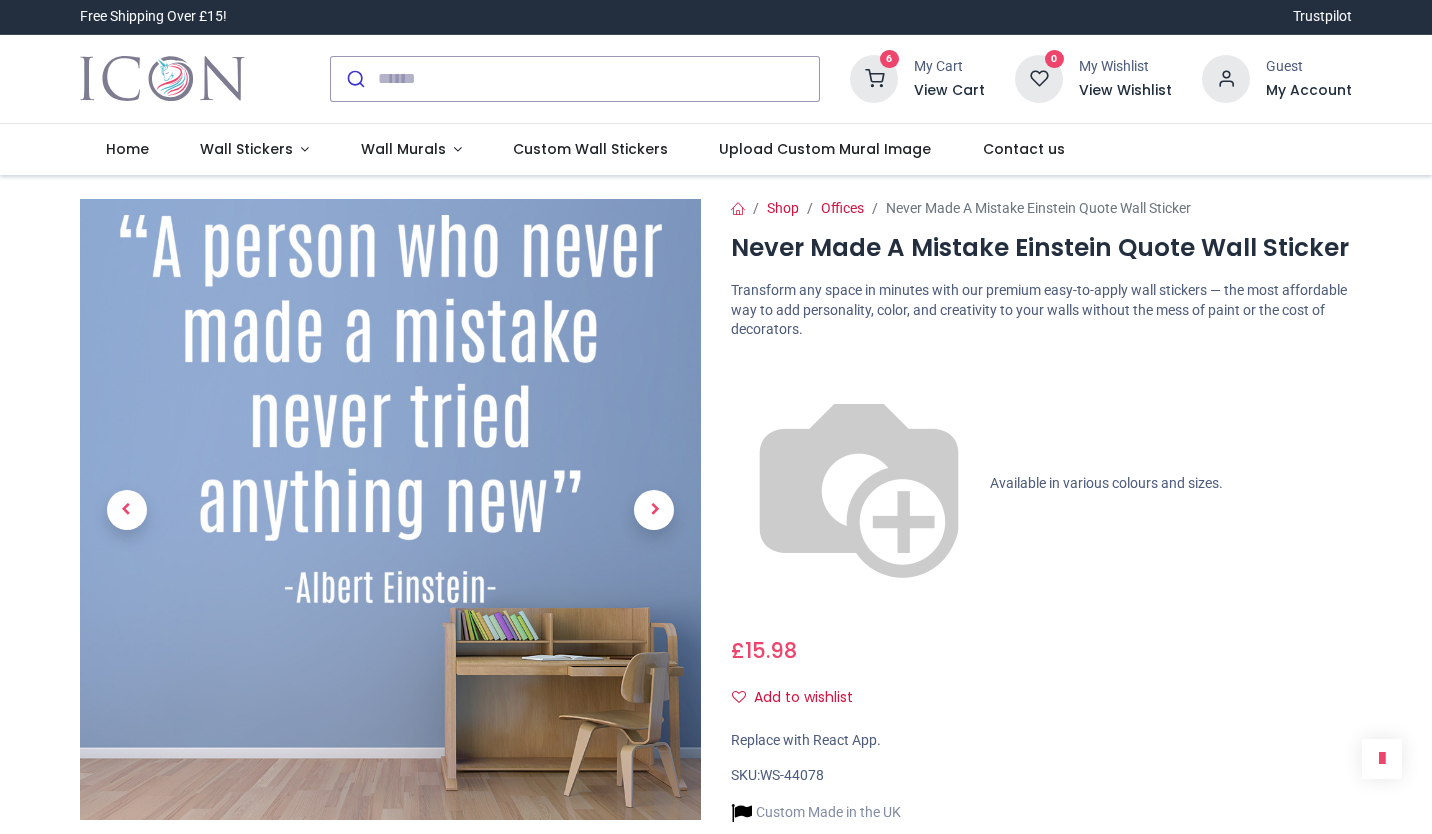 scroll, scrollTop: 0, scrollLeft: 0, axis: both 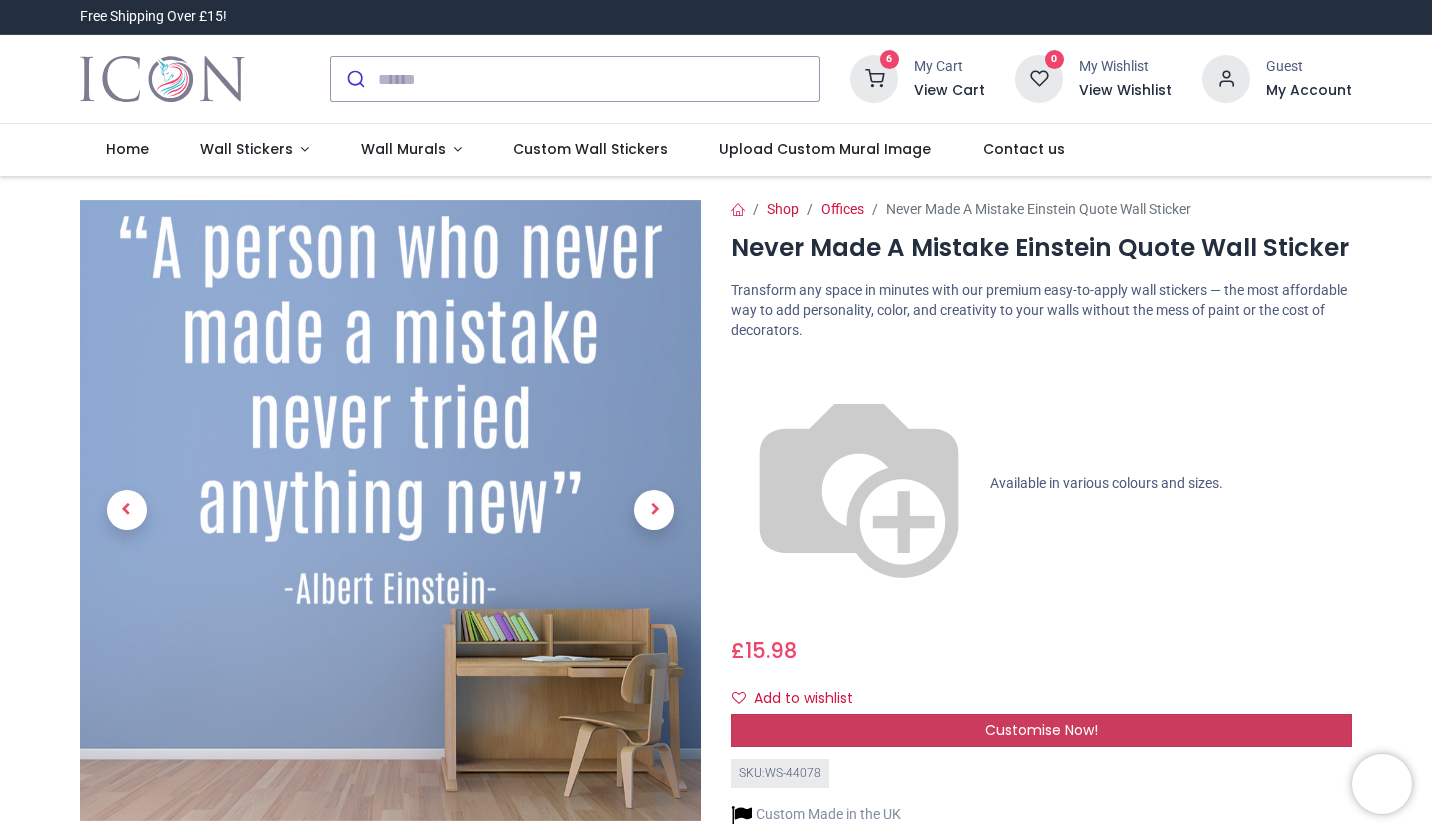 drag, startPoint x: 1043, startPoint y: 479, endPoint x: 1053, endPoint y: 496, distance: 19.723083 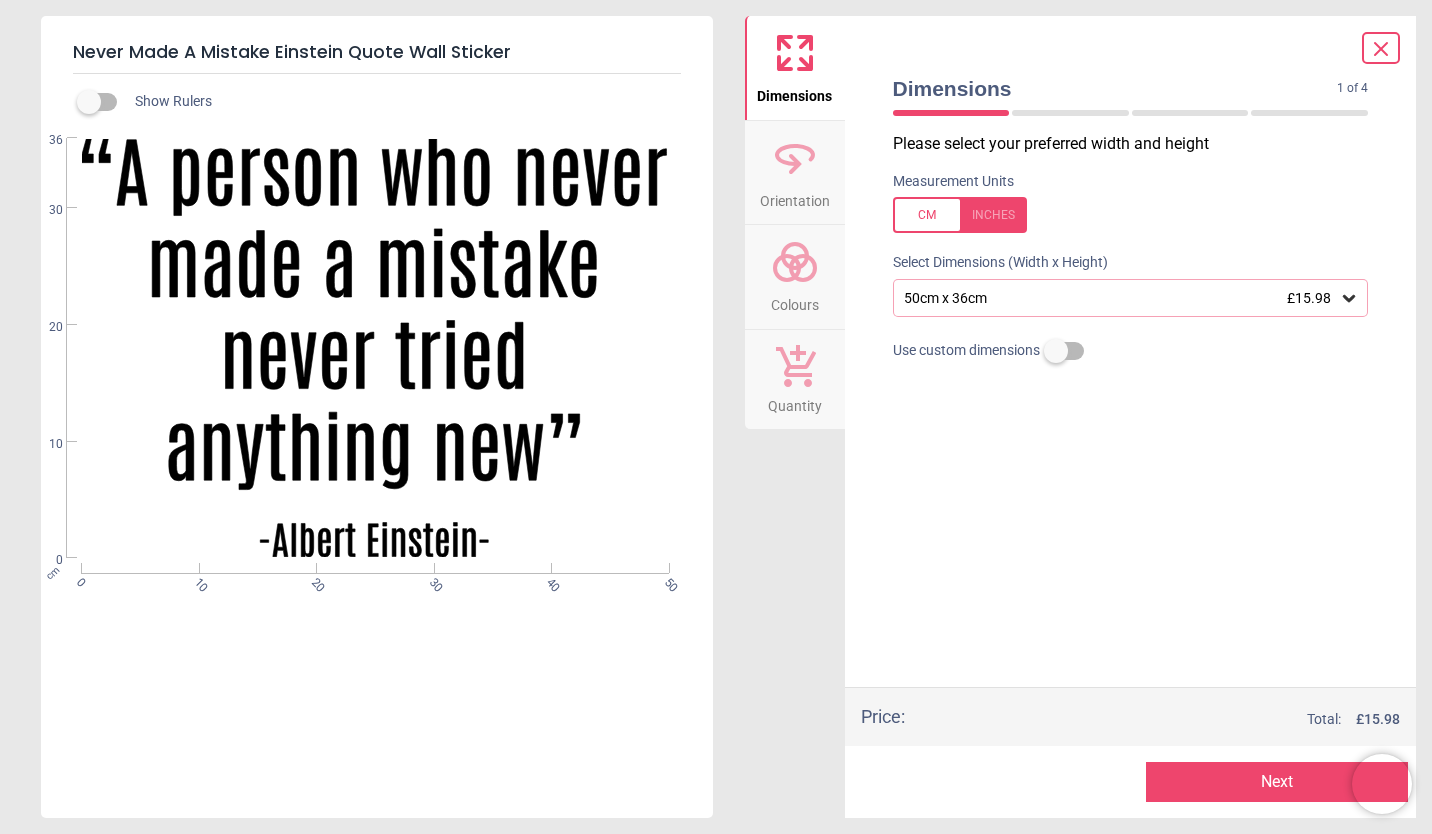 click on "50cm  x  36cm       £15.98" at bounding box center (1121, 298) 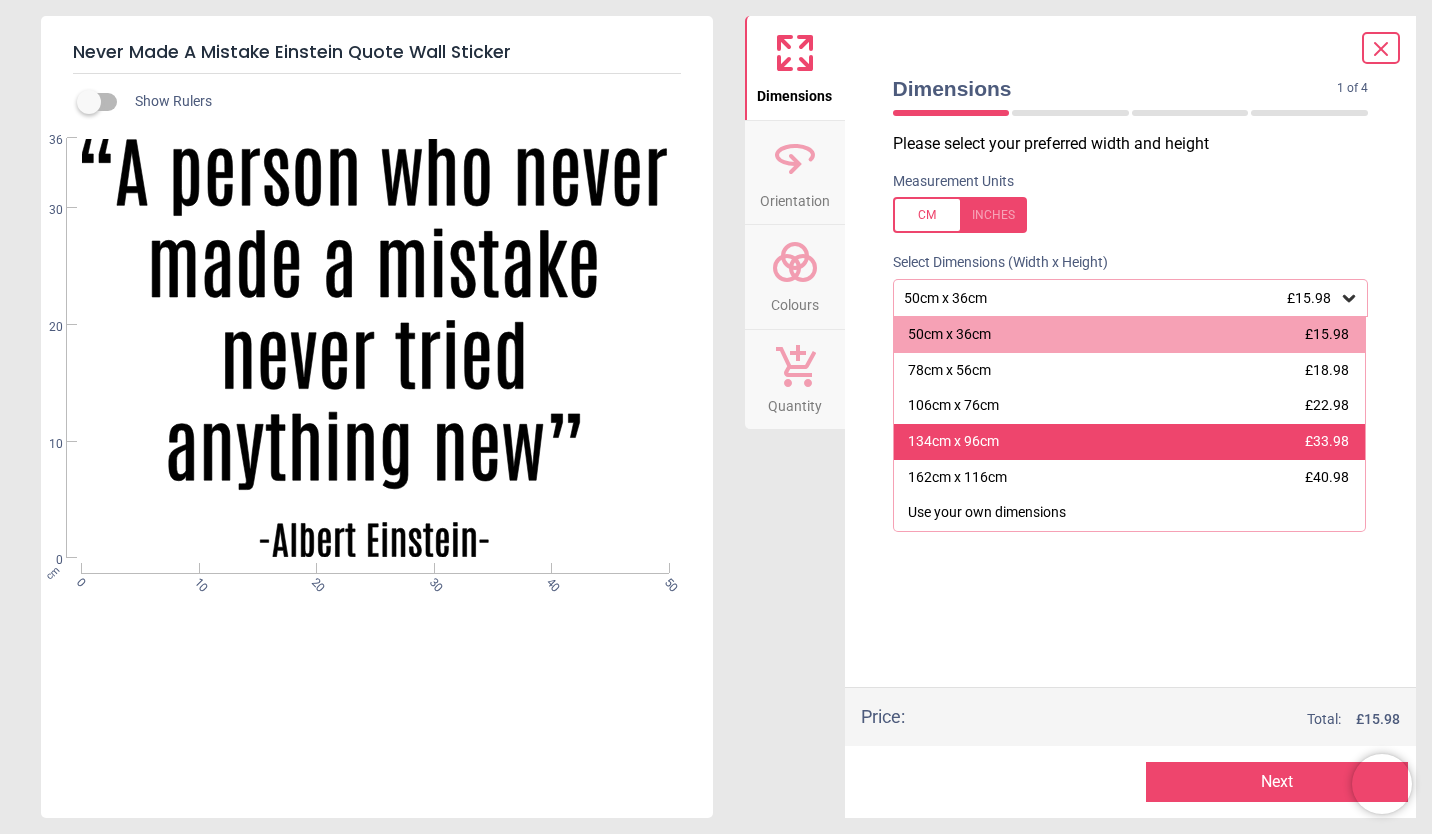 click on "134cm  x  96cm" at bounding box center (953, 442) 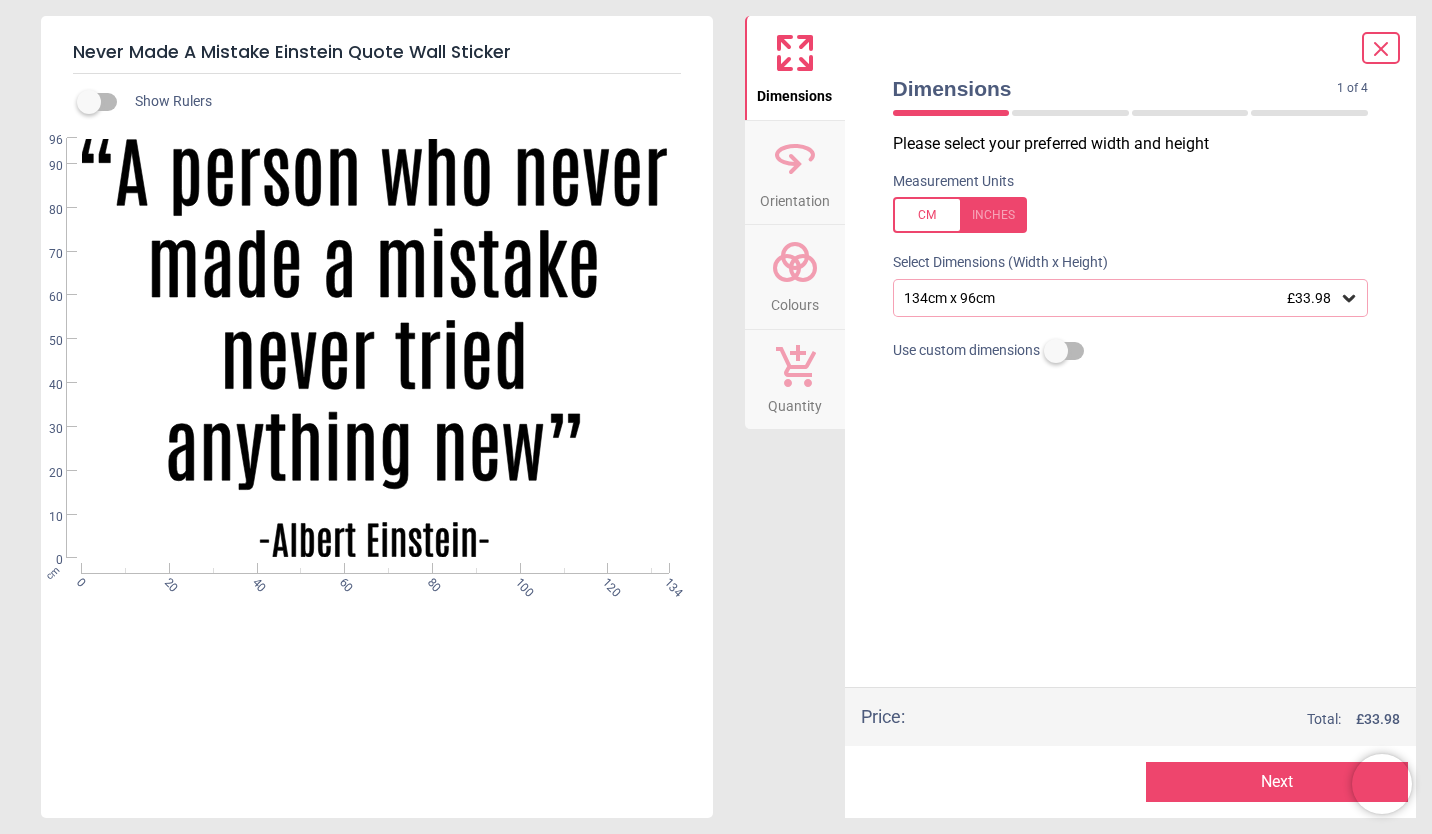 click on "Colours" at bounding box center (795, 301) 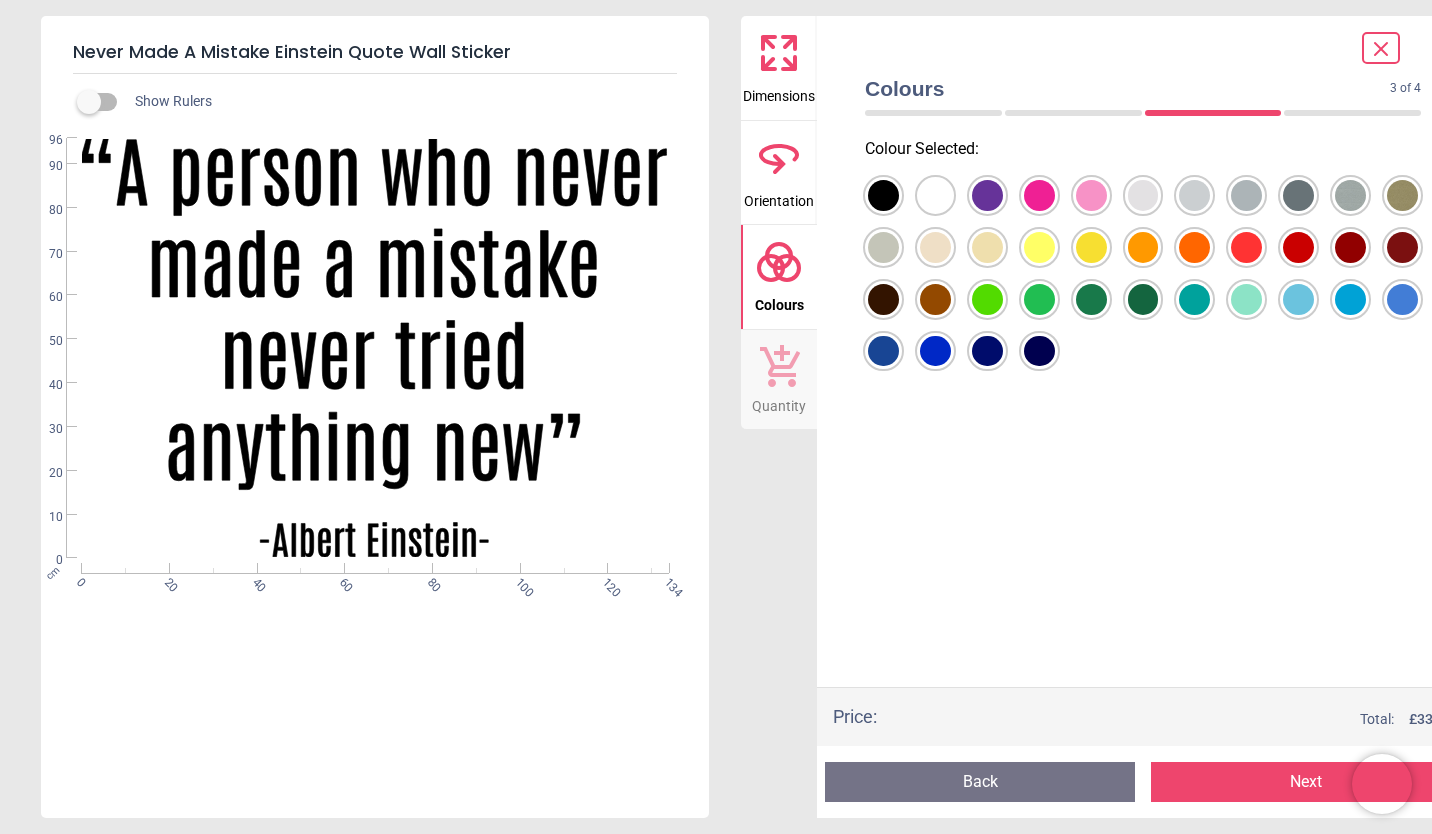 click at bounding box center [883, 195] 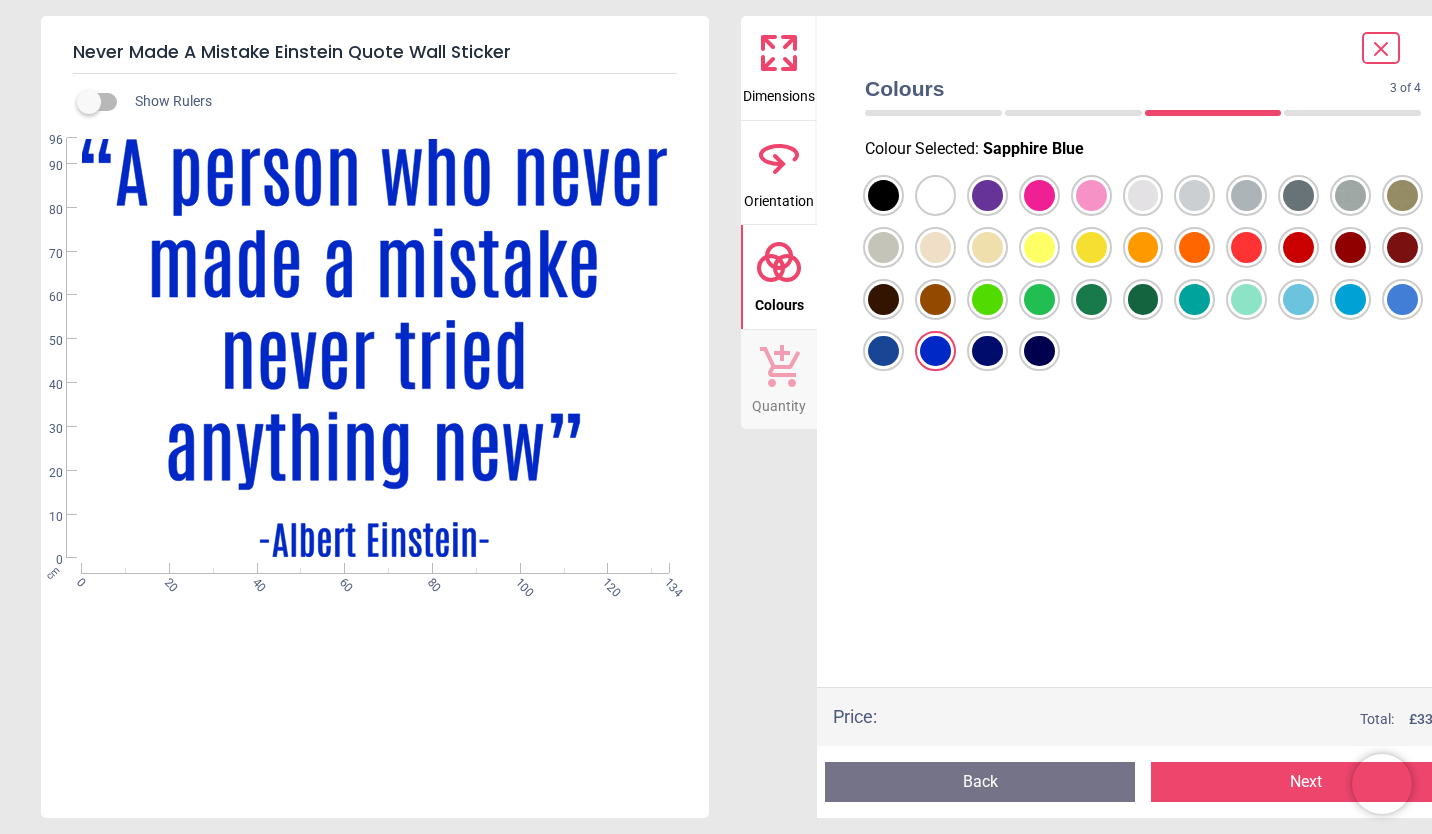 click on "Next" at bounding box center [1306, 782] 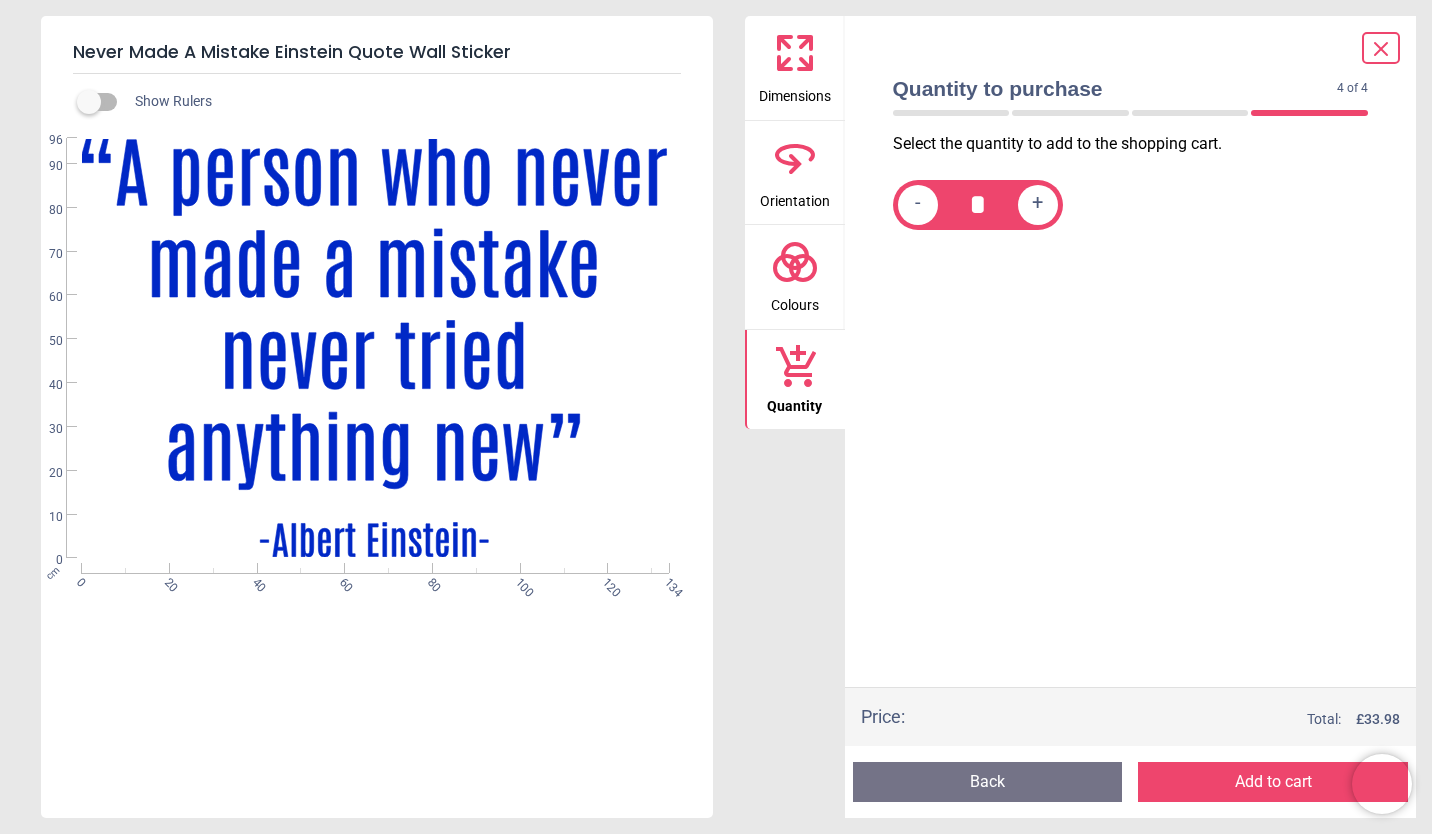 click on "Add to cart" at bounding box center [1273, 782] 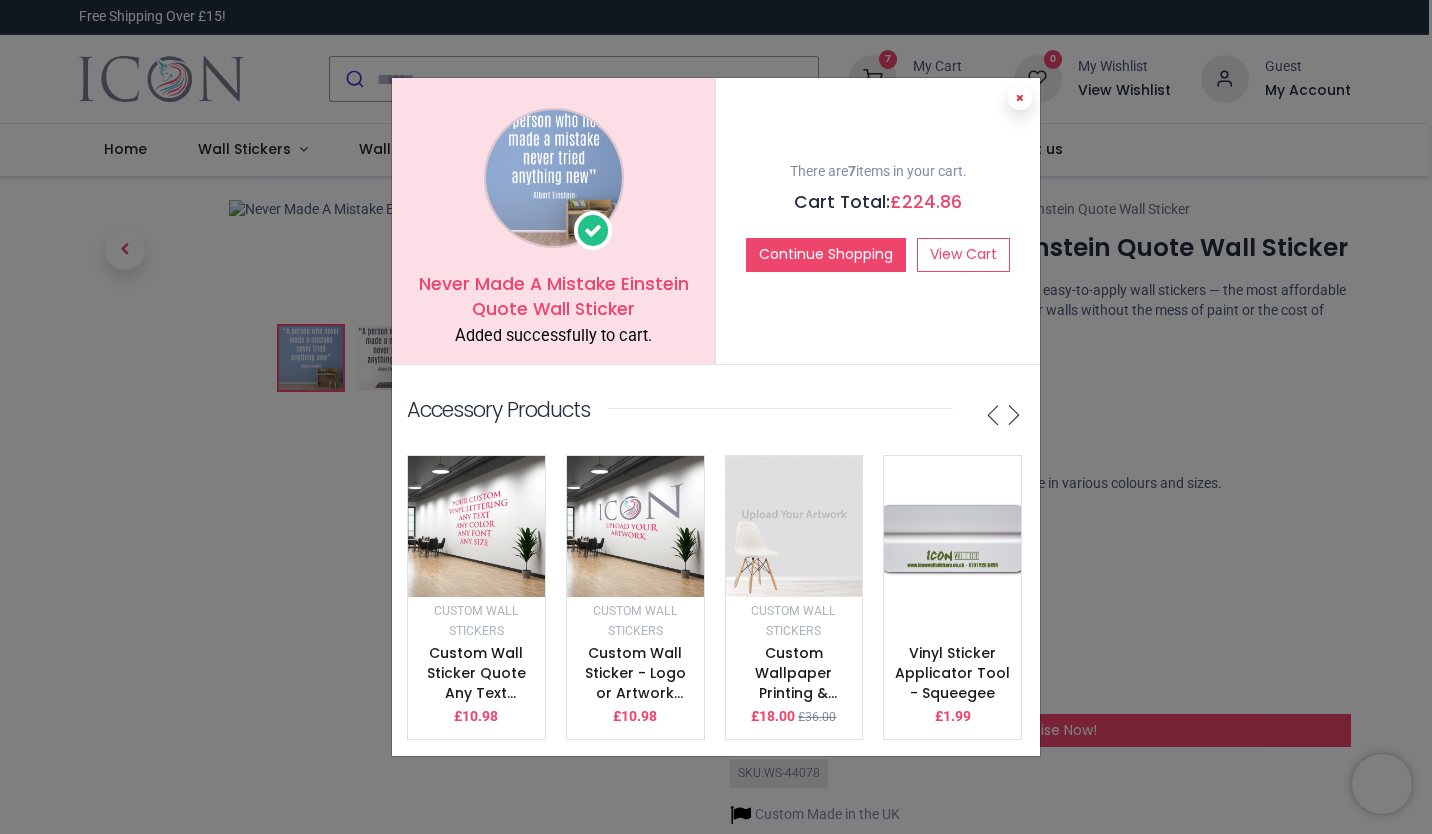click at bounding box center (1020, 98) 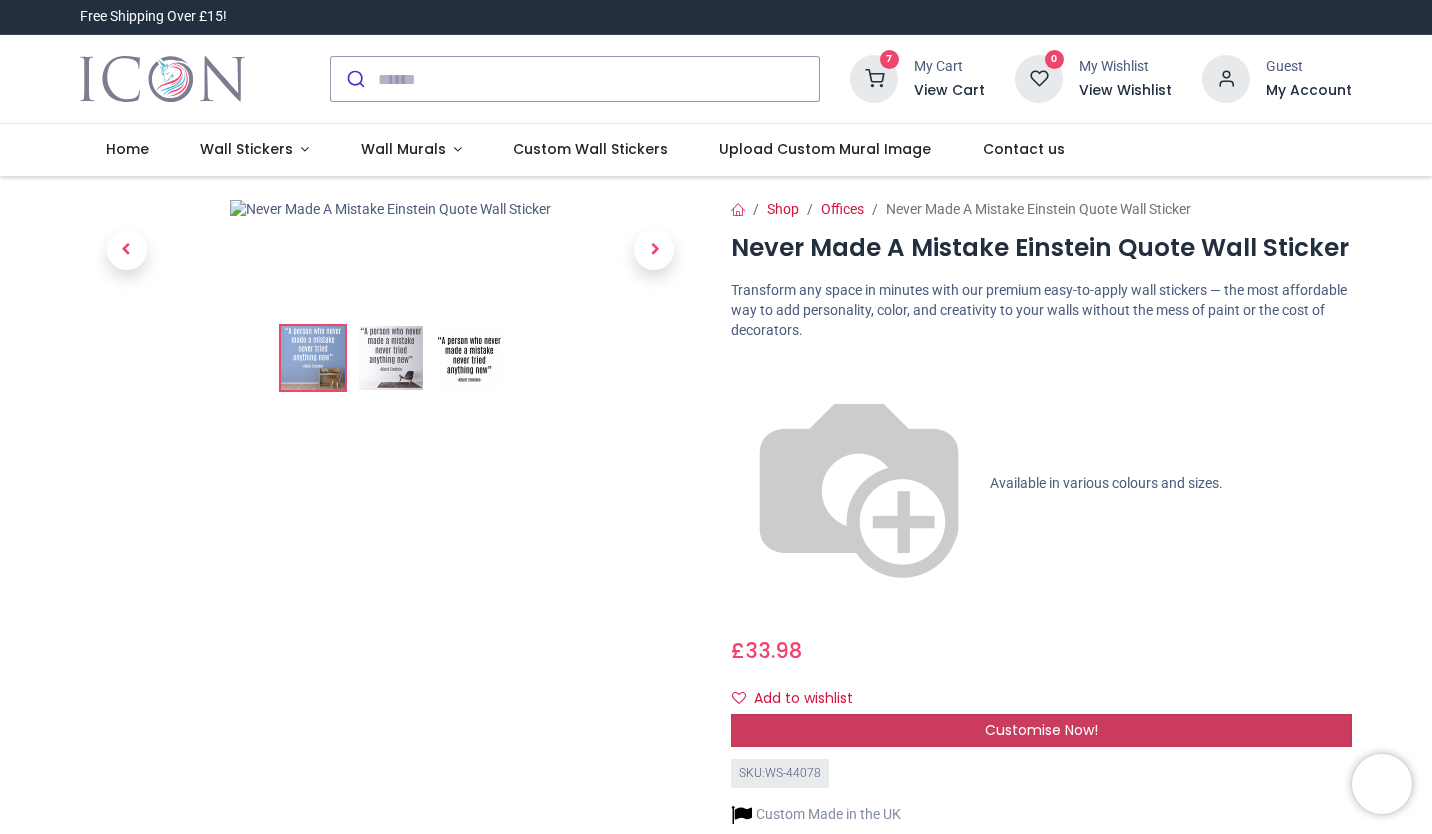click on "Customise Now!" at bounding box center [1041, 730] 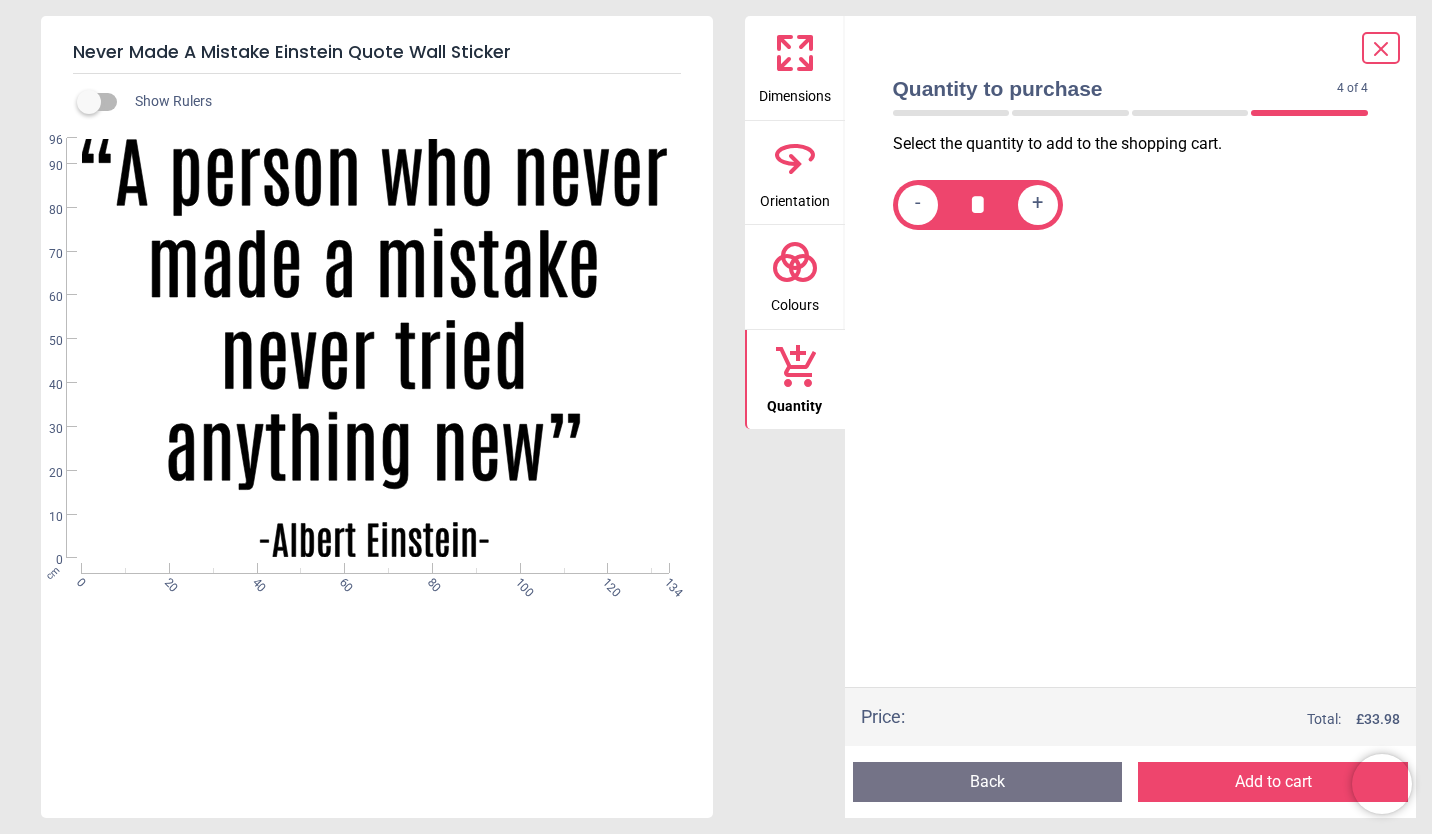 click on "Dimensions" at bounding box center (795, 92) 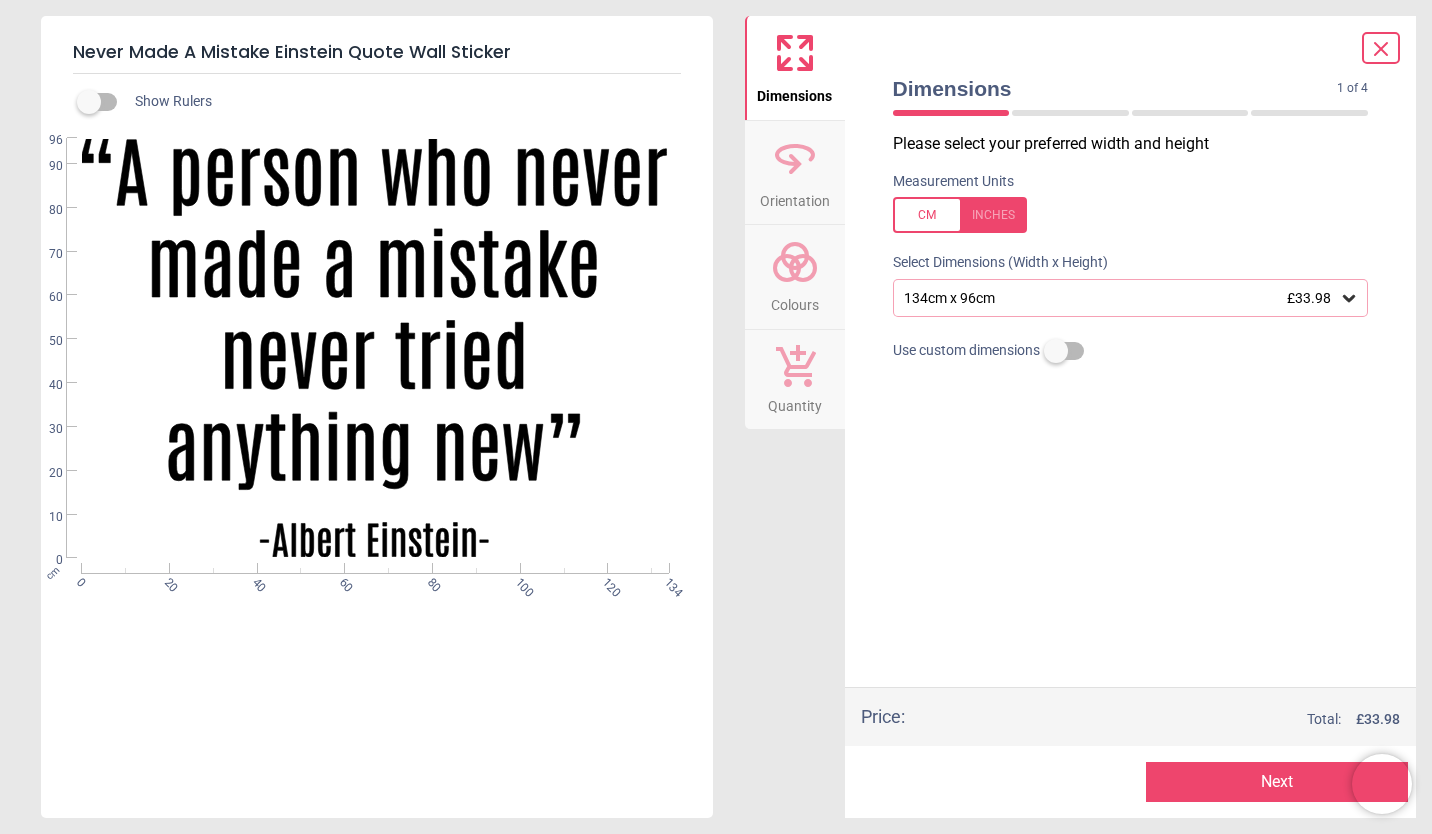 click on "134cm  x  96cm       £33.98" at bounding box center (1121, 298) 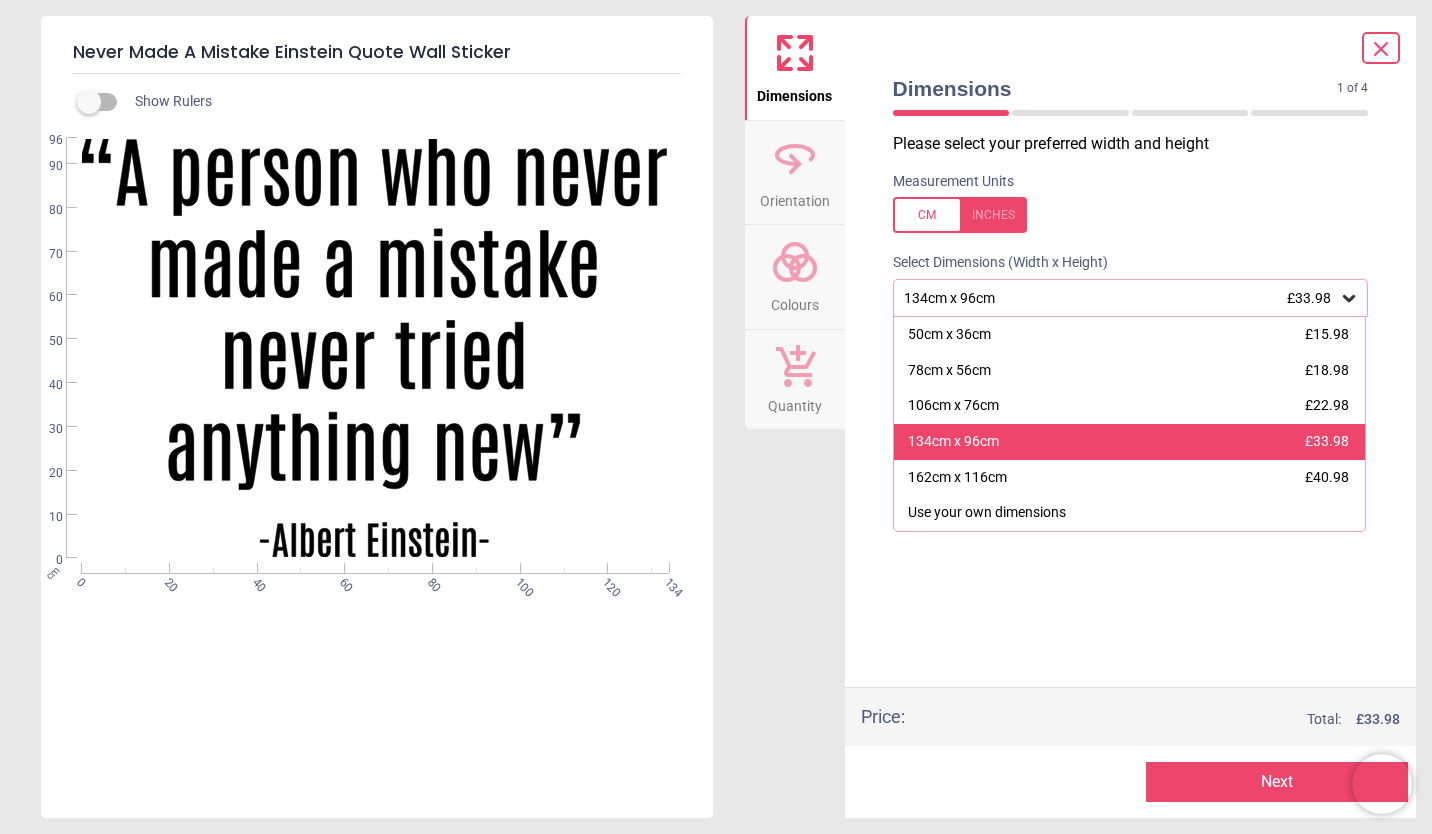 click on "134cm  x  96cm" at bounding box center (953, 442) 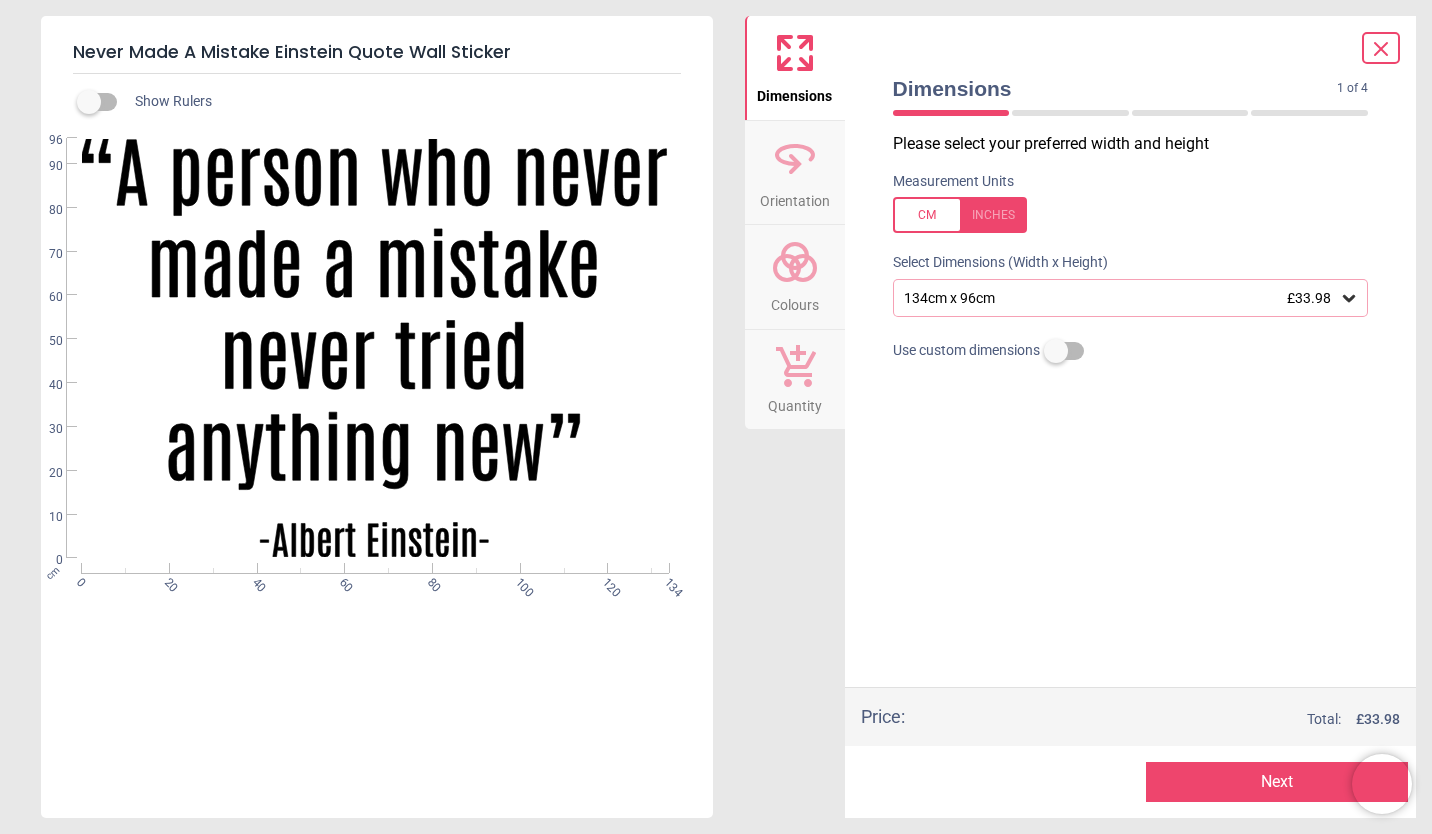 click on "Colours" at bounding box center (795, 301) 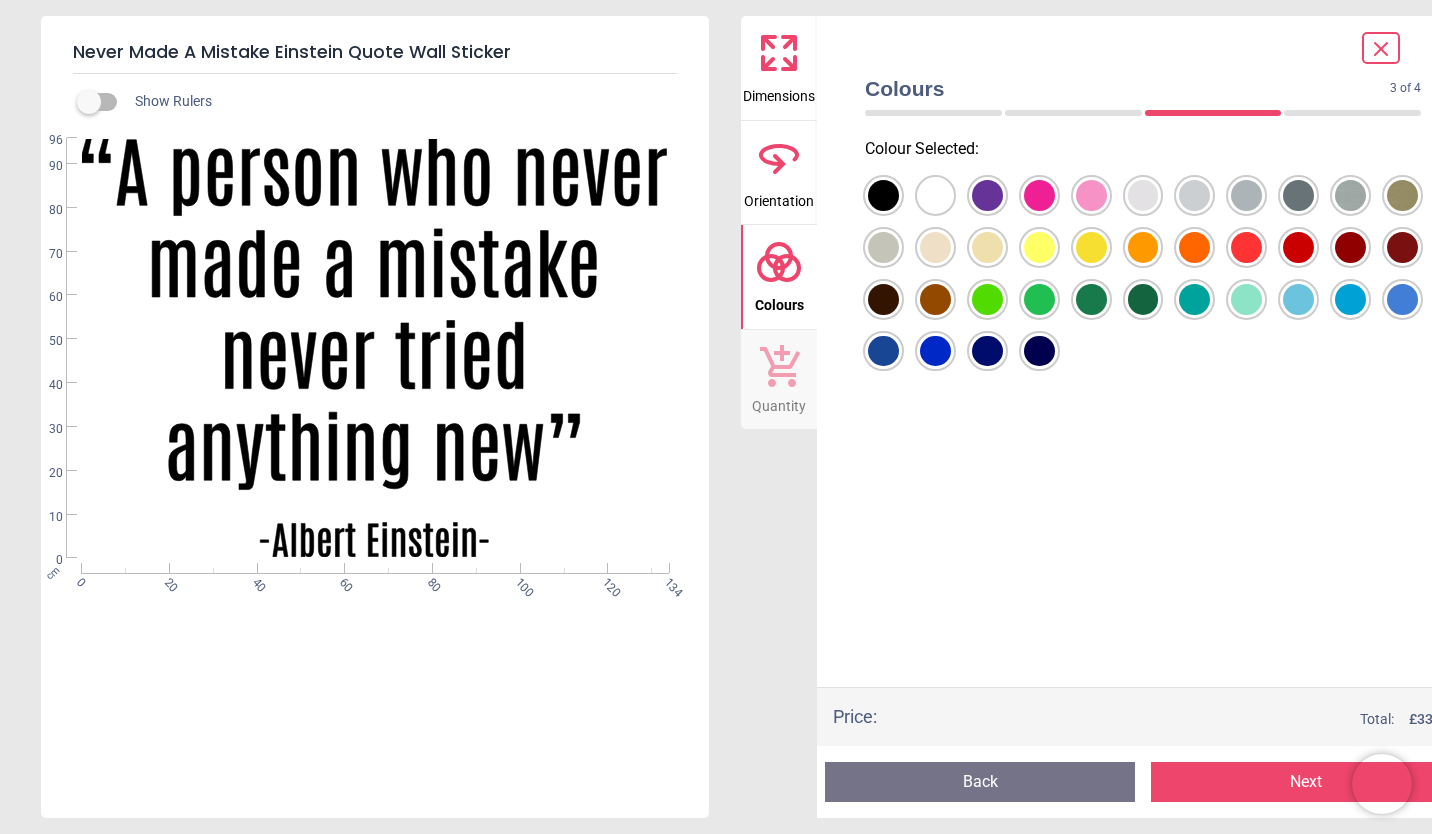 click at bounding box center (883, 195) 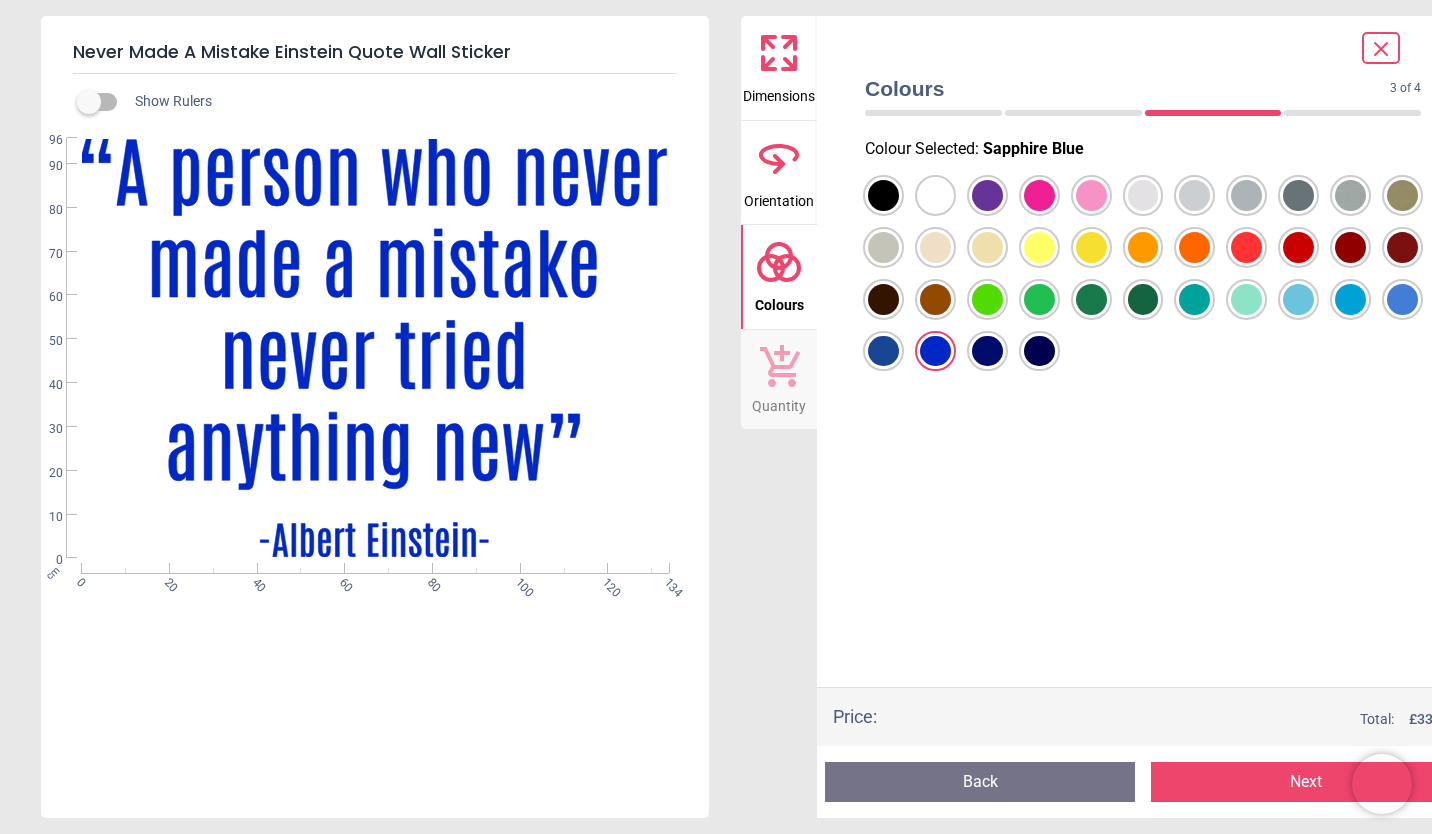 click on "Next" at bounding box center (1306, 782) 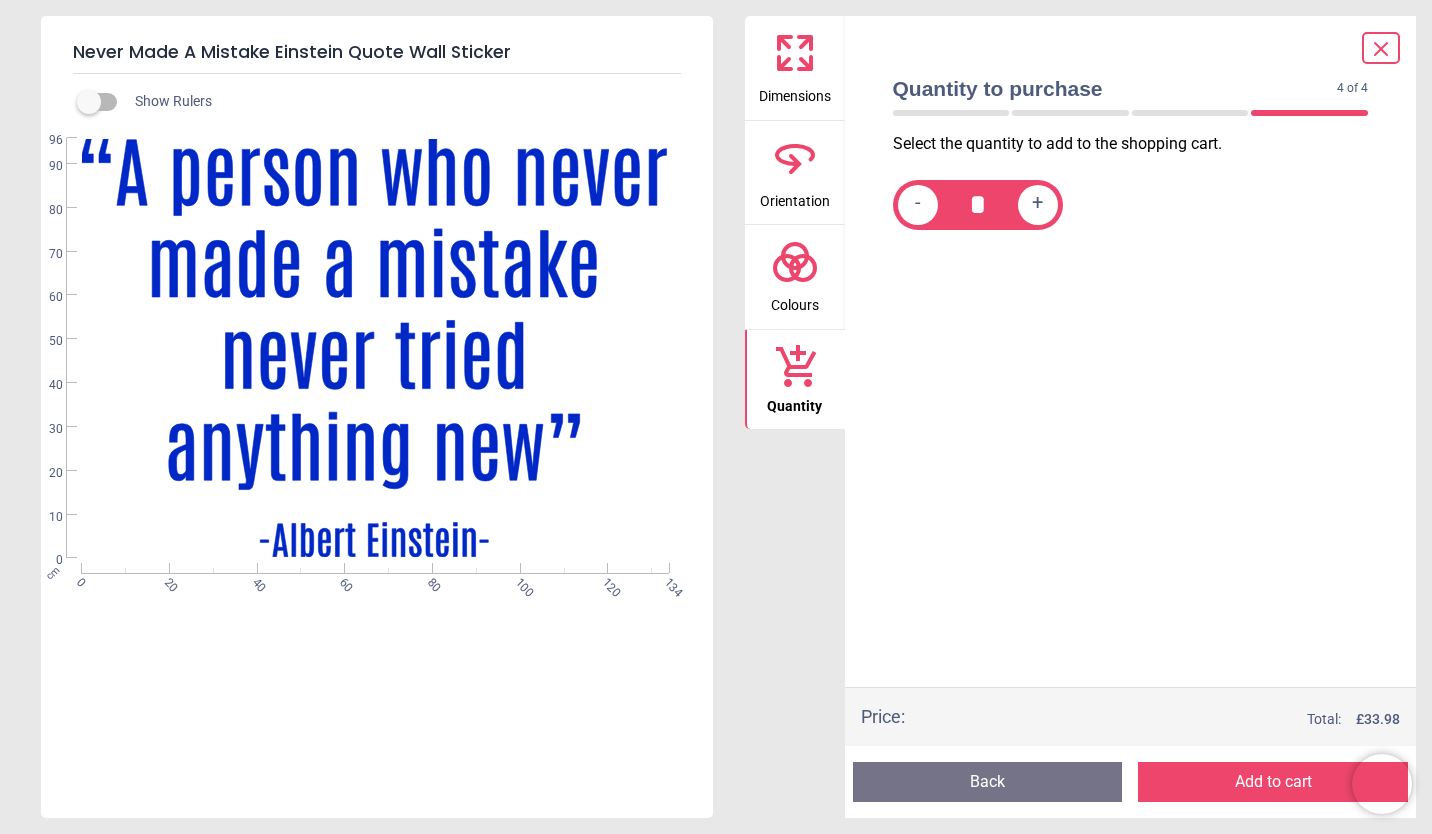 click on "Add to cart" at bounding box center [1273, 782] 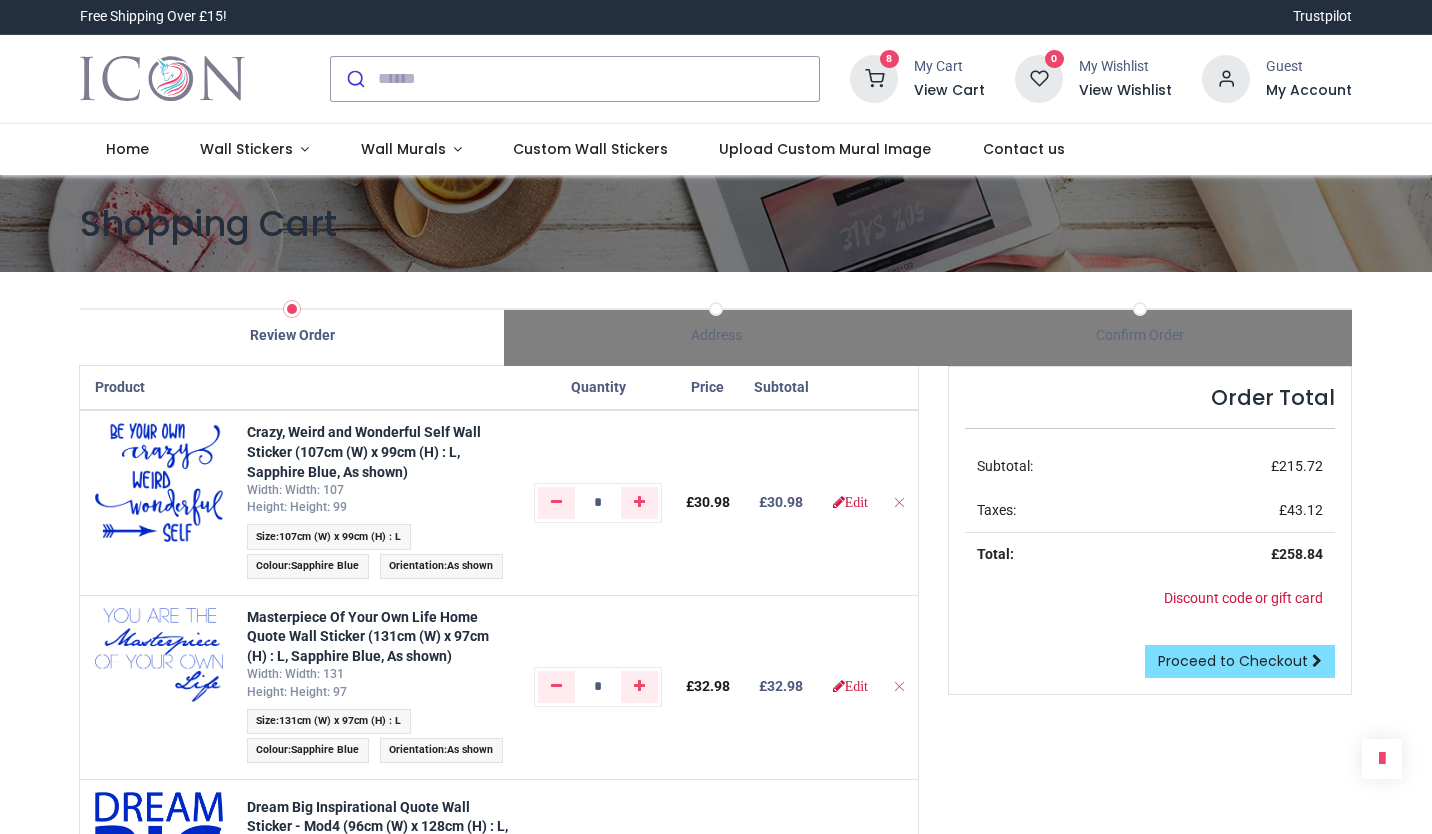 scroll, scrollTop: 0, scrollLeft: 0, axis: both 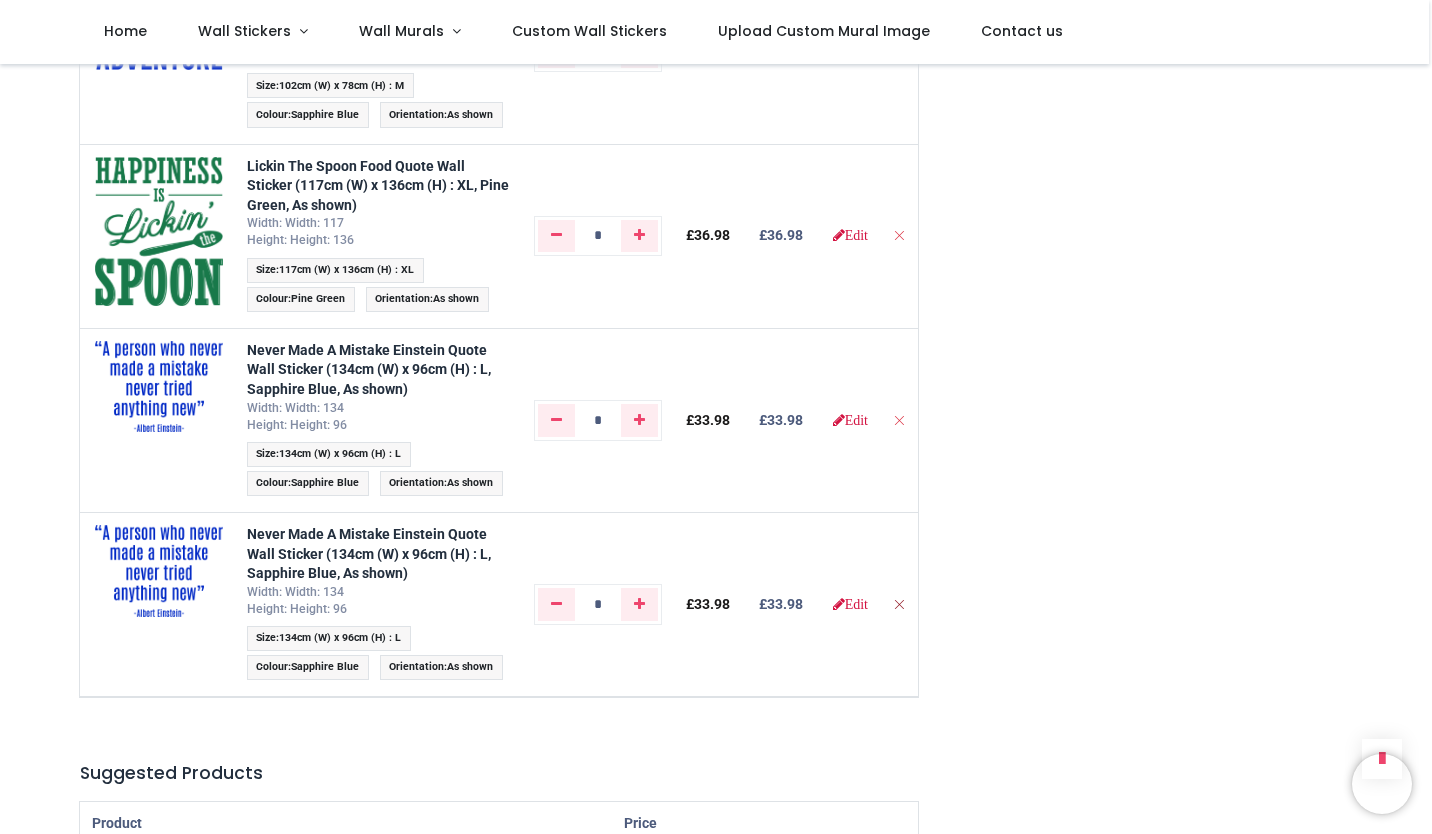 click at bounding box center (899, 604) 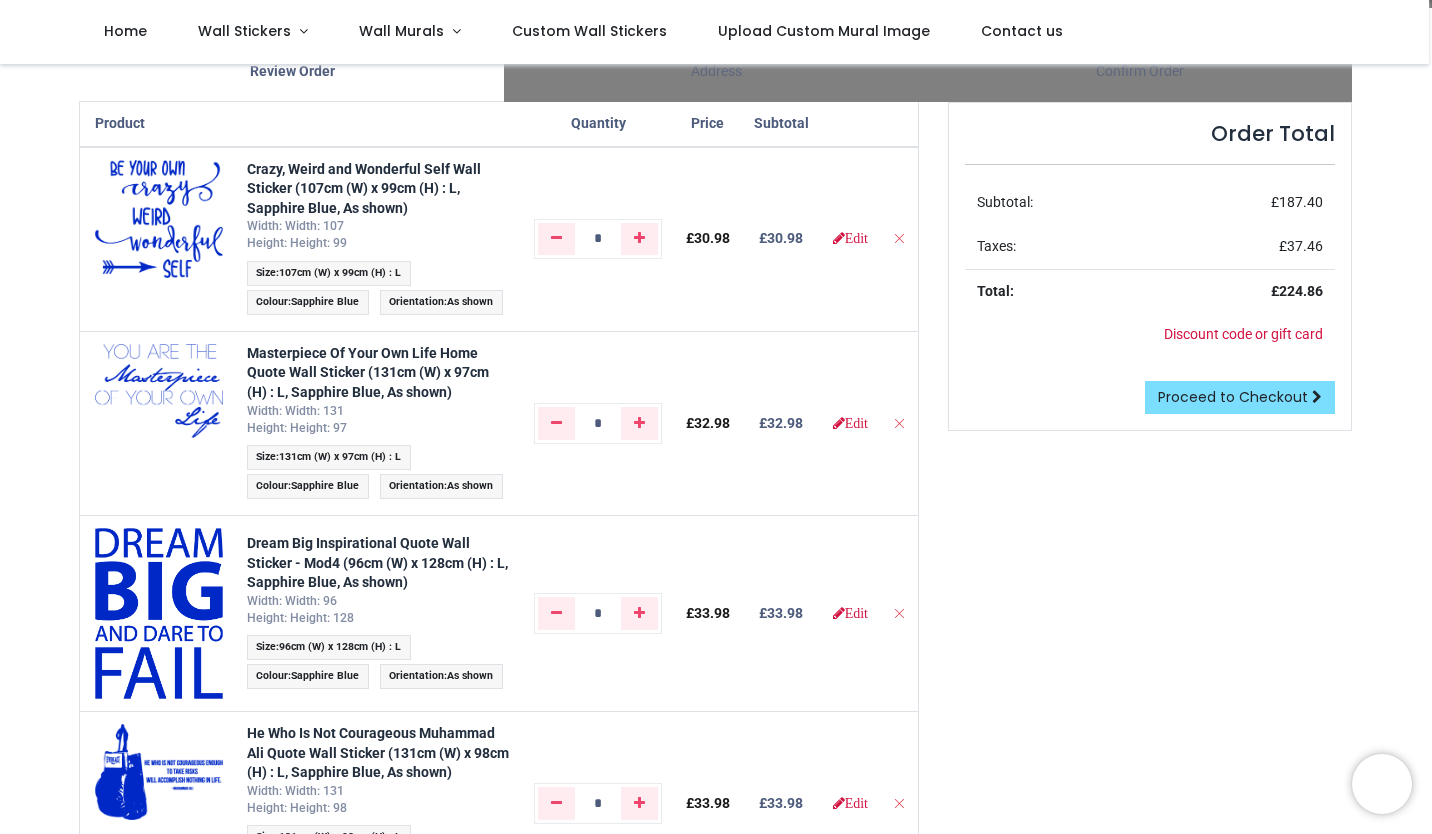 scroll, scrollTop: 152, scrollLeft: 0, axis: vertical 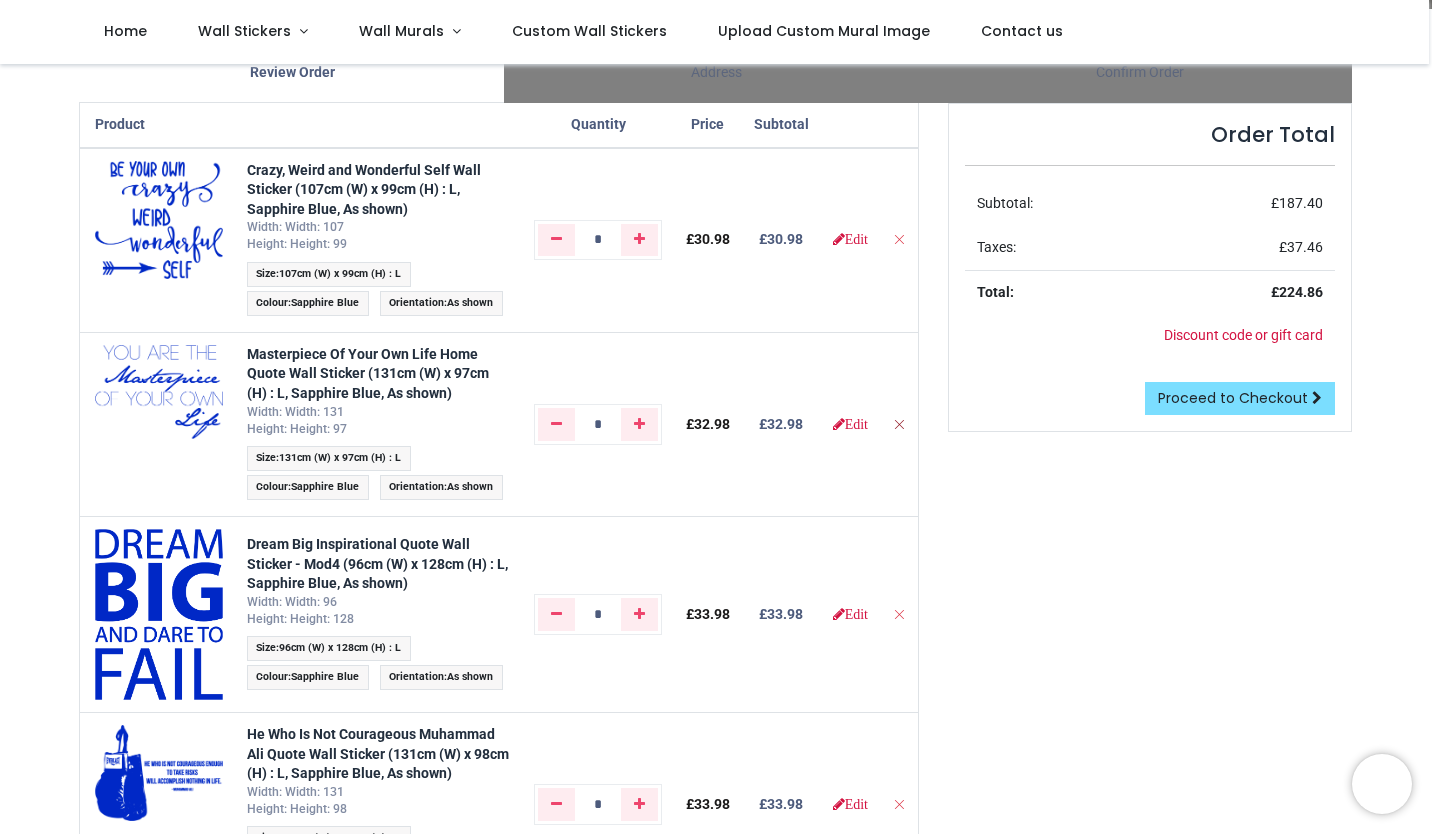 click at bounding box center (899, 424) 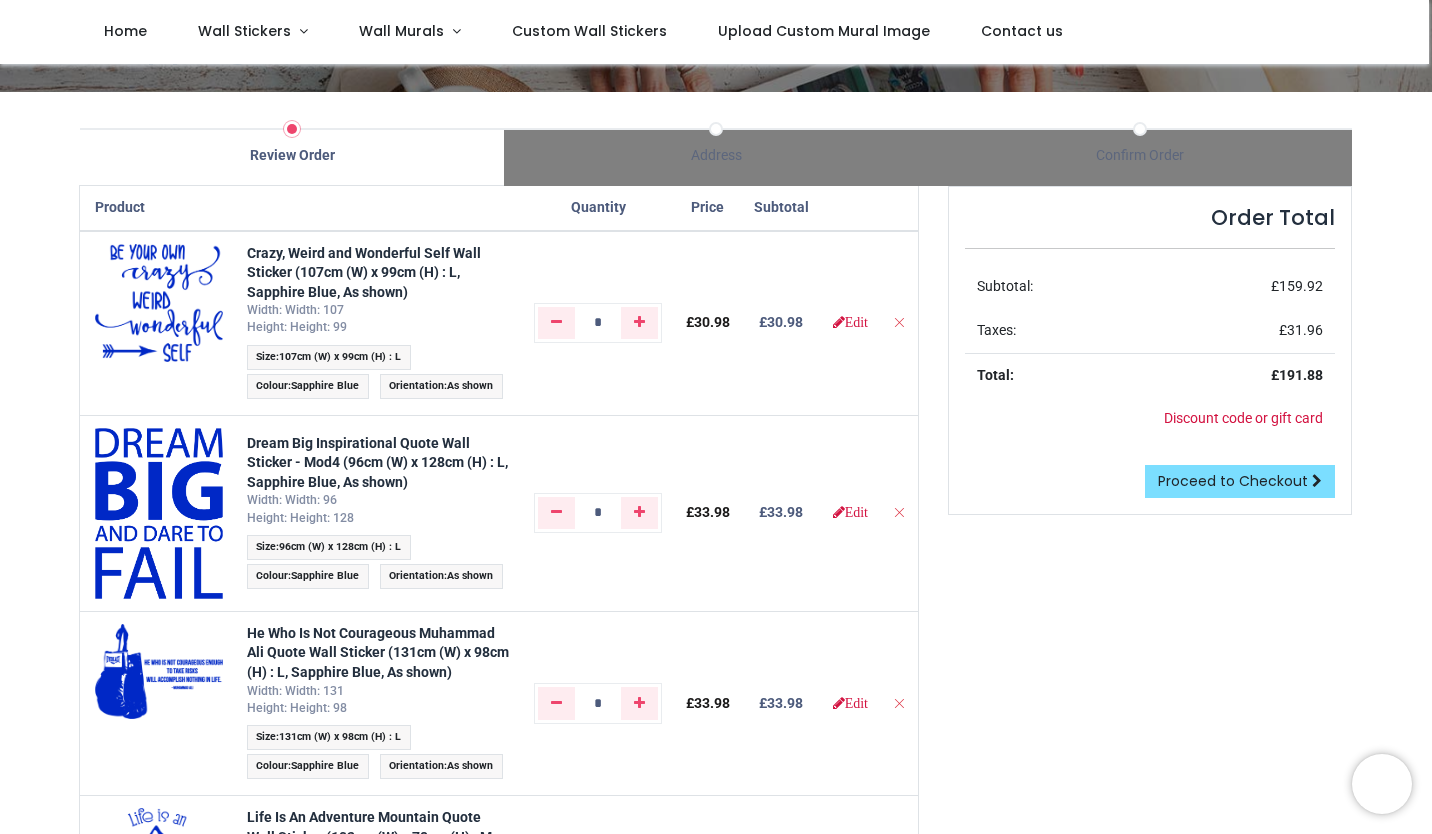 scroll, scrollTop: 66, scrollLeft: 0, axis: vertical 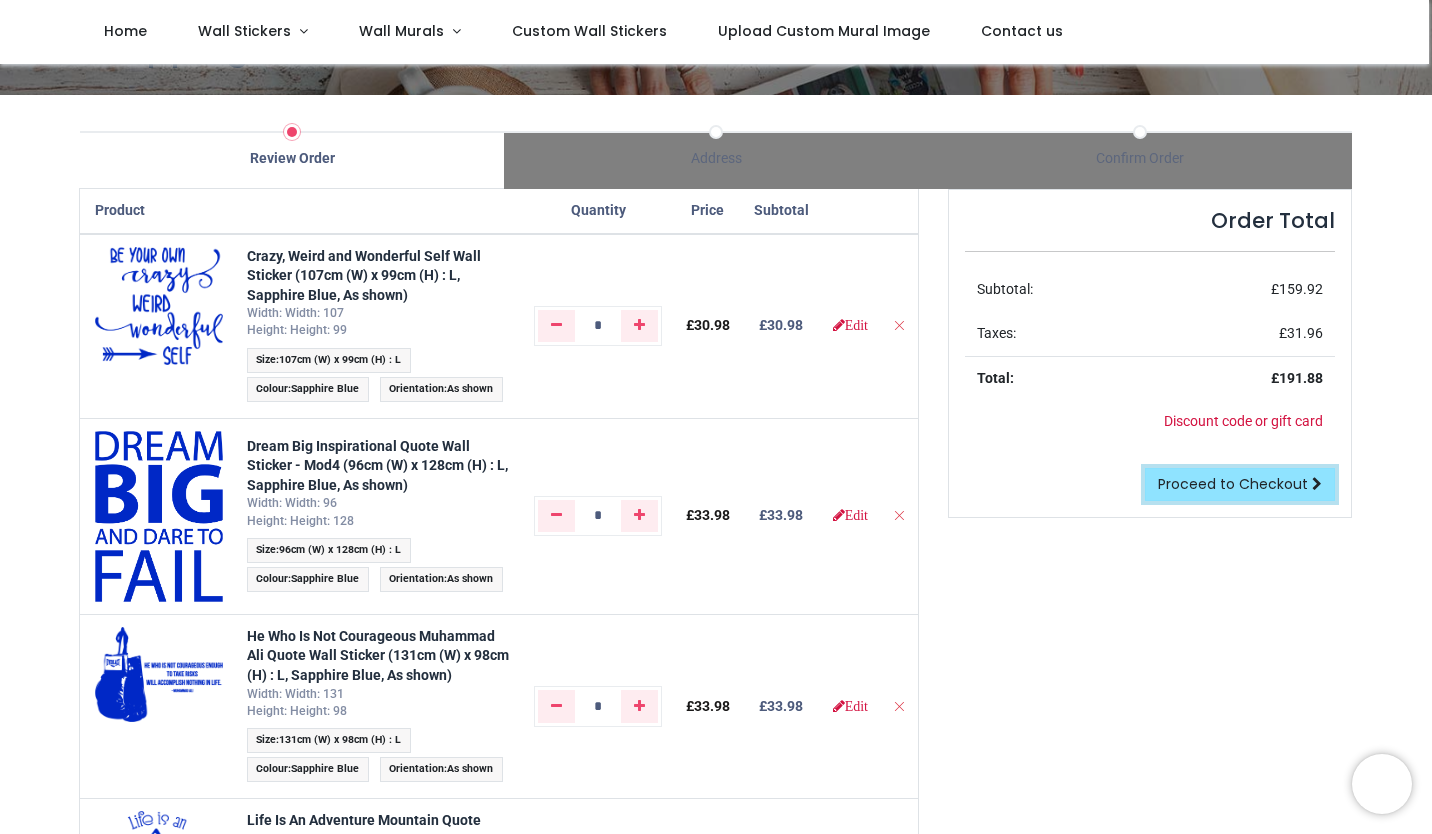 click on "Proceed to Checkout" at bounding box center (1233, 484) 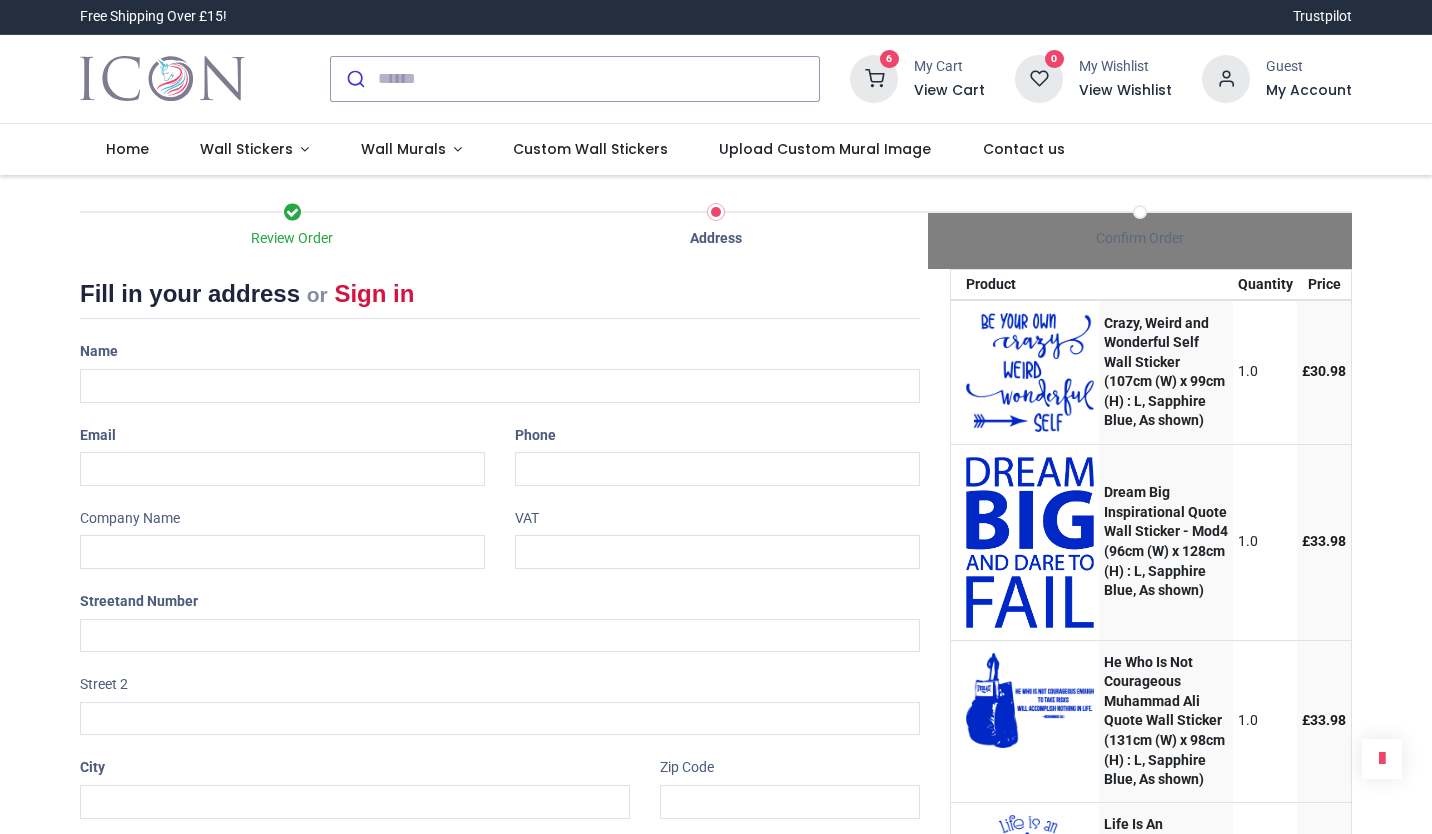 scroll, scrollTop: 0, scrollLeft: 0, axis: both 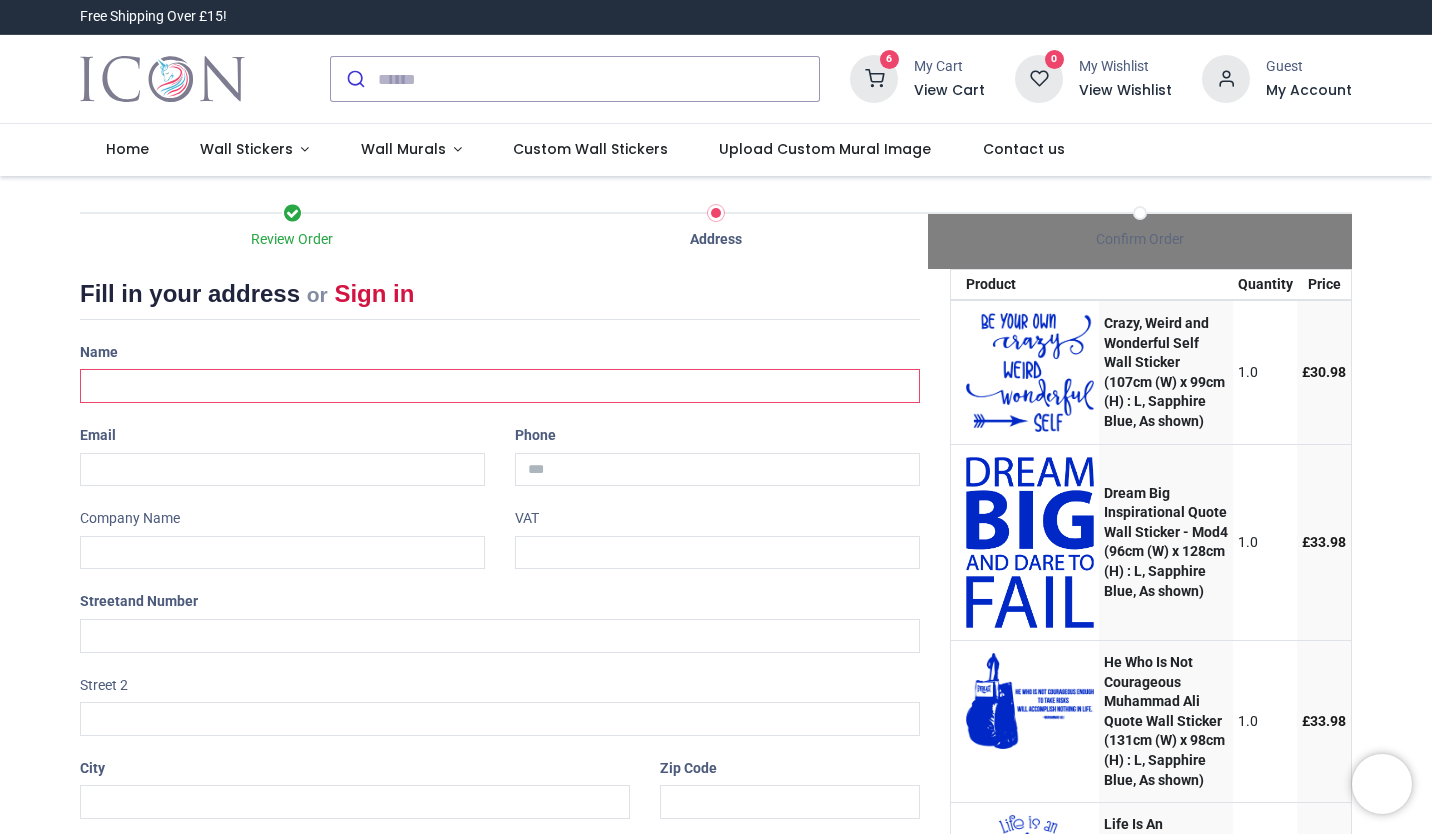 click at bounding box center [500, 386] 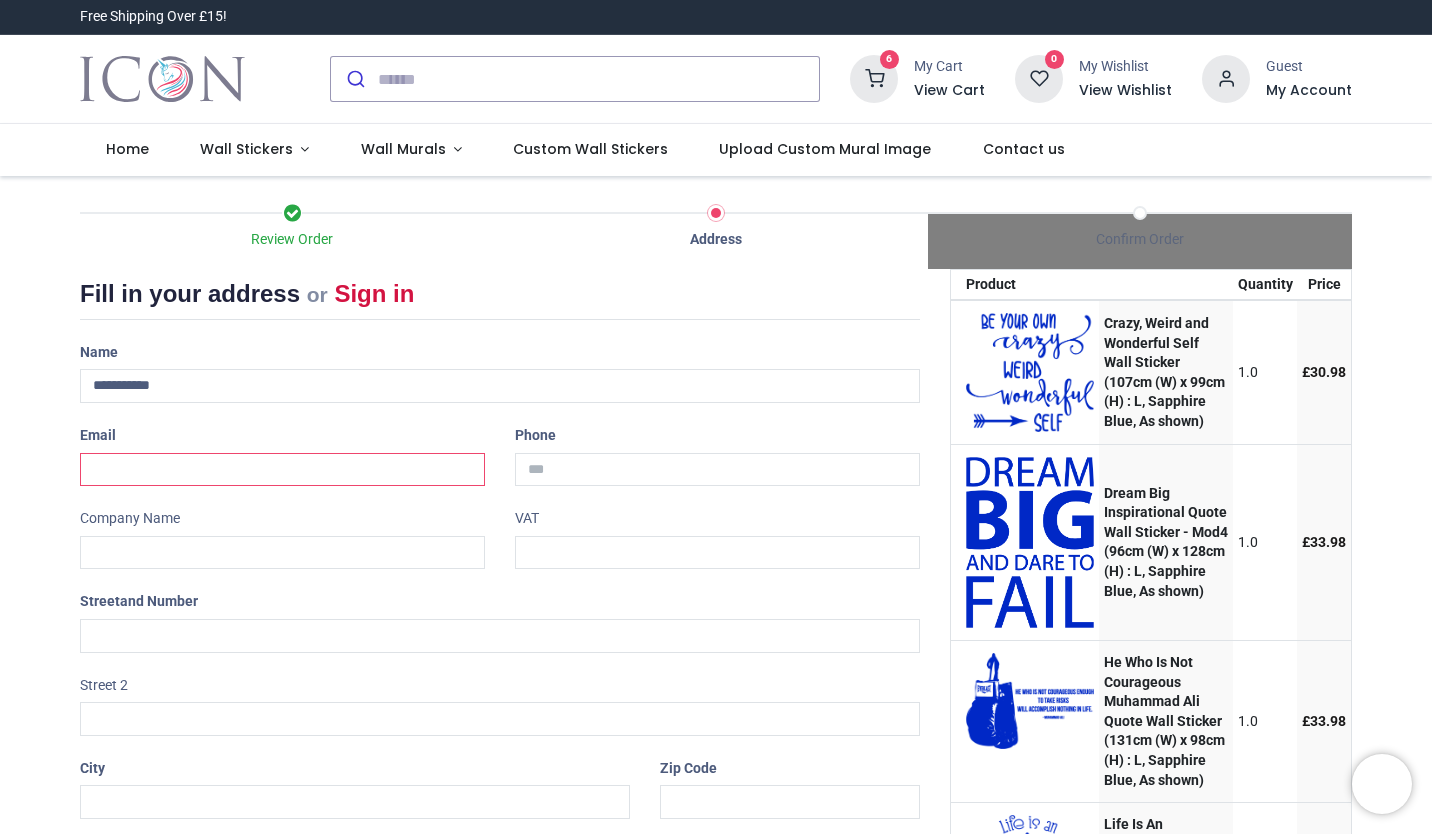 type on "**********" 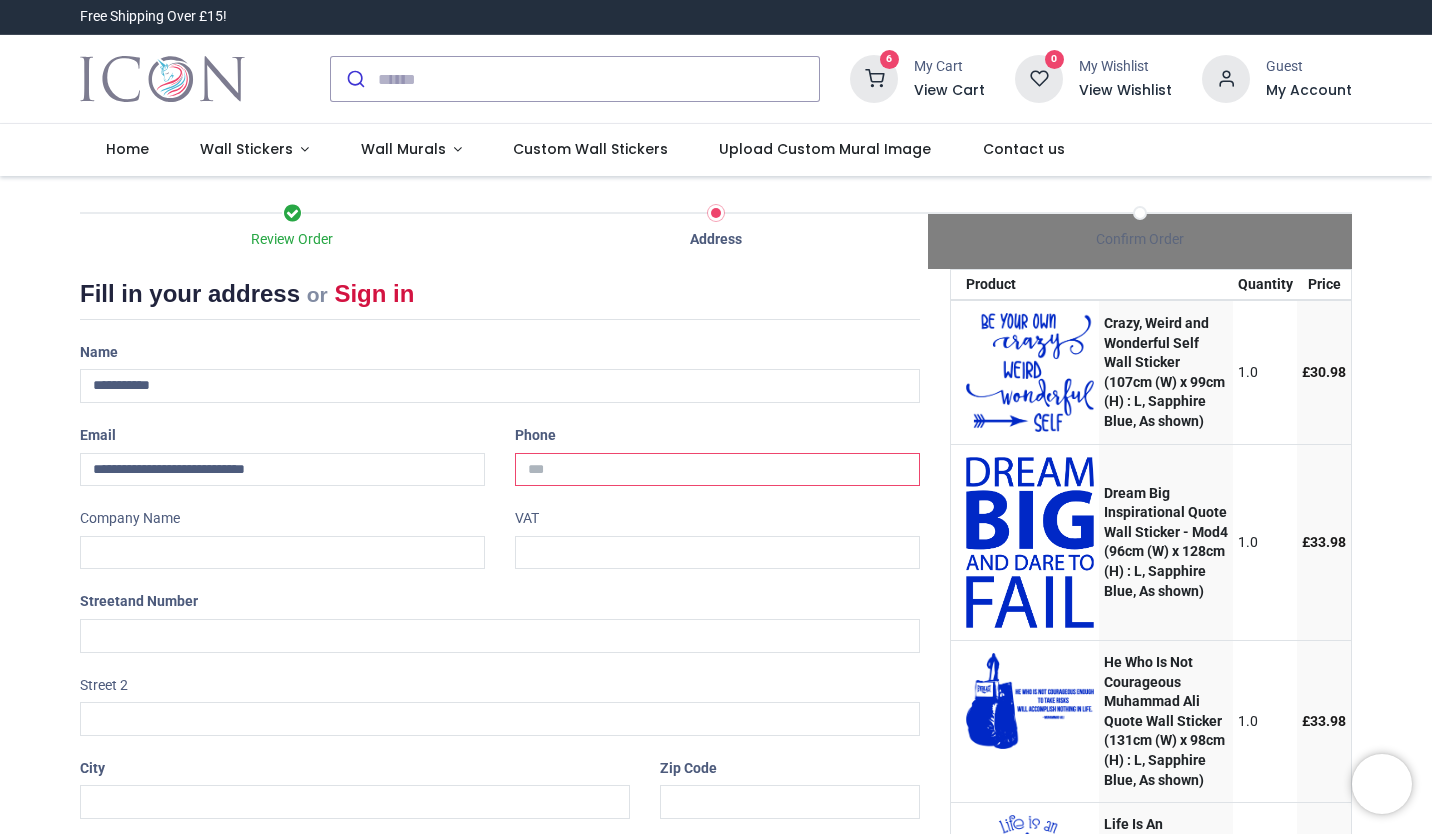 type on "**********" 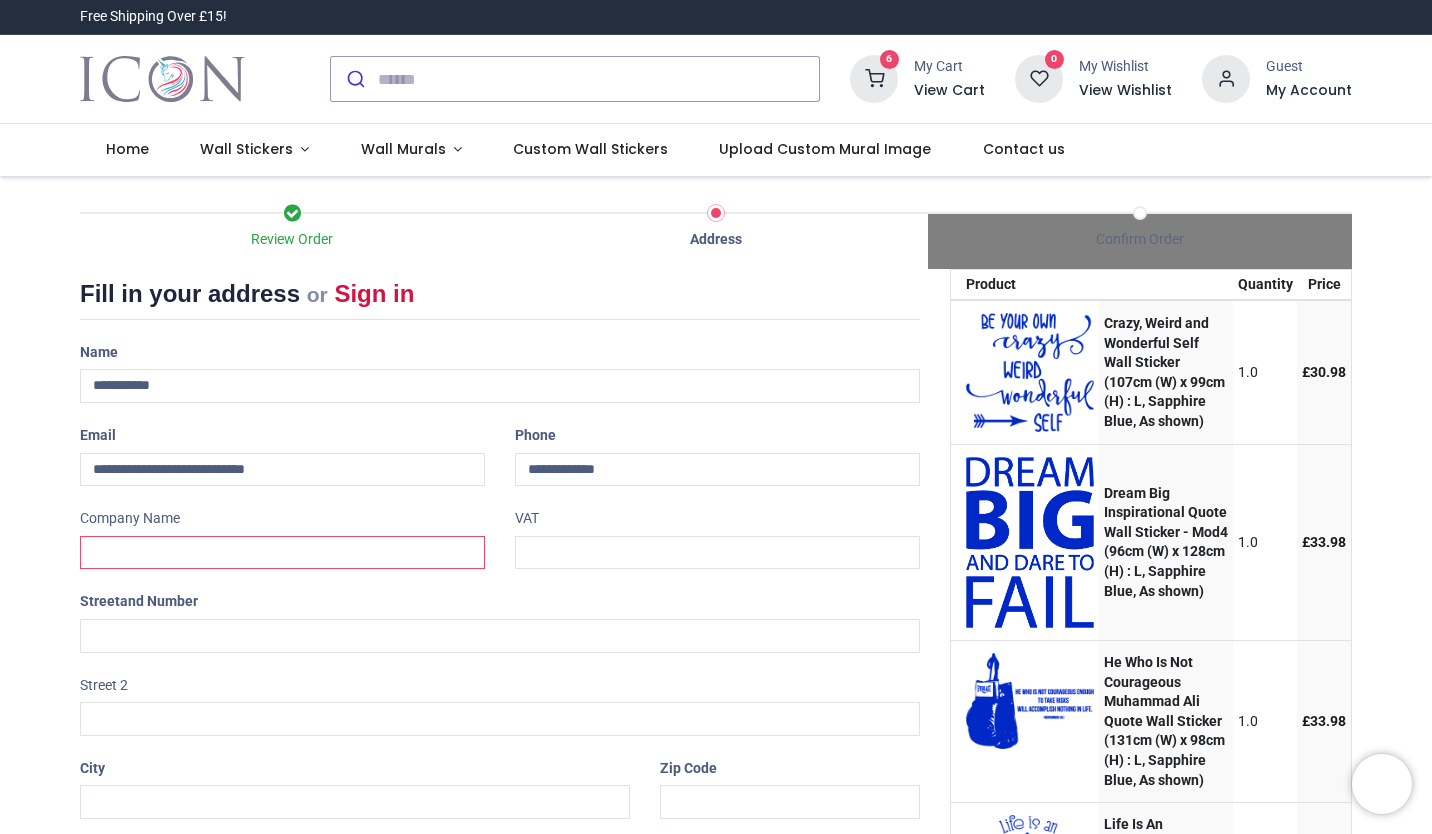 type on "**********" 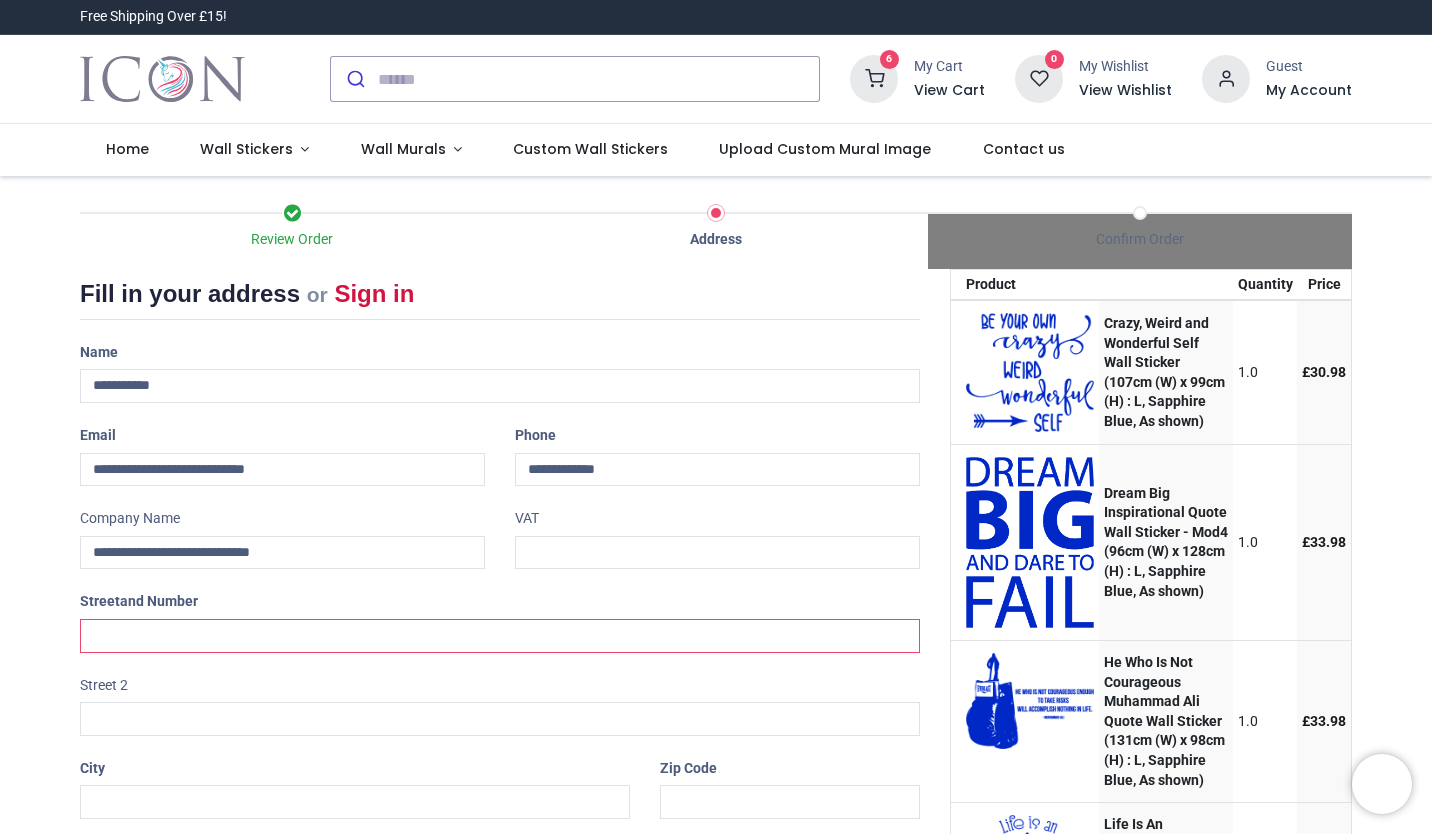 type on "**********" 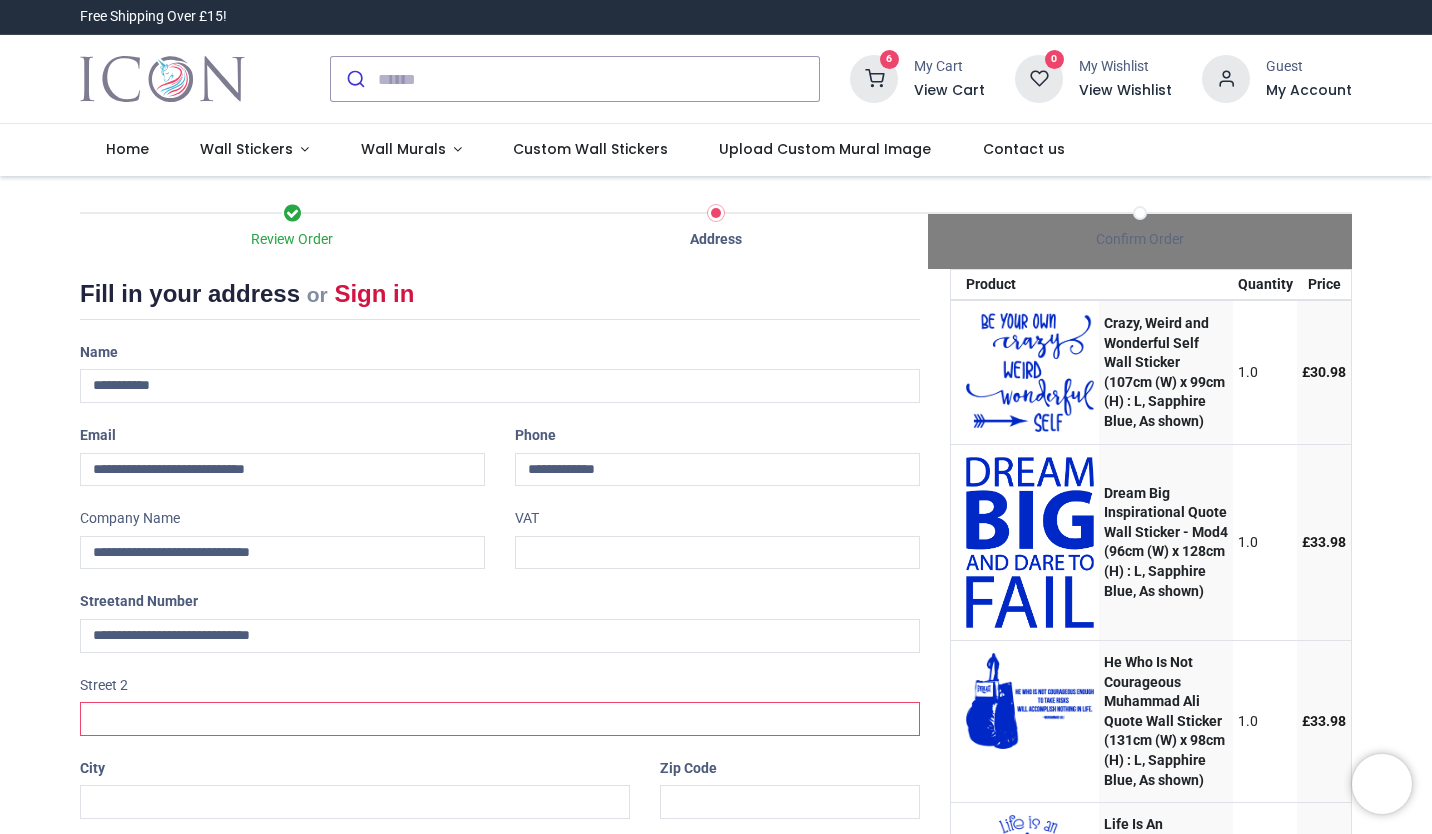 type on "**********" 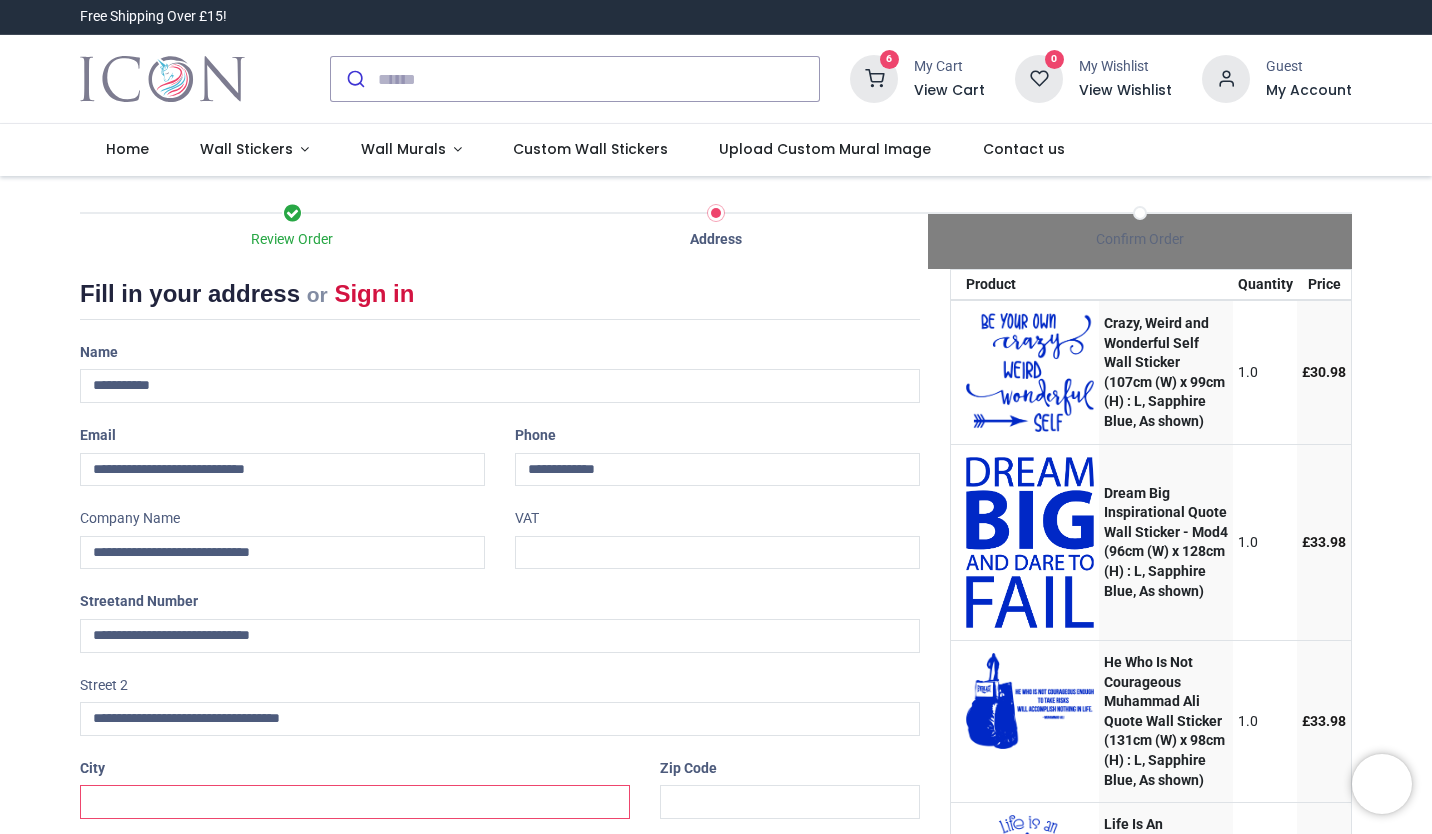 type on "******" 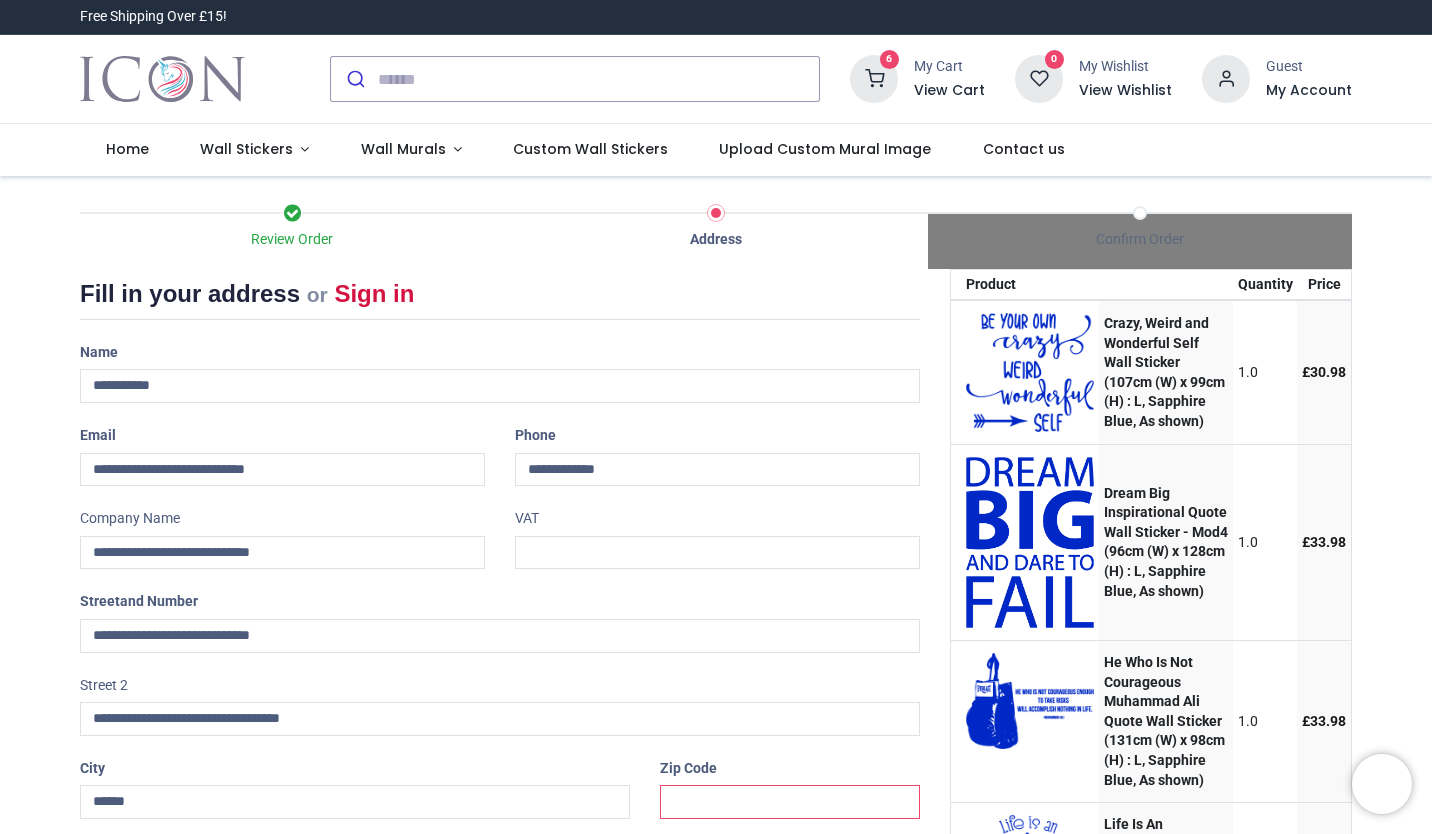 type on "*******" 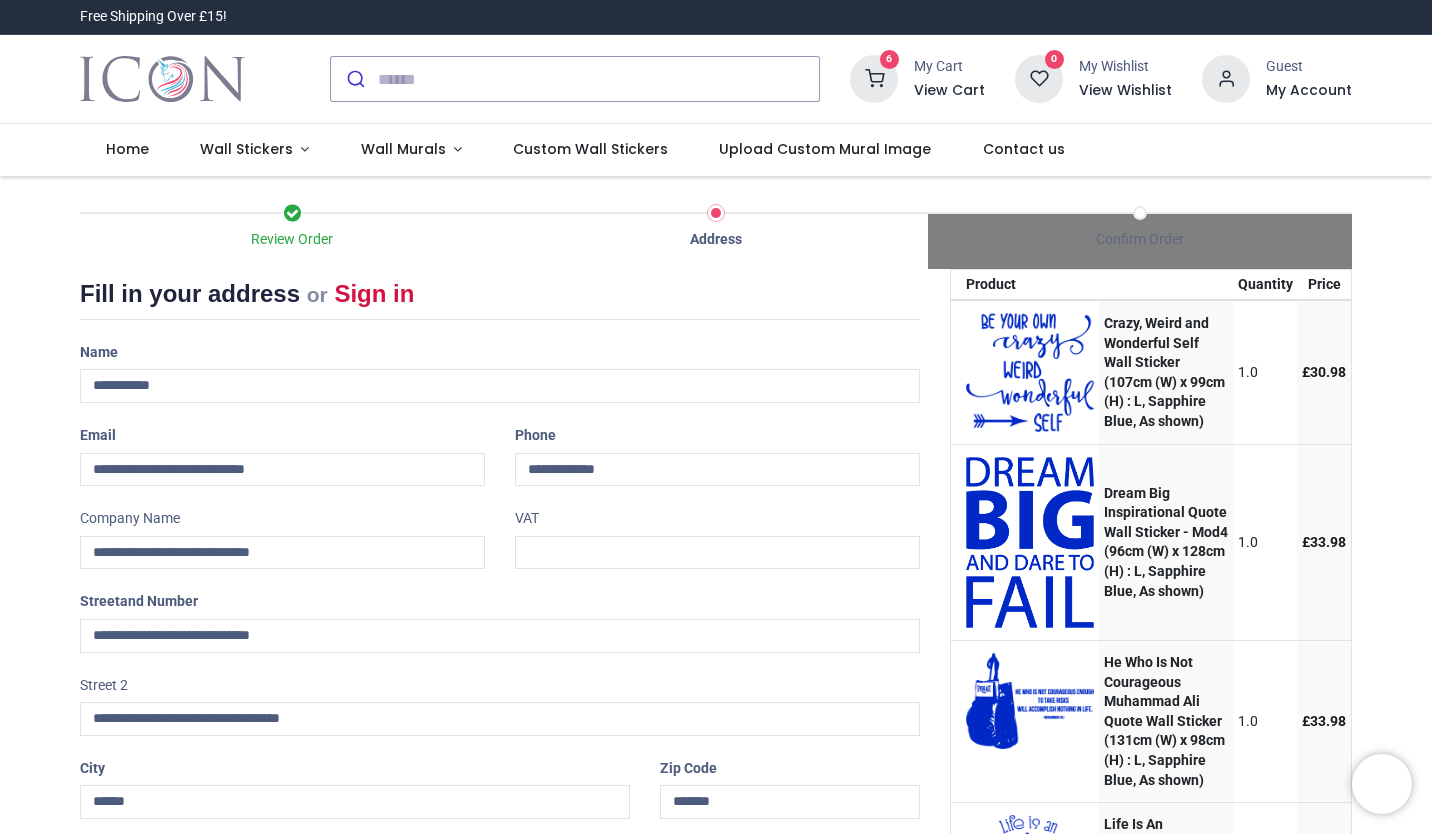 select on "***" 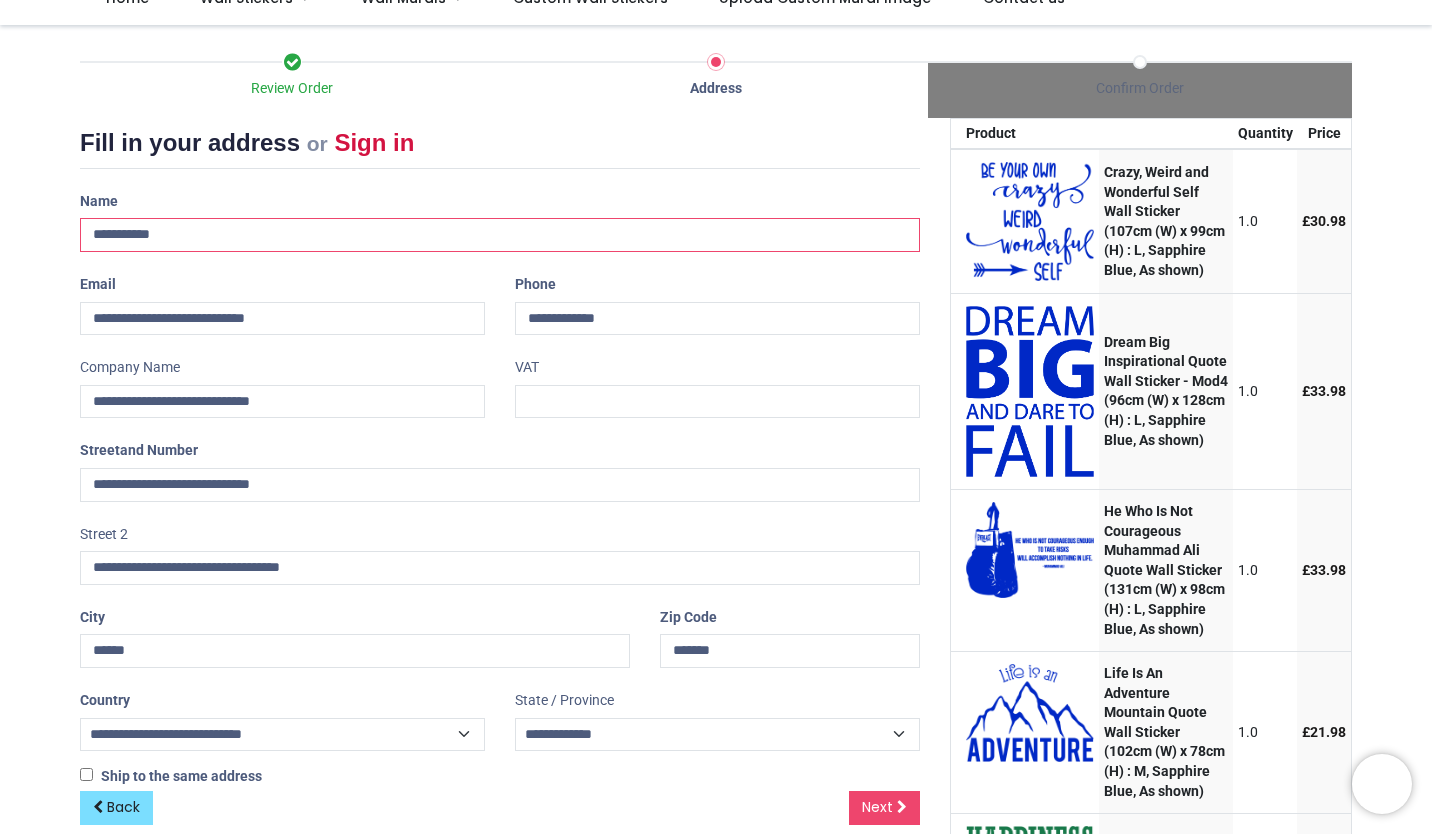 scroll, scrollTop: 159, scrollLeft: 0, axis: vertical 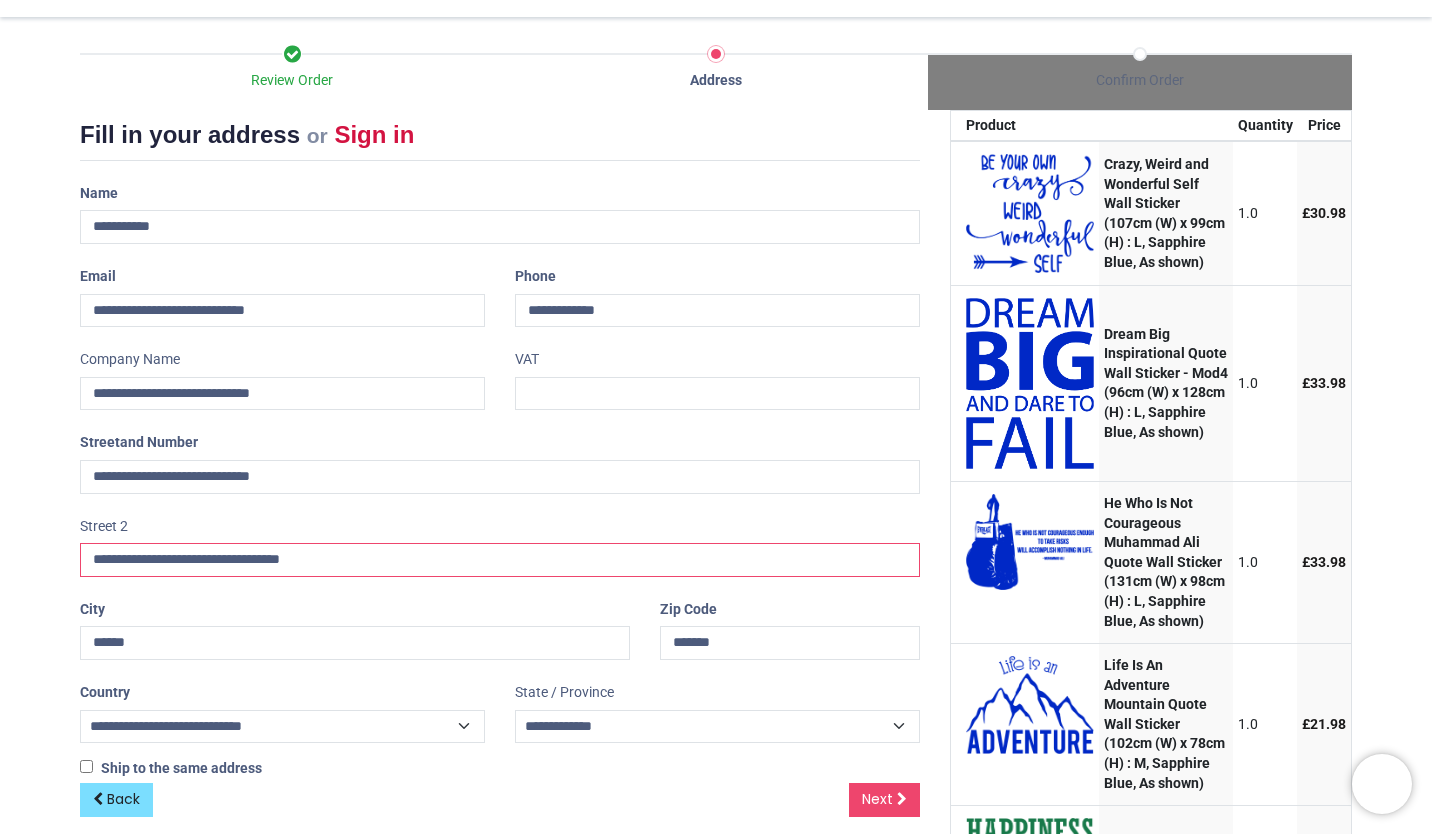 click on "**********" at bounding box center (500, 560) 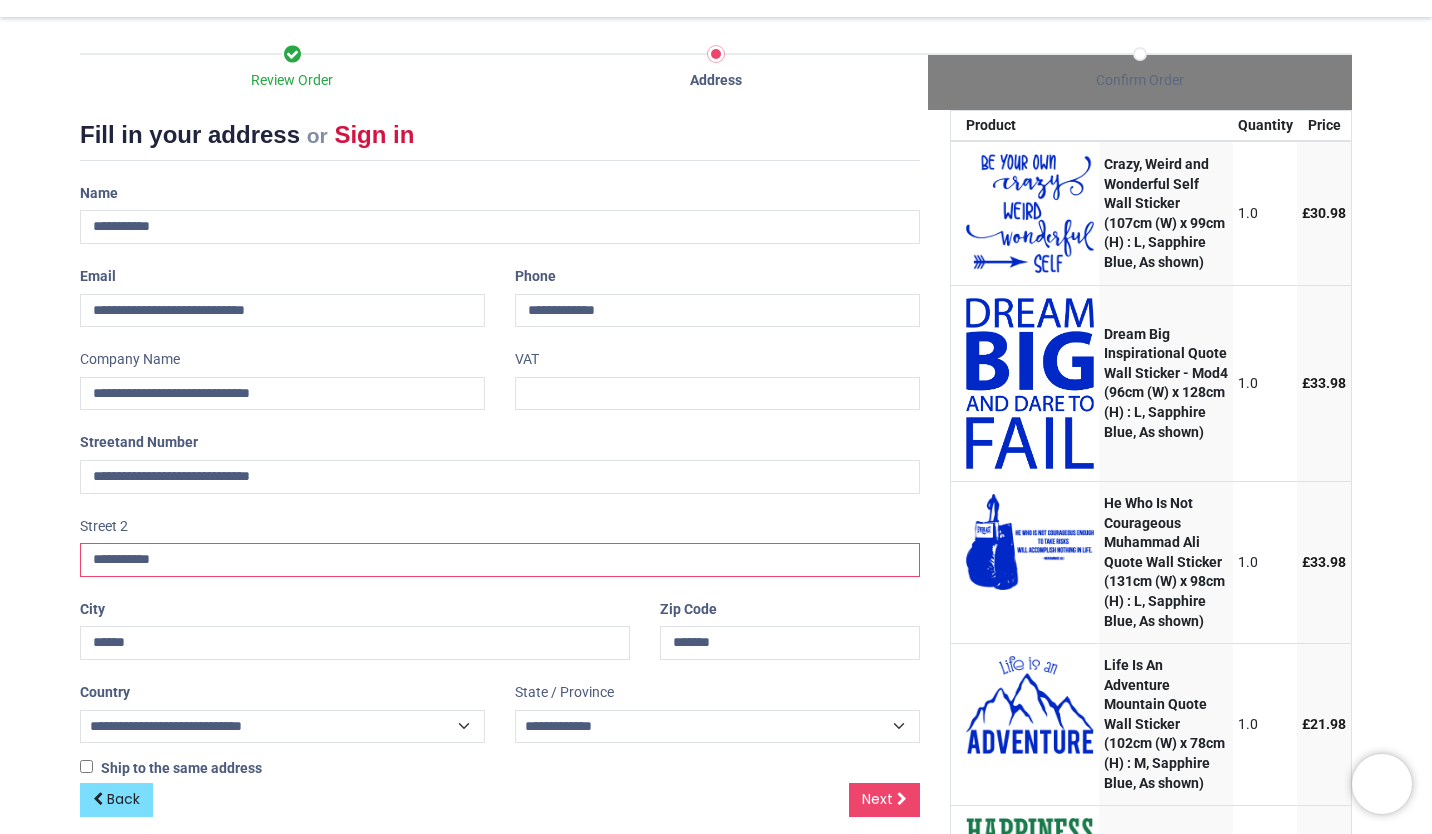 type on "**********" 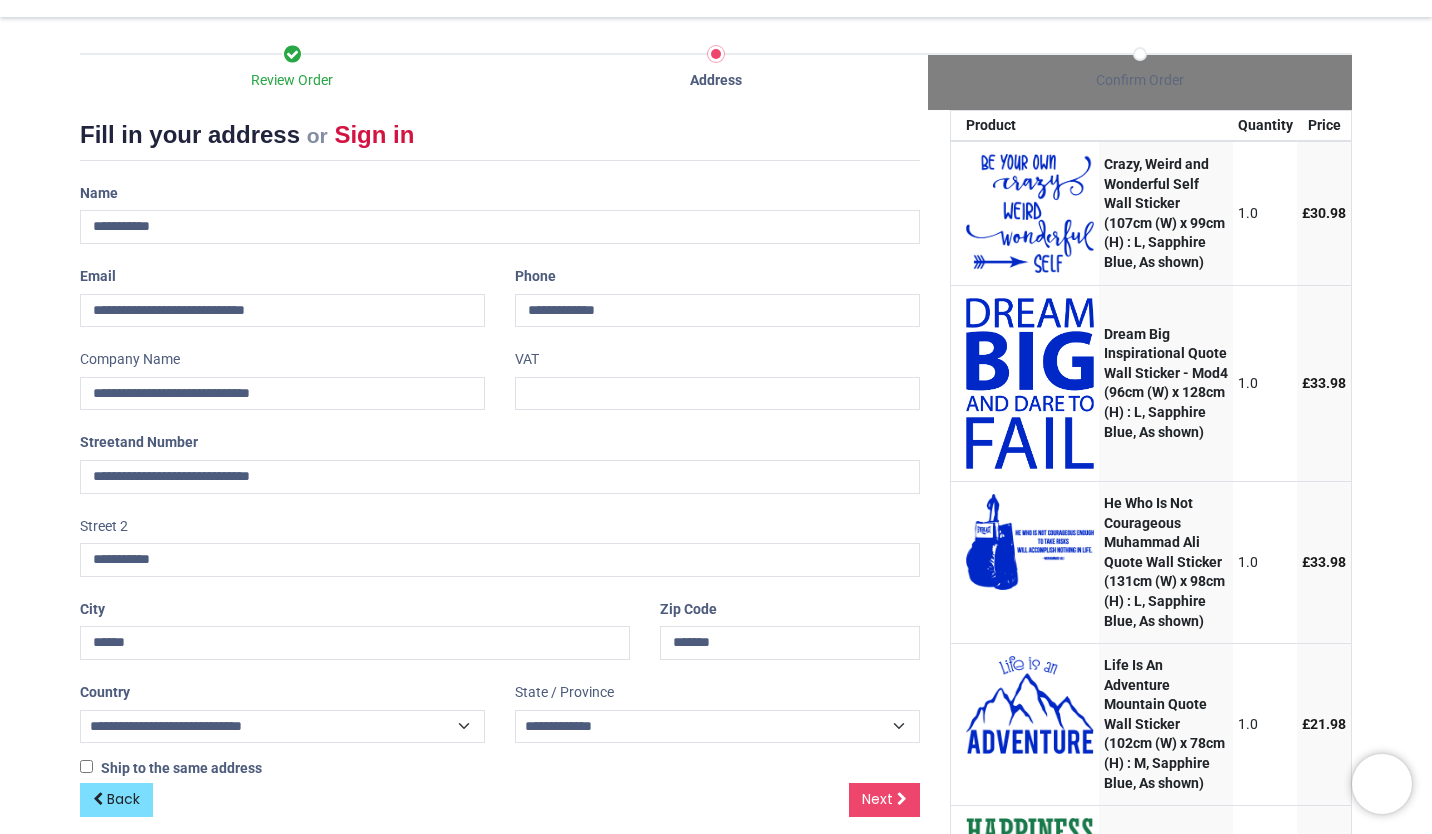click on "**********" at bounding box center [500, 543] 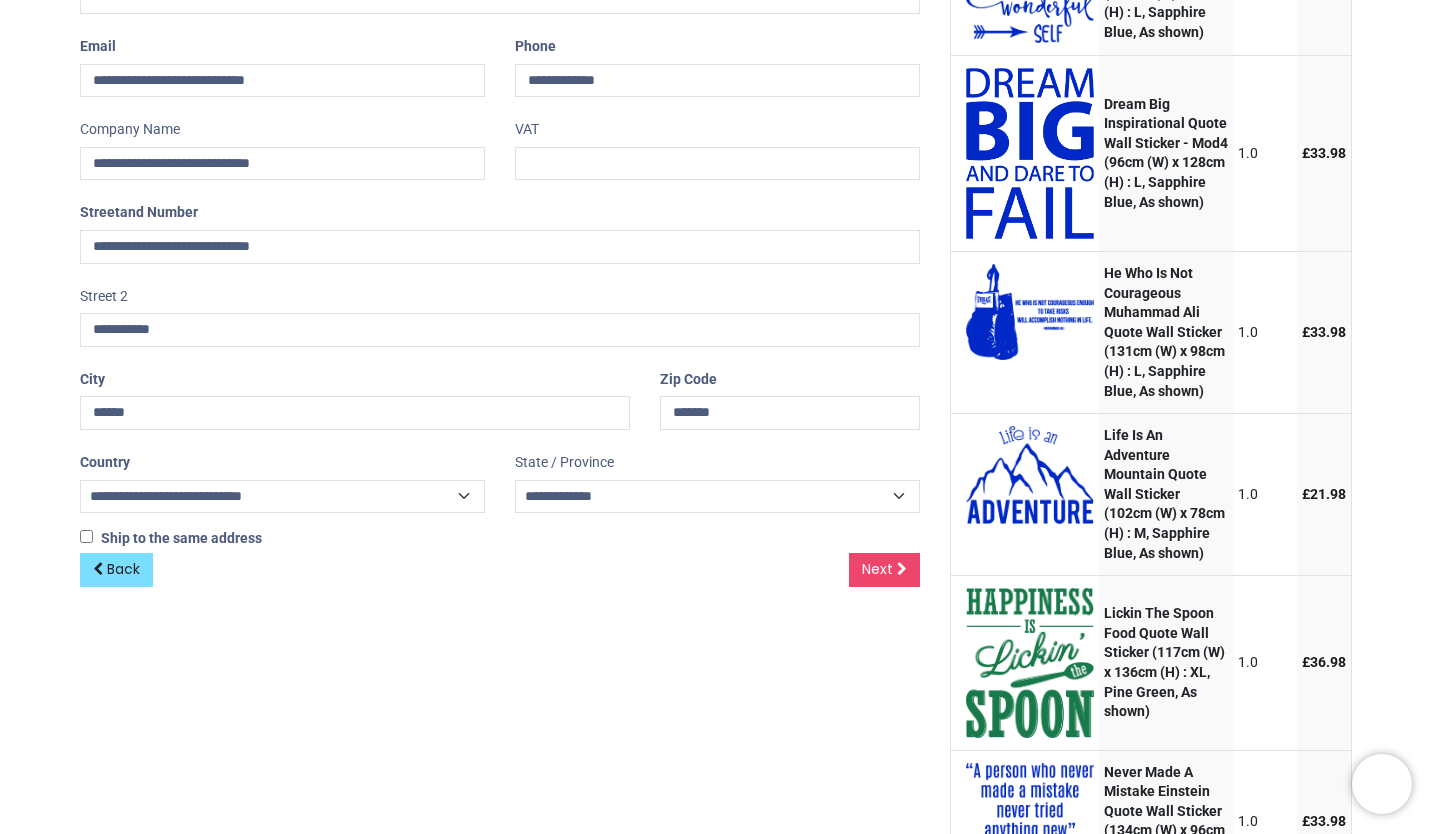 scroll, scrollTop: 390, scrollLeft: 0, axis: vertical 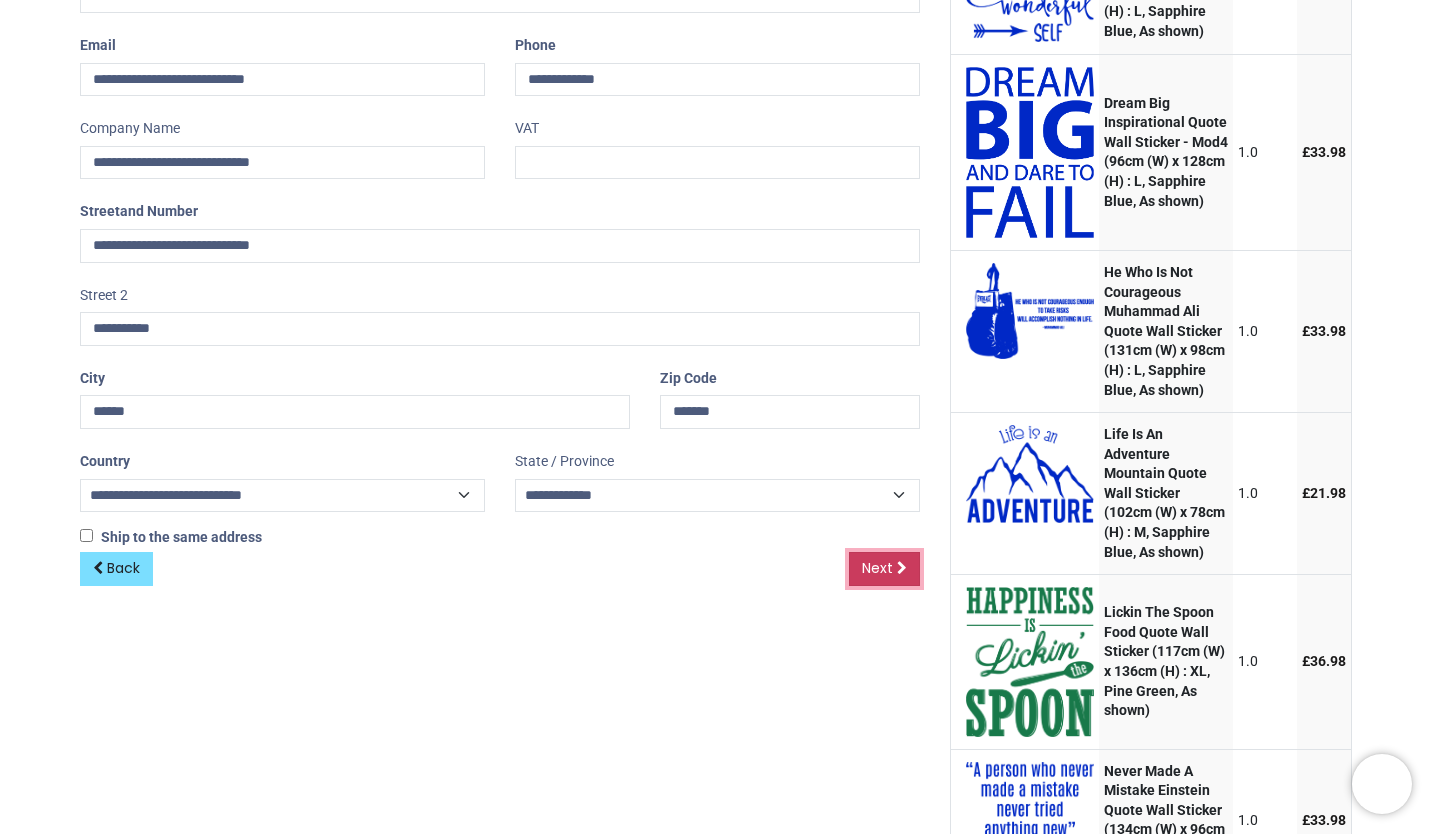 click on "Next" at bounding box center (877, 568) 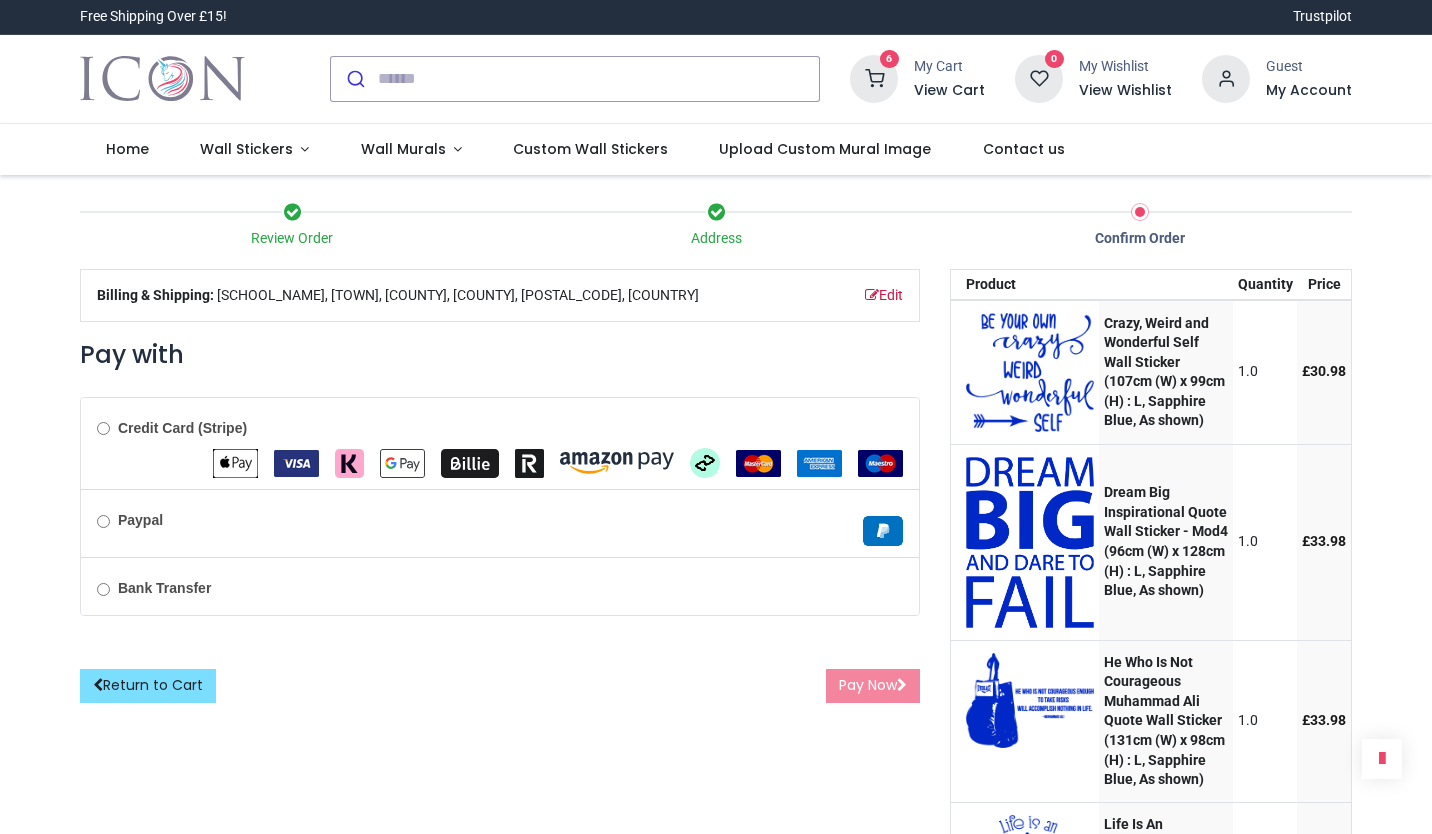 scroll, scrollTop: 0, scrollLeft: 0, axis: both 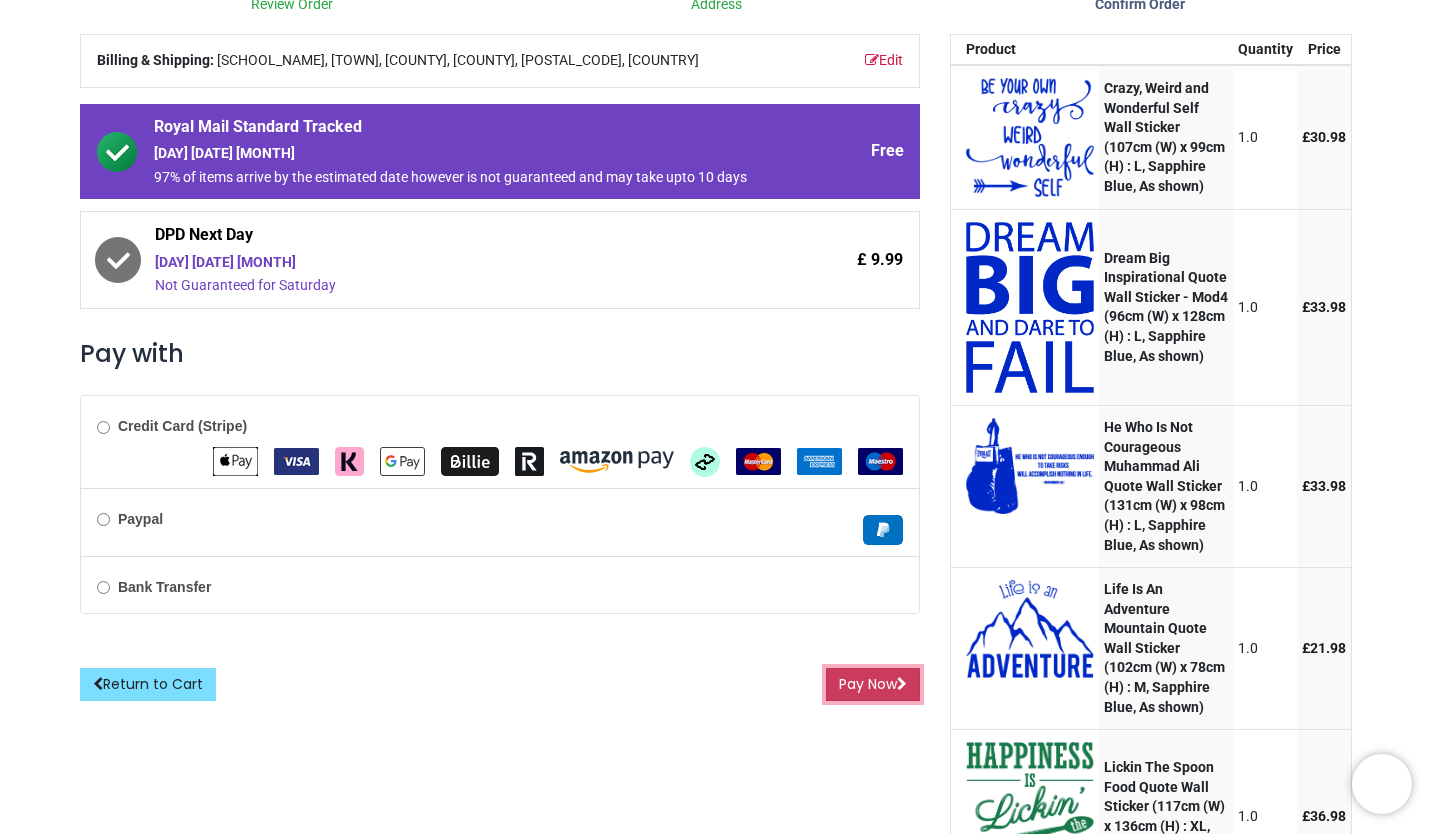 click on "Pay Now" at bounding box center (873, 685) 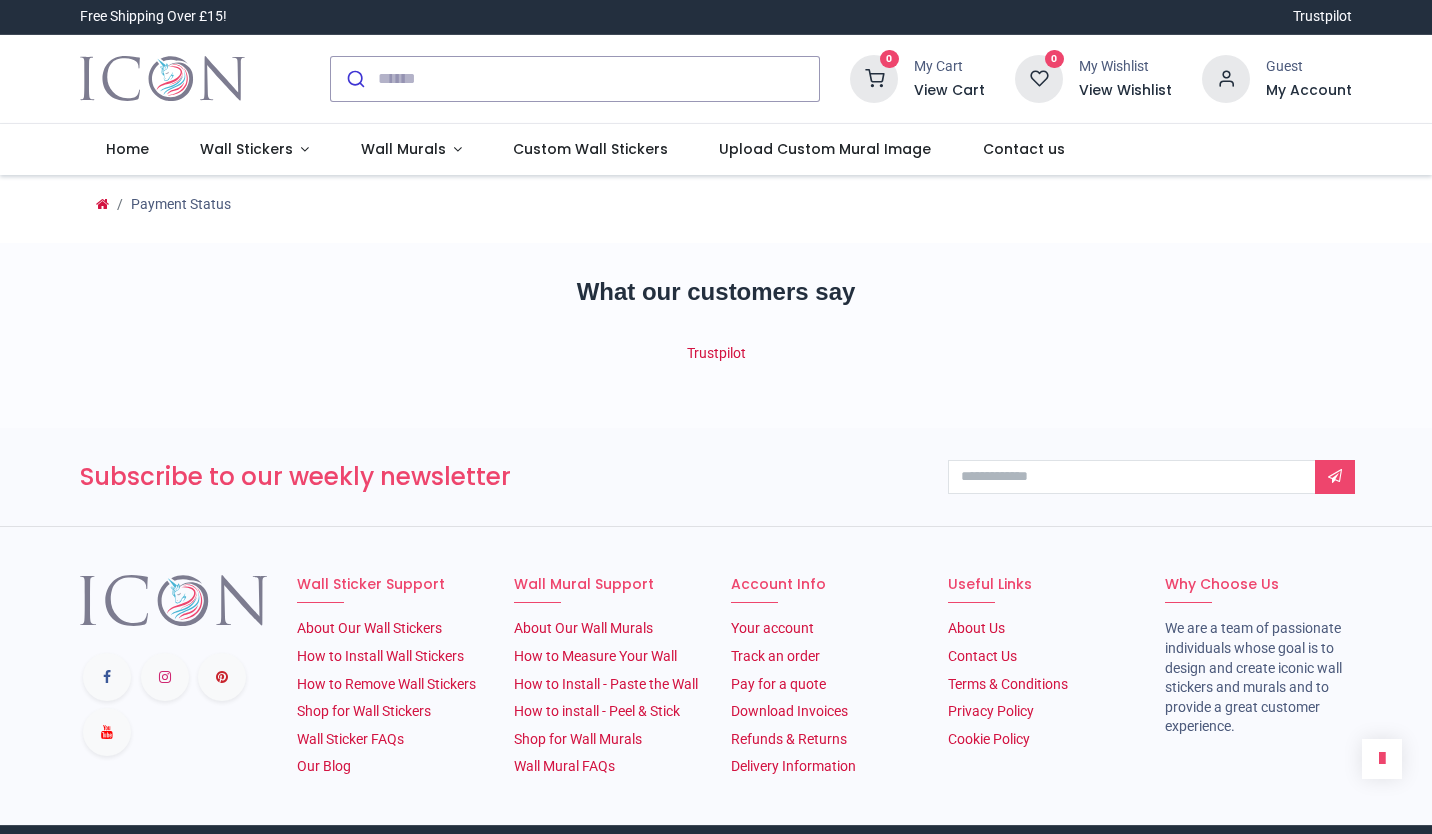 scroll, scrollTop: 0, scrollLeft: 0, axis: both 